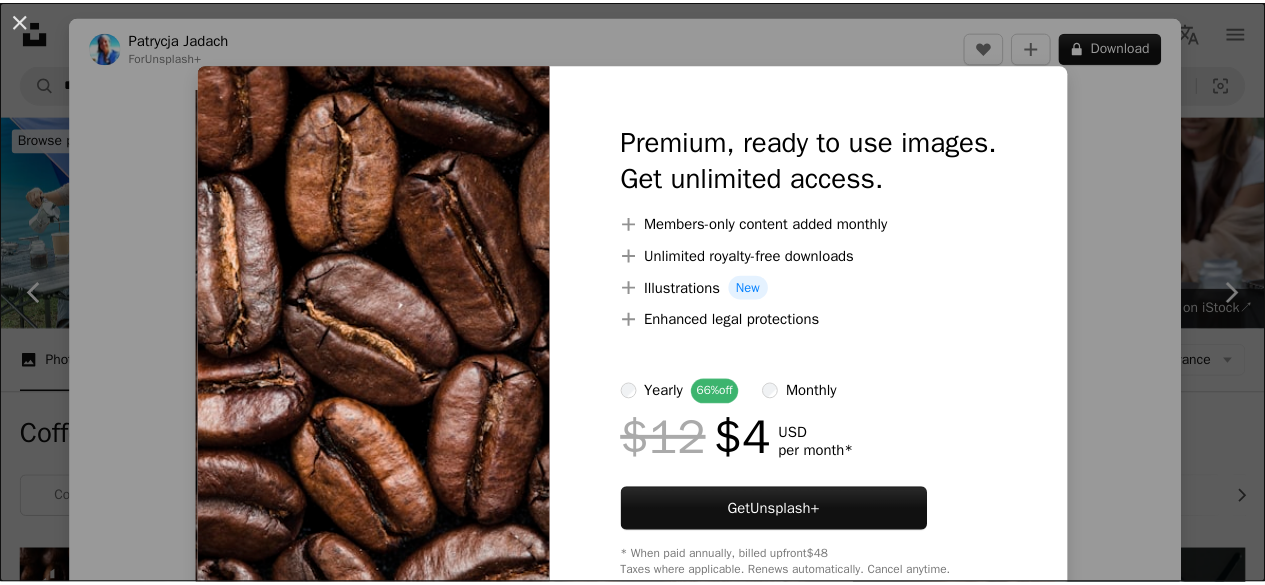 scroll, scrollTop: 1579, scrollLeft: 0, axis: vertical 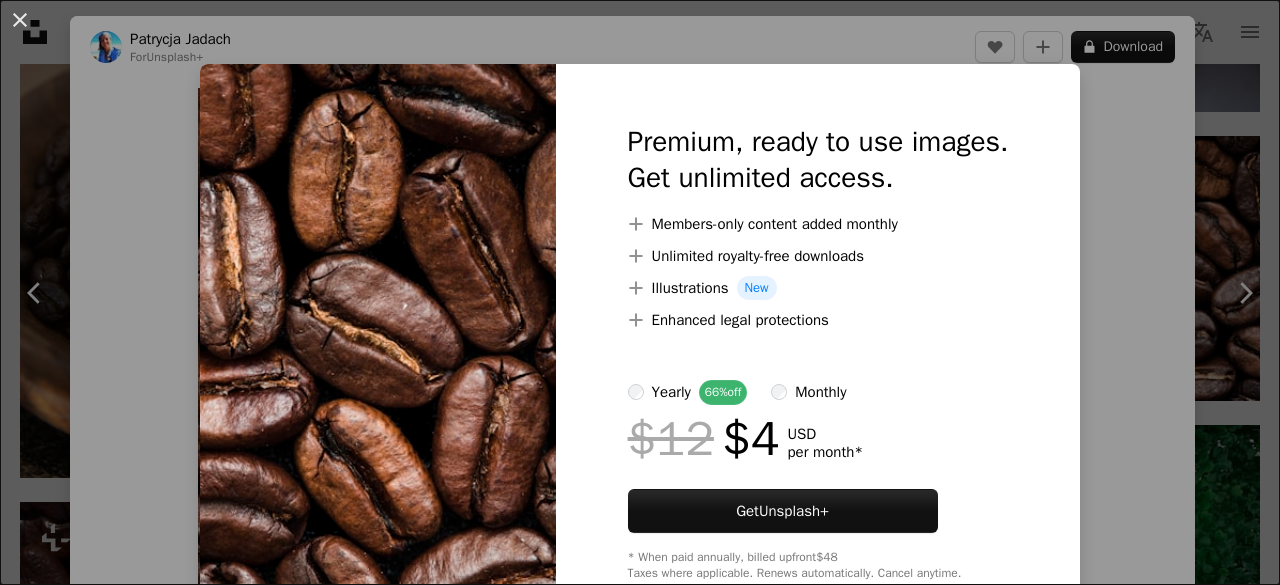 click on "An X shape Premium, ready to use images. Get unlimited access. A plus sign Members-only content added monthly A plus sign Unlimited royalty-free downloads A plus sign Illustrations  New A plus sign Enhanced legal protections yearly 66%  off monthly $12   $4 USD per month * Get  Unsplash+ * When paid annually, billed upfront  $48 Taxes where applicable. Renews automatically. Cancel anytime." at bounding box center (640, 292) 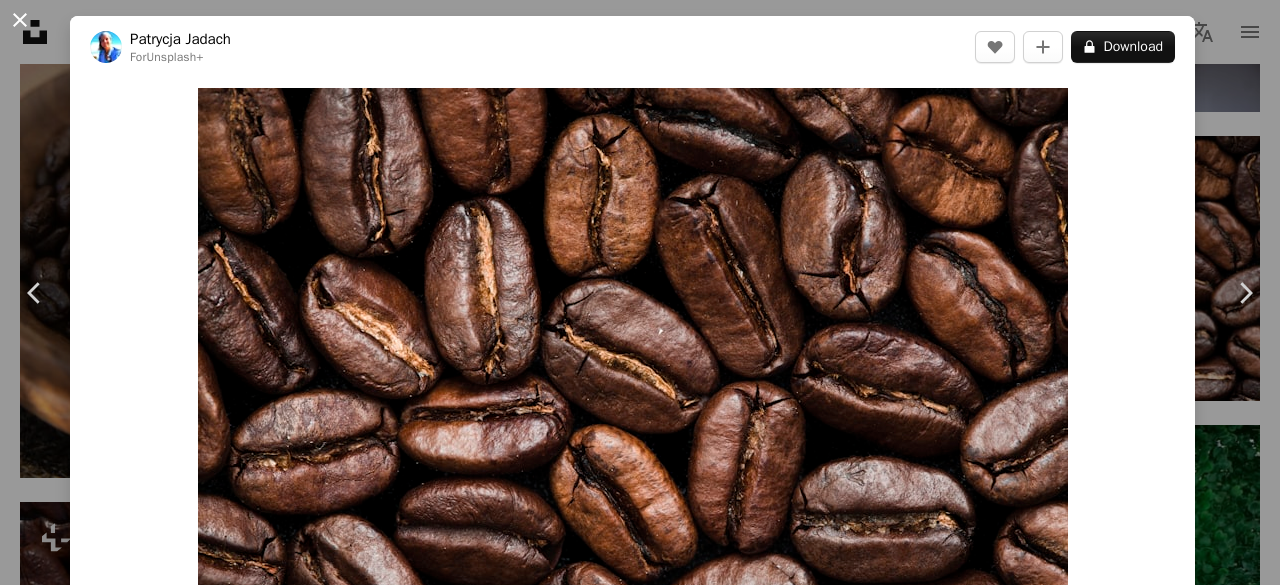 click on "An X shape" at bounding box center (20, 20) 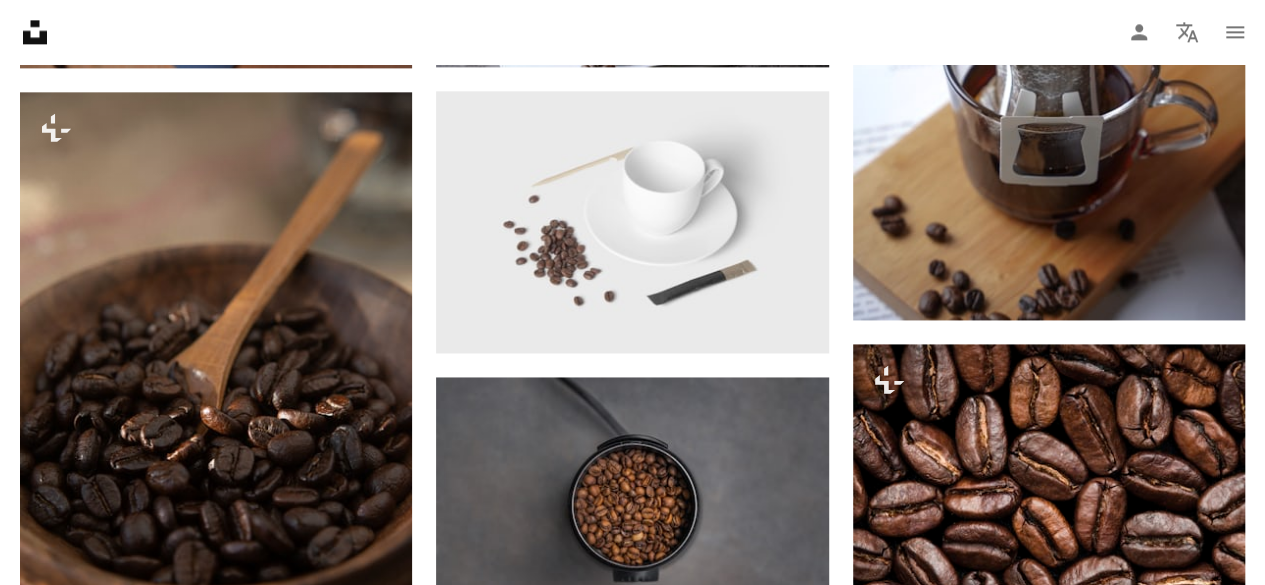 scroll, scrollTop: 1381, scrollLeft: 0, axis: vertical 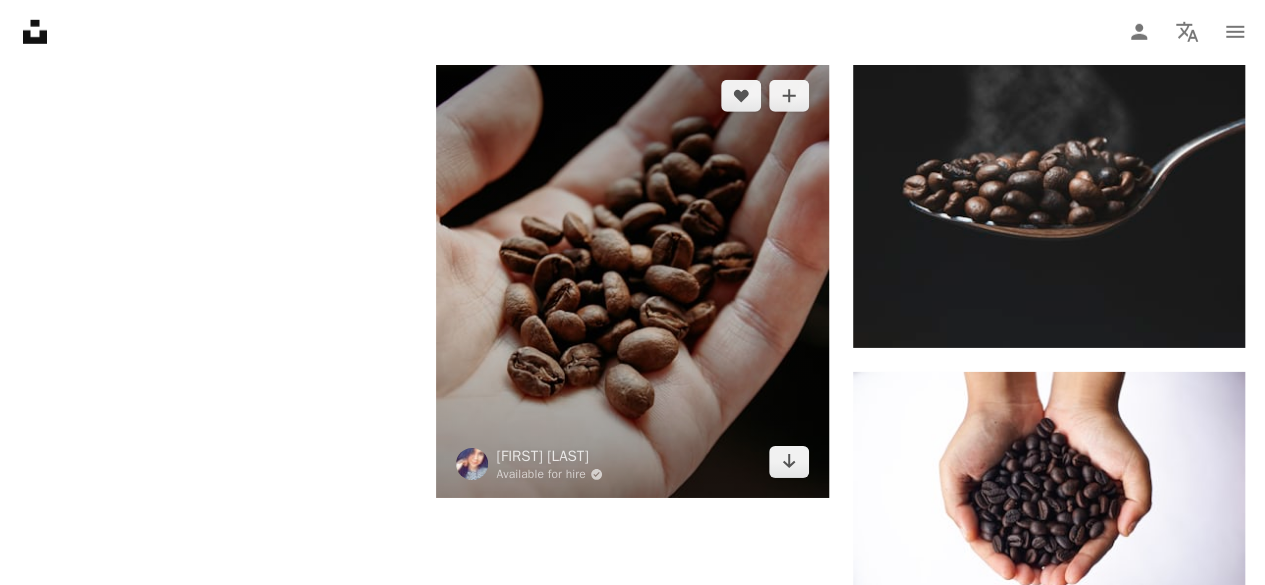 click at bounding box center (632, 279) 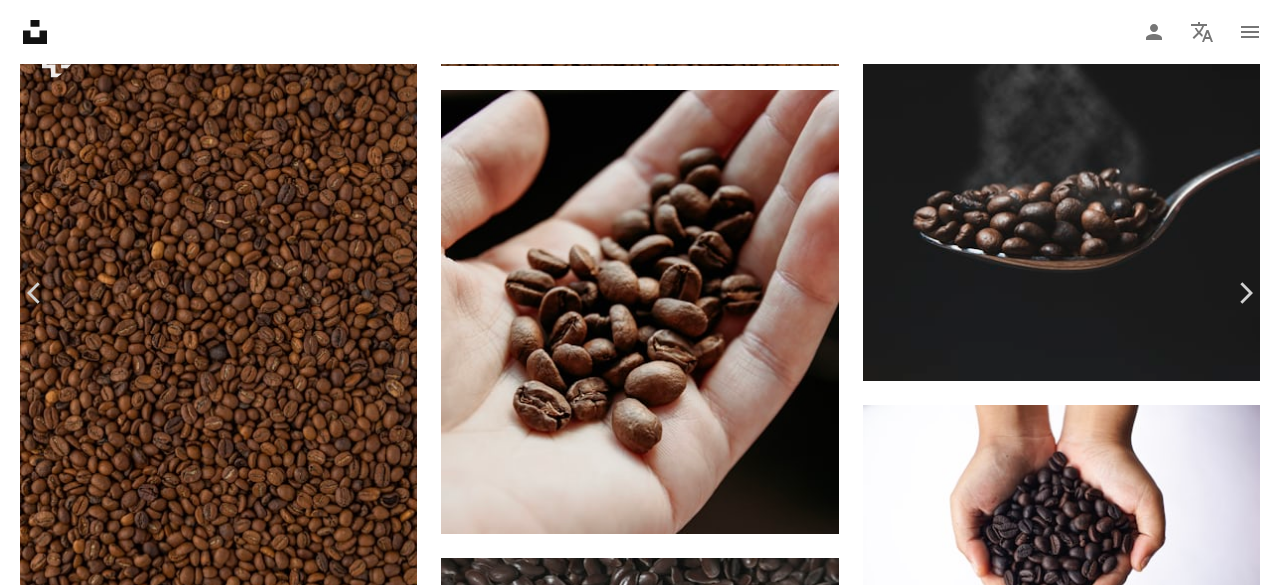 click on "Download free" at bounding box center (1085, 4325) 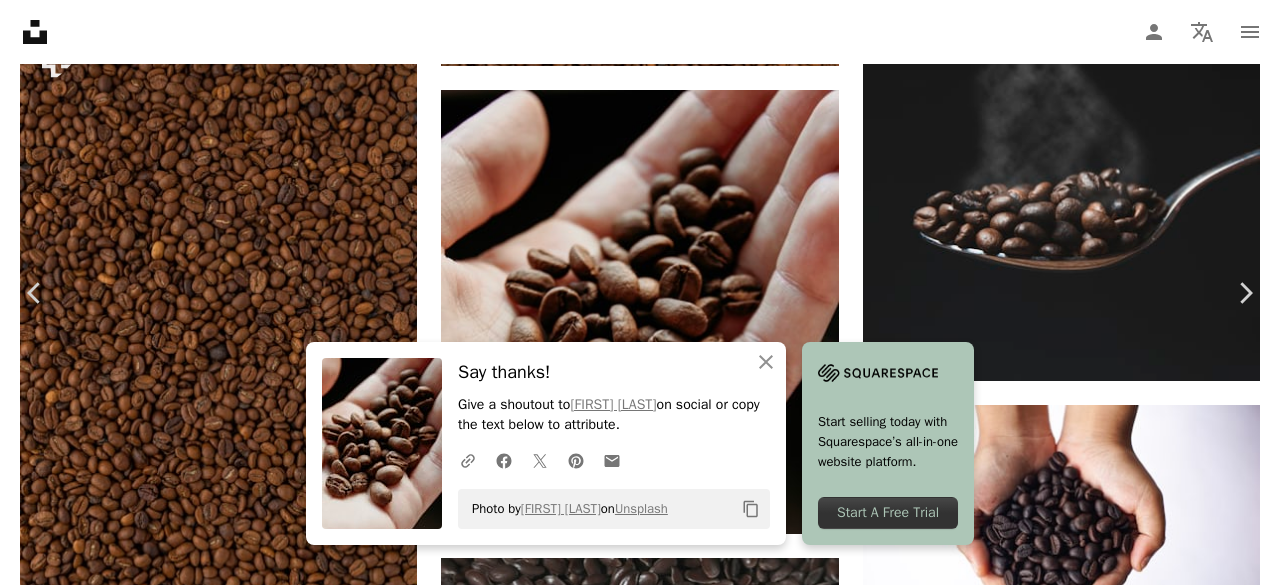 click on "An X shape Chevron left Chevron right An X shape Close Say thanks! Give a shoutout to  [FIRST] [LAST]  on social or copy the text below to attribute. A URL sharing icon (chains) Facebook icon X (formerly Twitter) icon Pinterest icon An envelope Photo by  [FIRST] [LAST]  on  Unsplash
Copy content Start selling today with Squarespace’s all-in-one website platform. Start A Free Trial [FIRST] [LAST] Available for hire A checkmark inside of a circle A heart A plus sign Download free Chevron down Zoom in Views 156,604 Downloads 1,052 A forward-right arrow Share Info icon Info More Actions Calendar outlined Published on  June 26, 2019 Camera NIKON CORPORATION, NIKON D7500 Safety Free to use under the  Unsplash License food human plant coffee cup vegetable cup grain finger produce bean Public domain images Browse premium related images on iStock  |  Save 20% with code UNSPLASH20 View more on iStock  ↗ Related images A heart A plus sign [FIRST] [LAST] Arrow pointing down A heart A plus sign A heart A. C." at bounding box center (640, 4570) 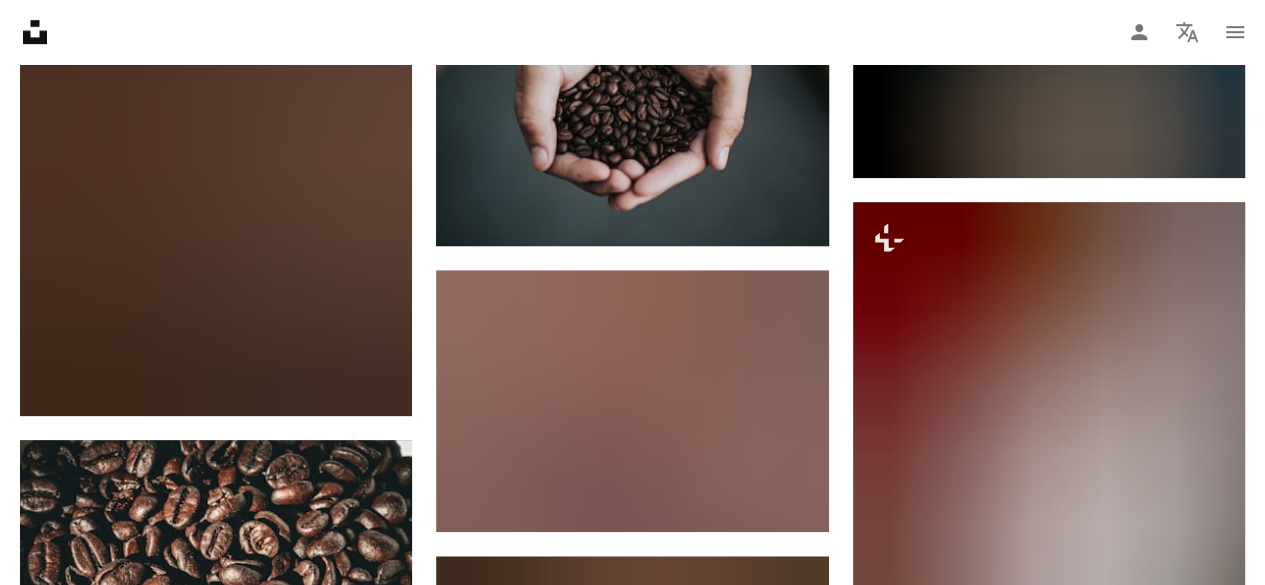 scroll, scrollTop: 4453, scrollLeft: 0, axis: vertical 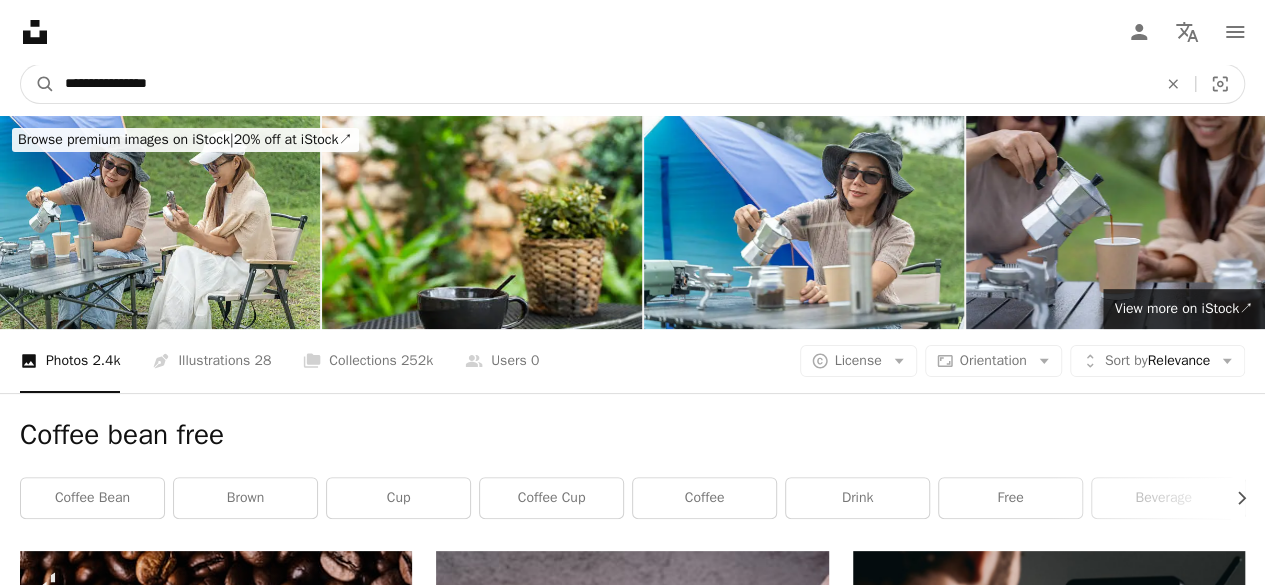 click on "**********" at bounding box center (603, 84) 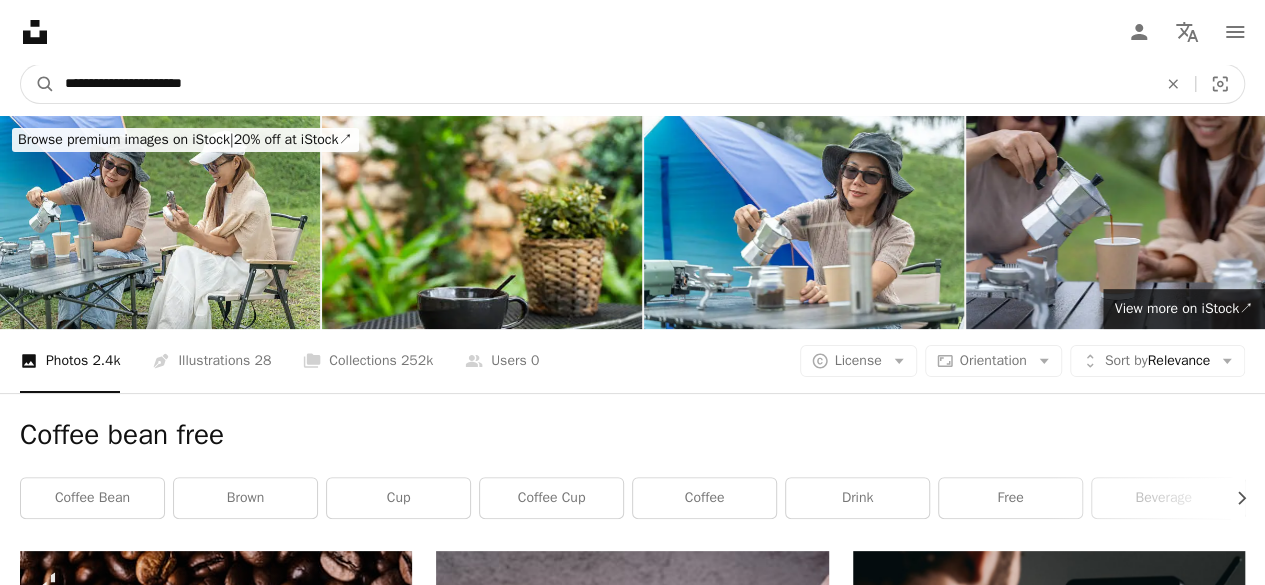type on "**********" 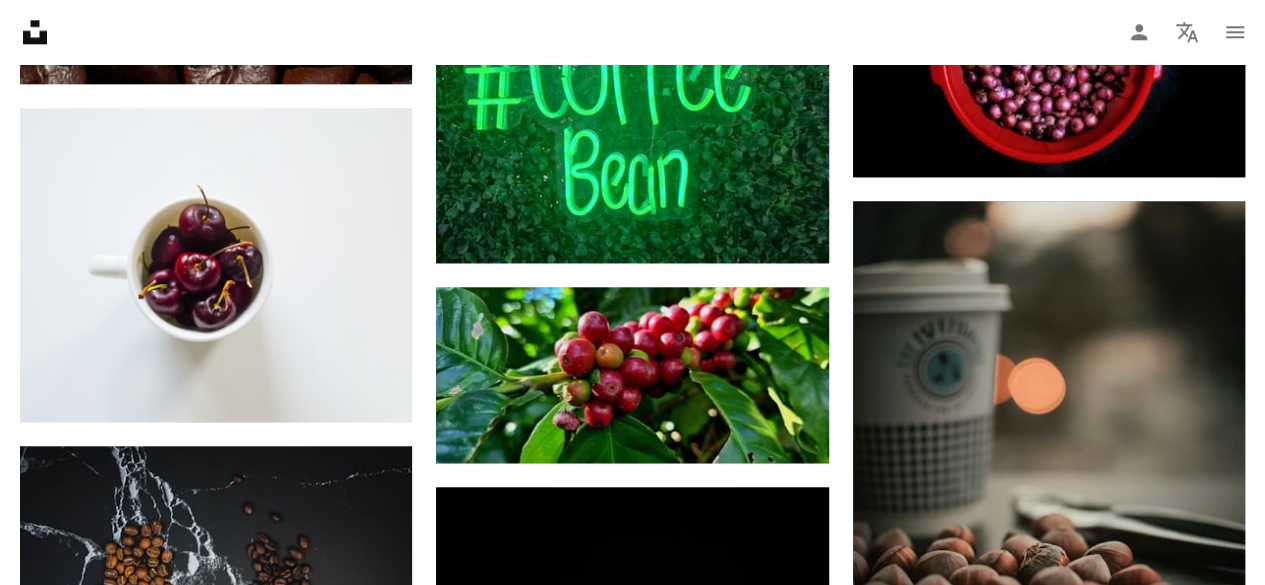 scroll, scrollTop: 1176, scrollLeft: 0, axis: vertical 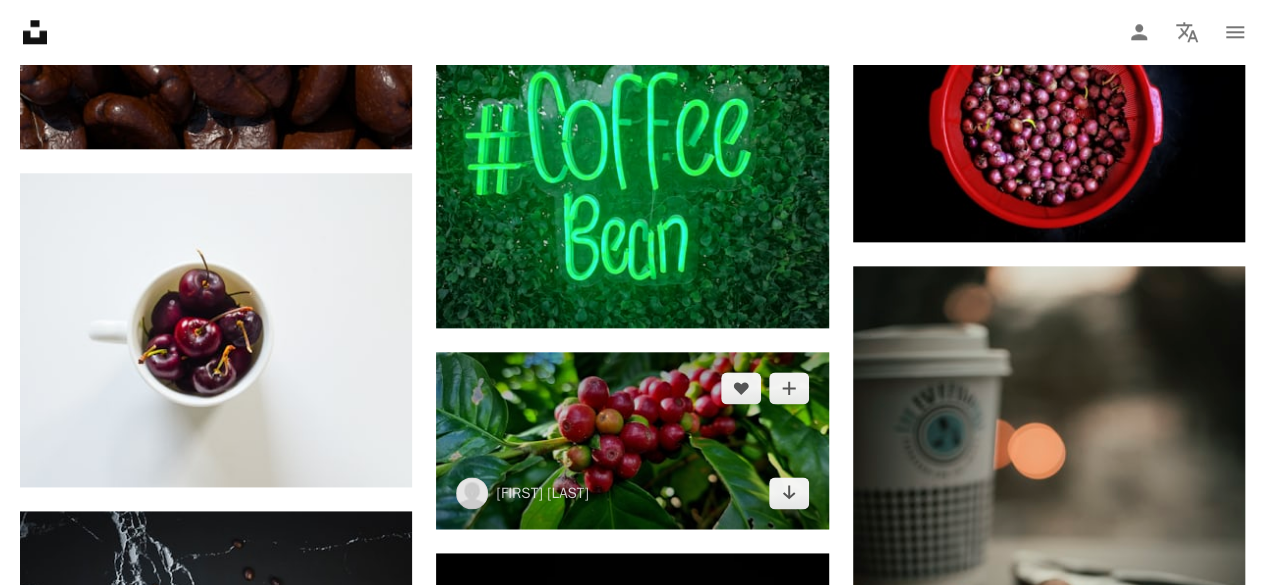 click at bounding box center [632, 440] 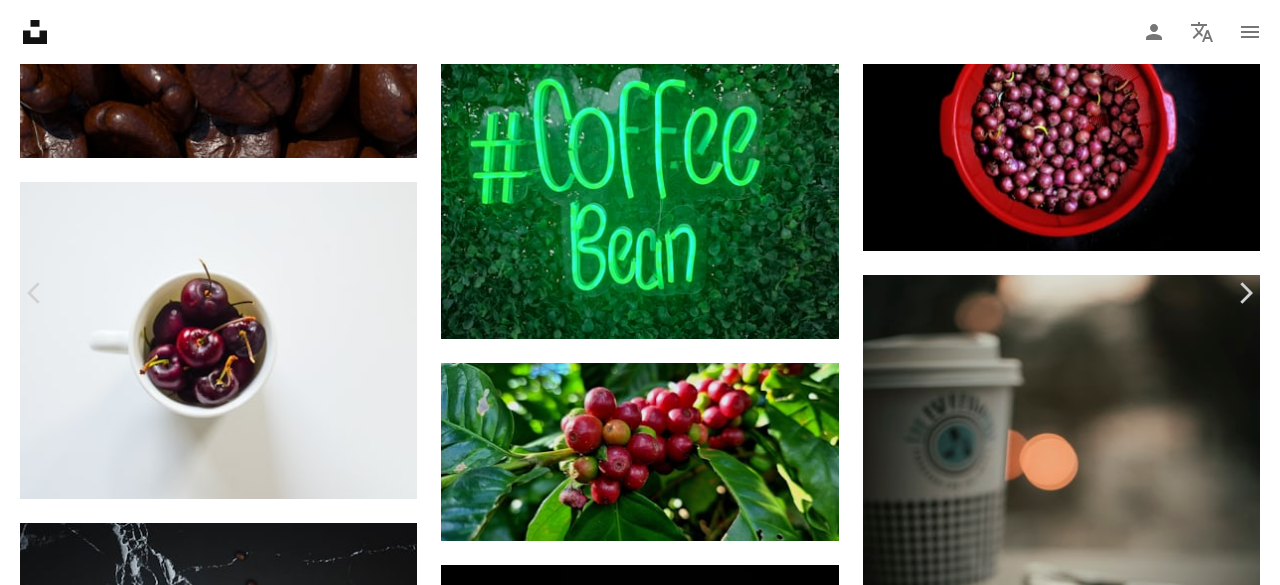 click on "Download free" at bounding box center [1085, 3808] 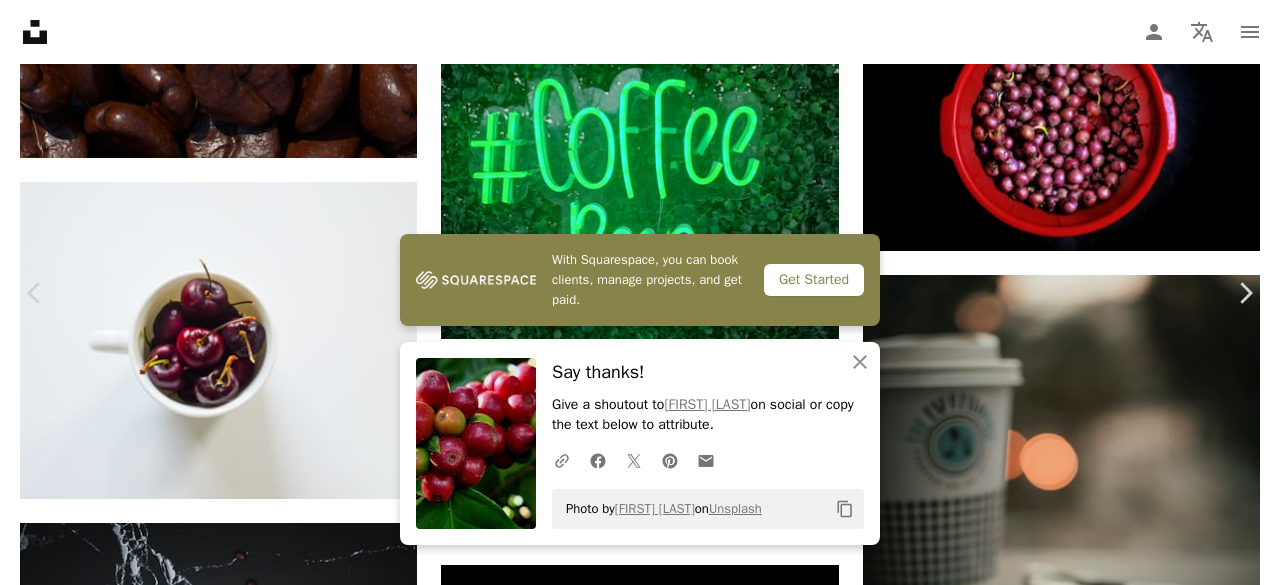 click on "Say thanks! Give a shoutout to [FIRST] [LAST] on social or copy the text below to attribute. A URL sharing icon (chains) Facebook icon X (formerly Twitter) icon Pinterest icon An envelope Photo by [FIRST] [LAST] on Unsplash
Copy content [FIRST] [LAST] [LAST] A heart A plus sign Download free Chevron down Zoom in Views 30,296 Downloads 986 A forward-right arrow Share Info icon Info More Actions Calendar outlined Published on [MONTH] [DAY], [YEAR] Camera samsung, SM-G998B Safety Free to use under the Unsplash License honduras coffee tree food plant fruit cherry vegetation Backgrounds Browse premium related images on iStock  |  Save 20% with code UNSPLASH20 View more on iStock  ↗ Related images A heart A plus sign [FIRST] [LAST] Available for hire A checkmark inside of a circle Arrow pointing down Plus sign for Unsplash+ A heart A plus sign [FIRST] [LAST] For  Unsplash+" at bounding box center (640, 4053) 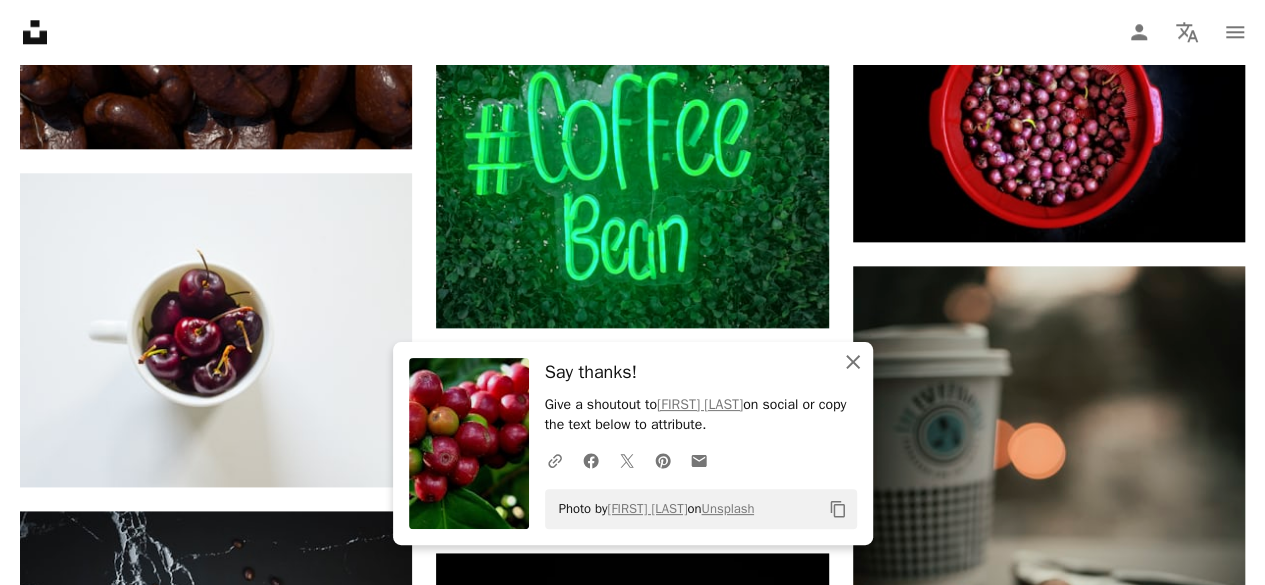 click 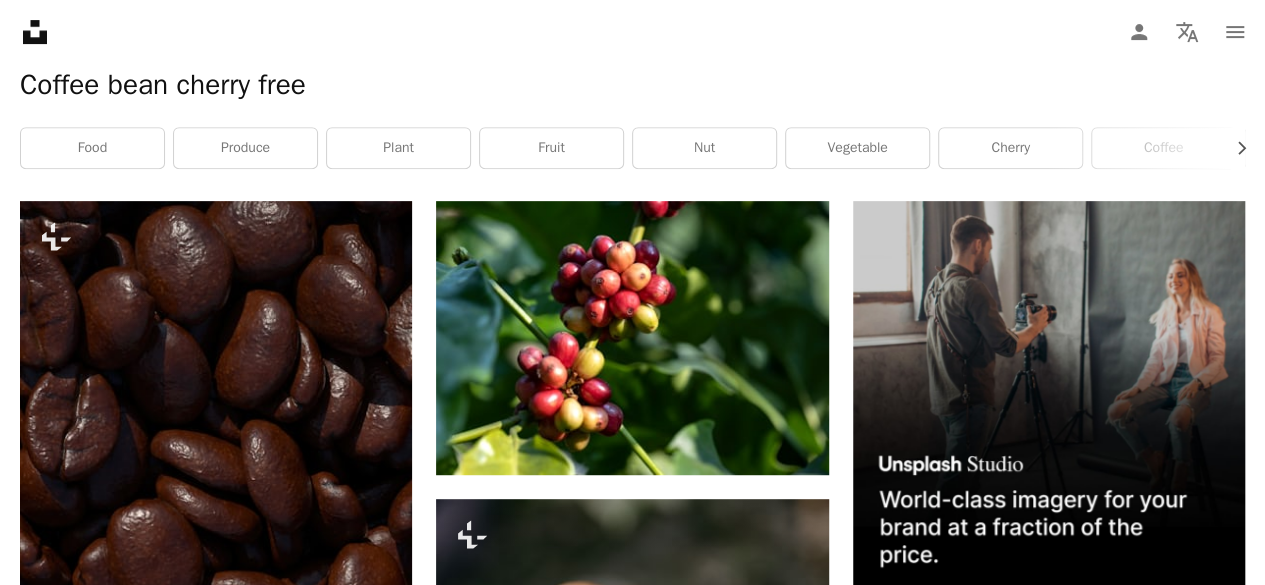 scroll, scrollTop: 23, scrollLeft: 0, axis: vertical 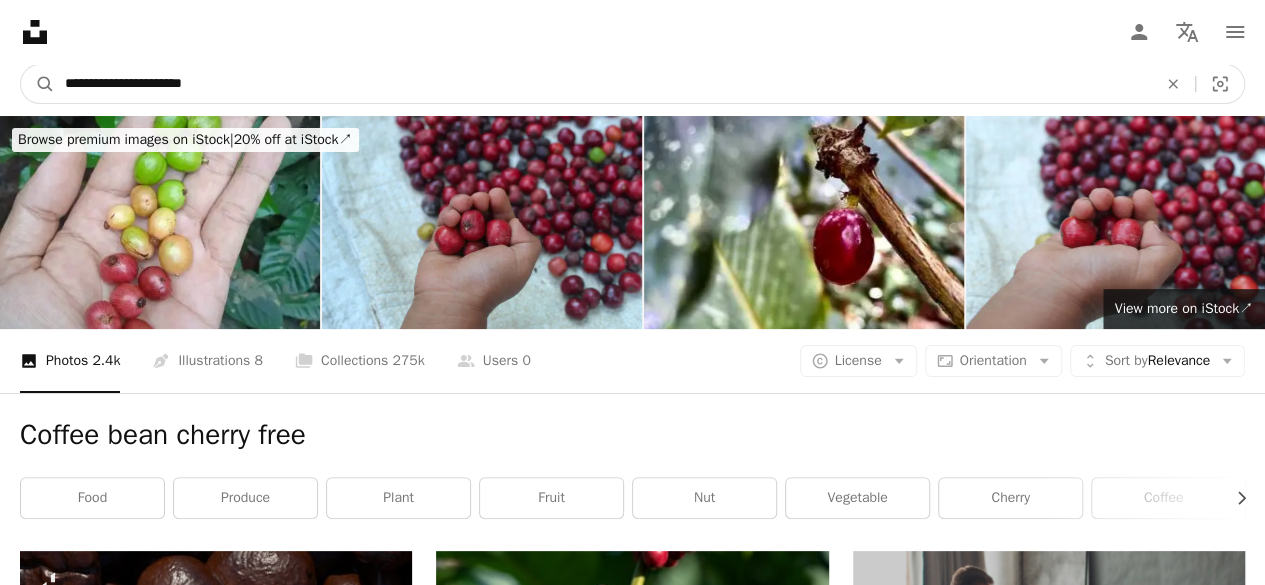 click on "**********" at bounding box center [603, 84] 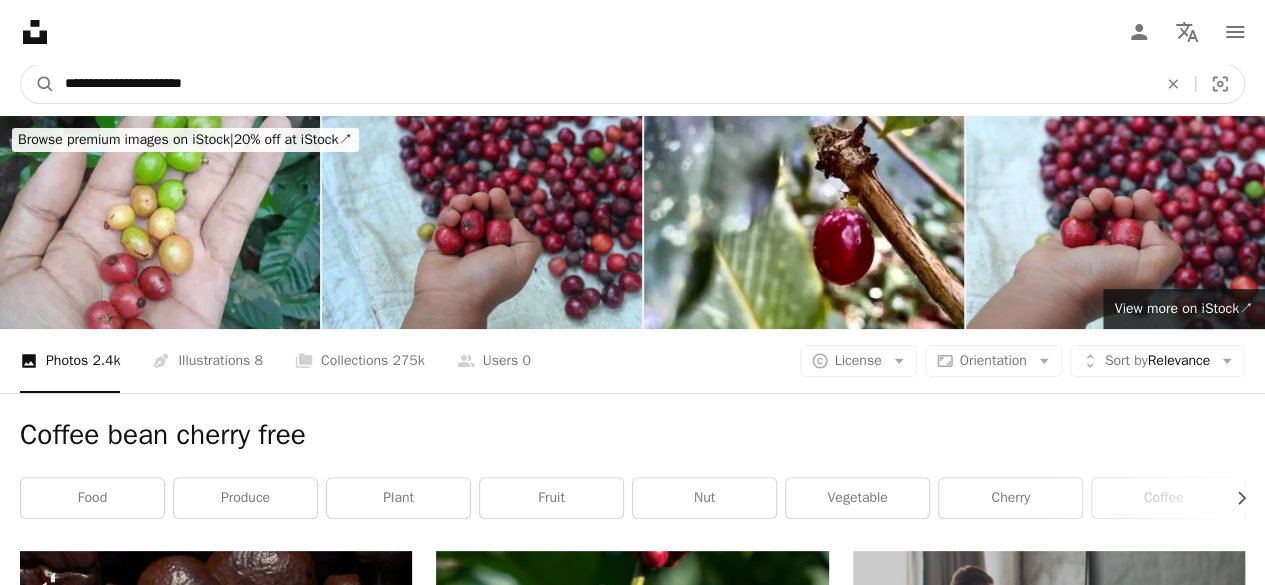click on "**********" at bounding box center [603, 84] 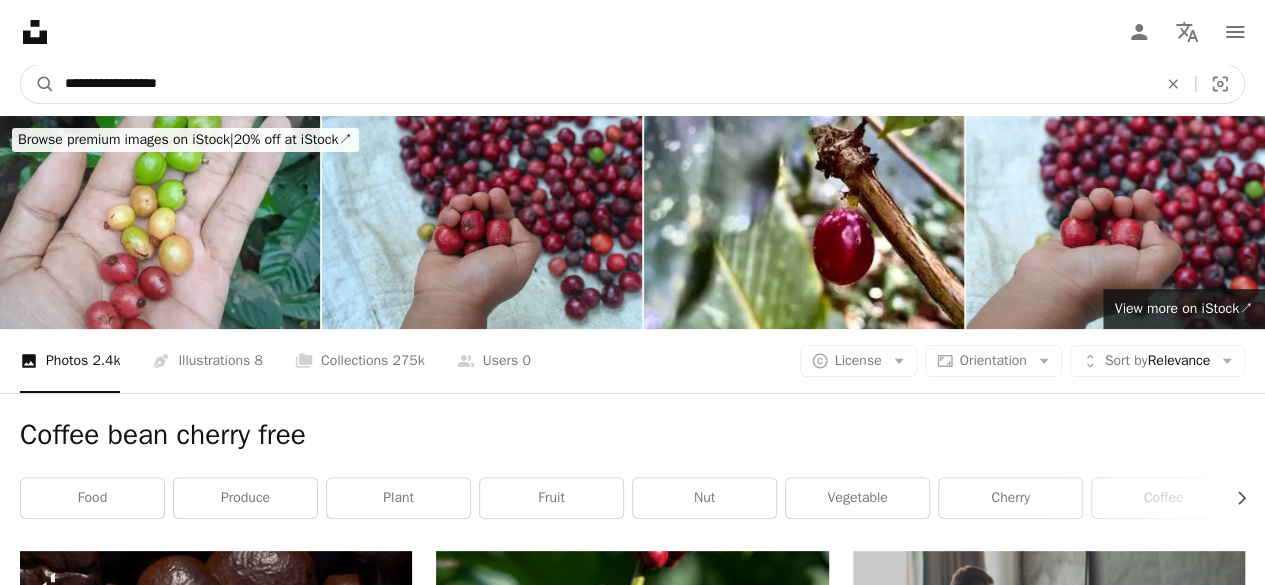 click on "**********" at bounding box center [603, 84] 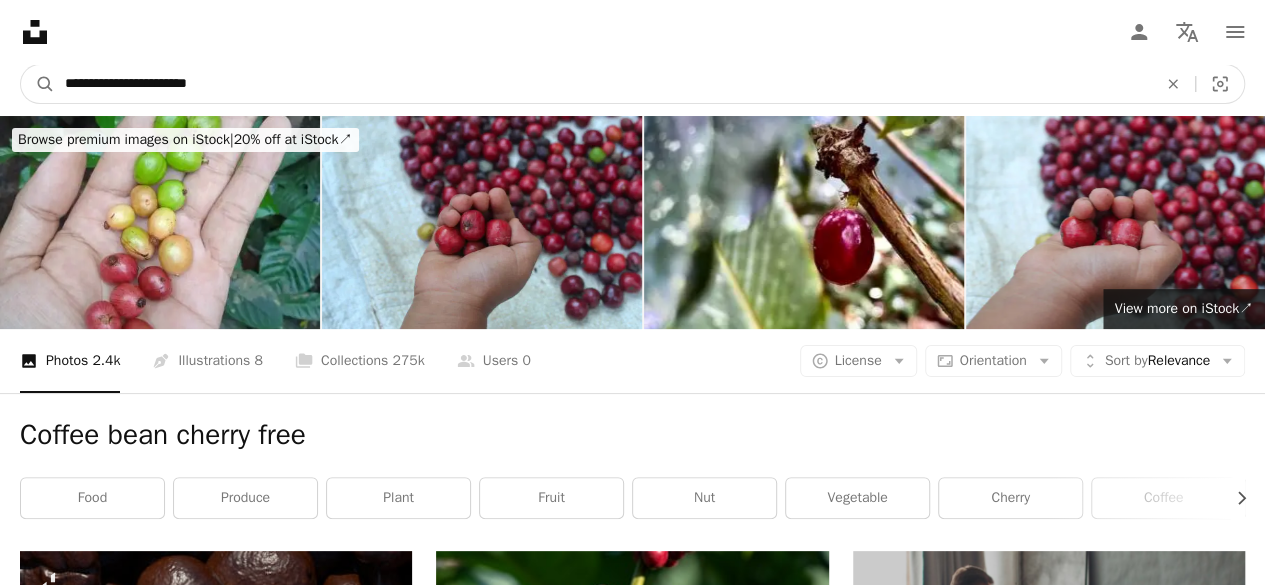 type on "**********" 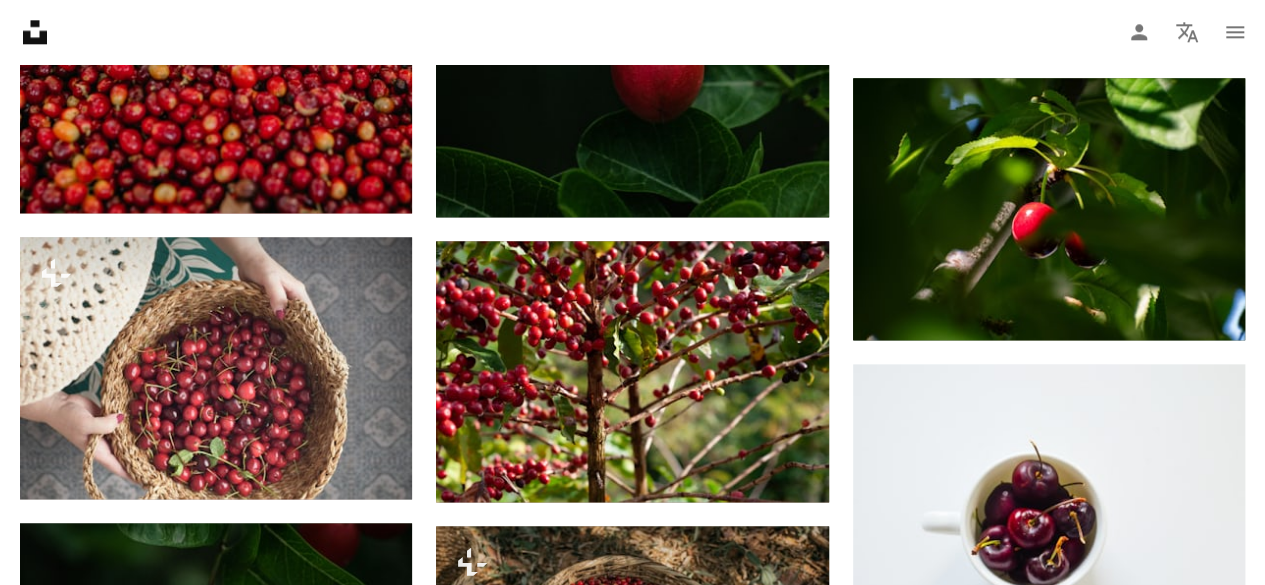 scroll, scrollTop: 1218, scrollLeft: 0, axis: vertical 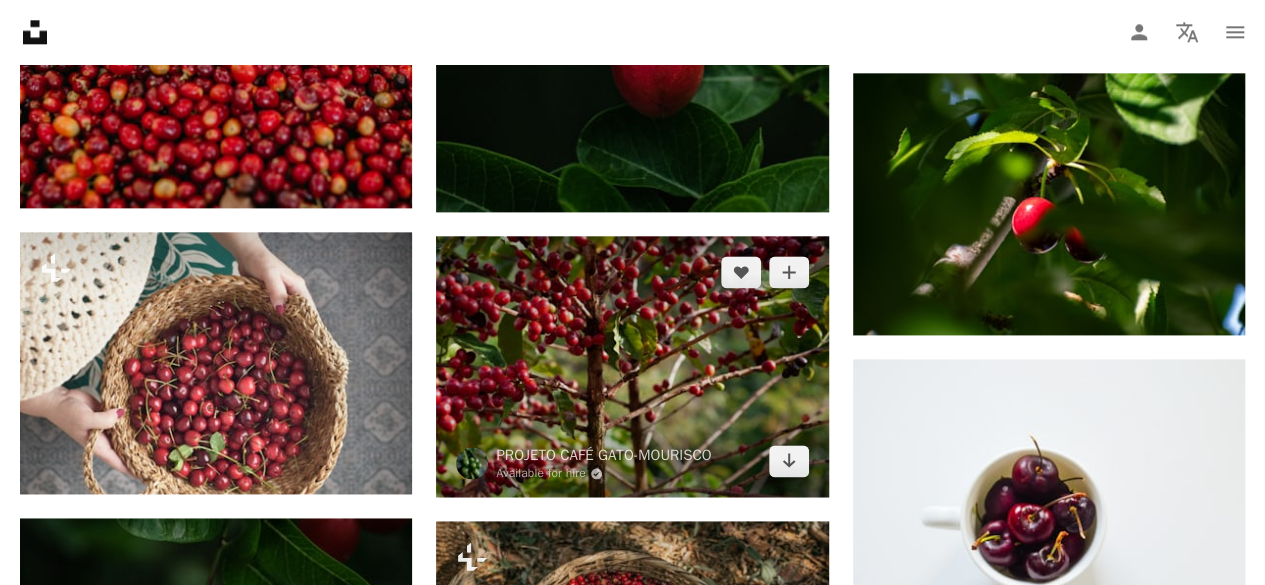 click at bounding box center [632, 367] 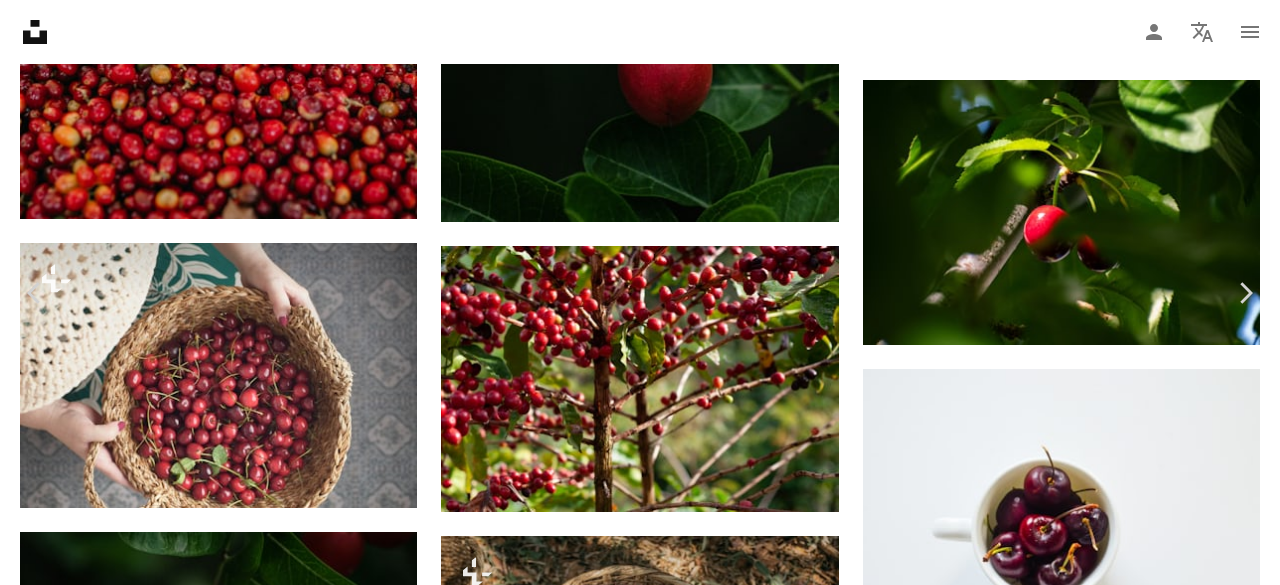 click on "Download free" at bounding box center (1085, 3386) 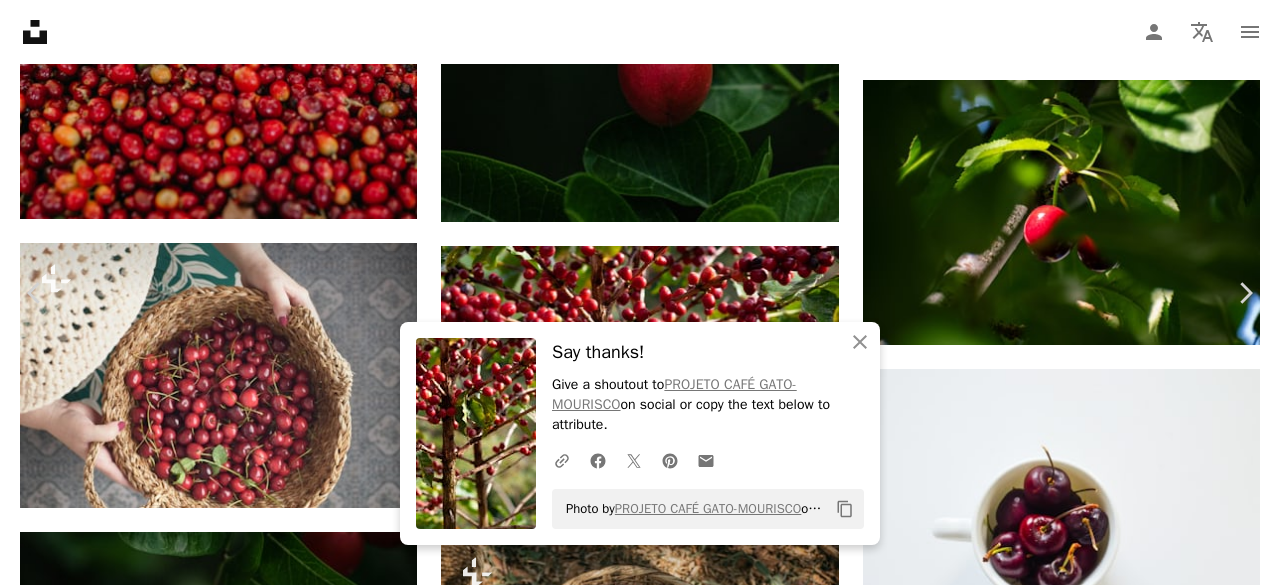click on "A photo Photos   2.4k Pen Tool Illustrations   7 A stack of folders Collections   617k A group of people Users   0 A copyright icon © License Arrow down Aspect ratio Orientation Arrow down Unfold Sort by  Relevance Arrow down Filters Filters Coffee cherry  tree free Chevron right cherry food fruit plant produce são sebastião da grama bengal currant coffea arabica bean carandas plum coffee bean harvest Plus sign for Unsplash+ A heart A plus sign [FIRST] [LAST] For  Unsplash+ A lock Download Plus sign for Unsplash+ A heart A plus sign [FIRST] [LAST] For  Unsplash+ A lock Download Plus sign for Unsplash+ A heart A plus sign For" at bounding box center [640, 1060] 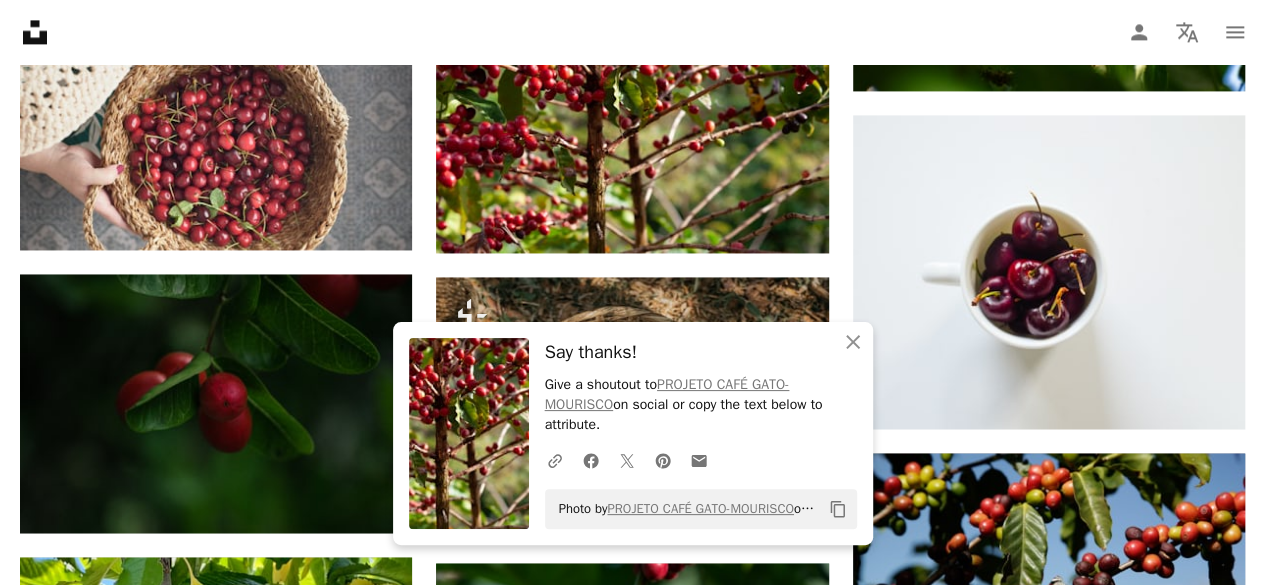 scroll, scrollTop: 1474, scrollLeft: 0, axis: vertical 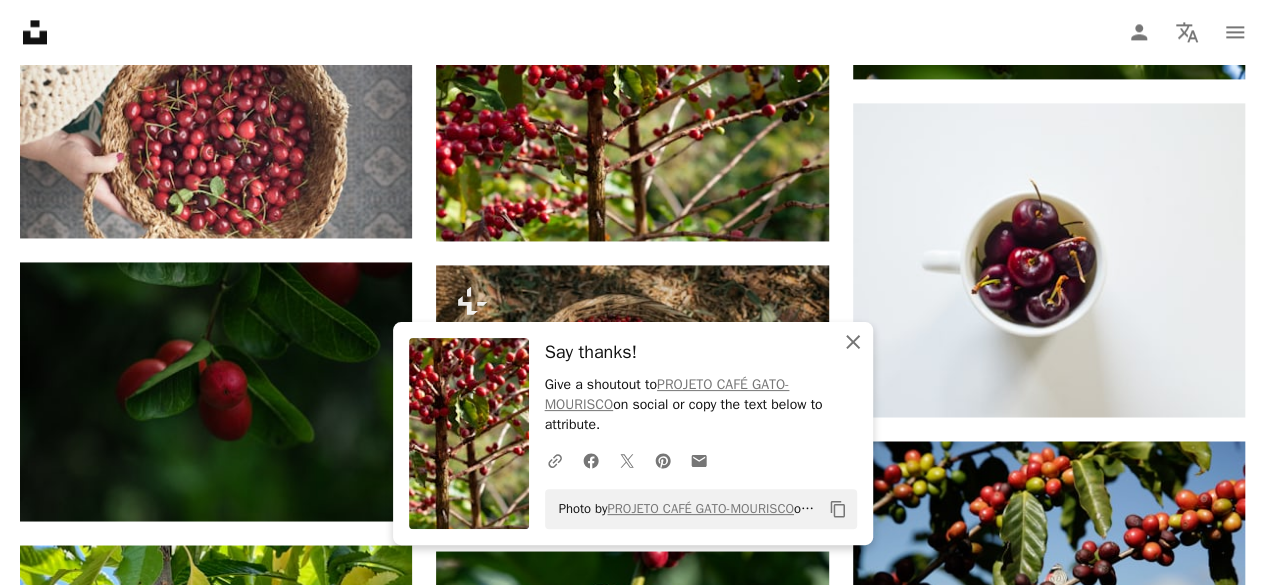 click 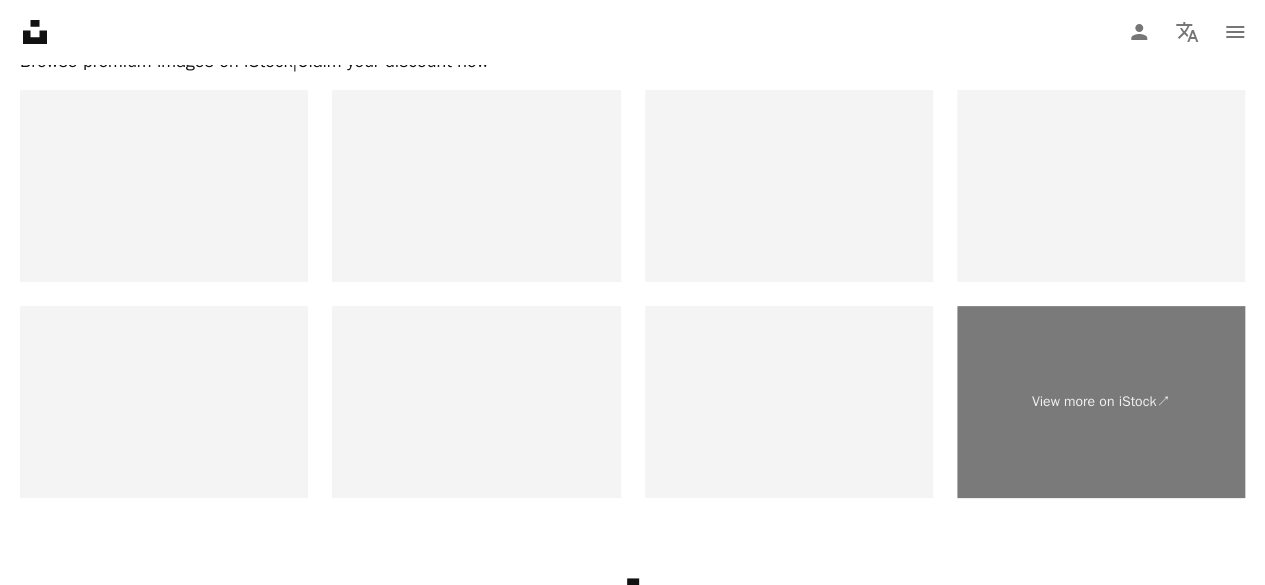 scroll, scrollTop: 3760, scrollLeft: 0, axis: vertical 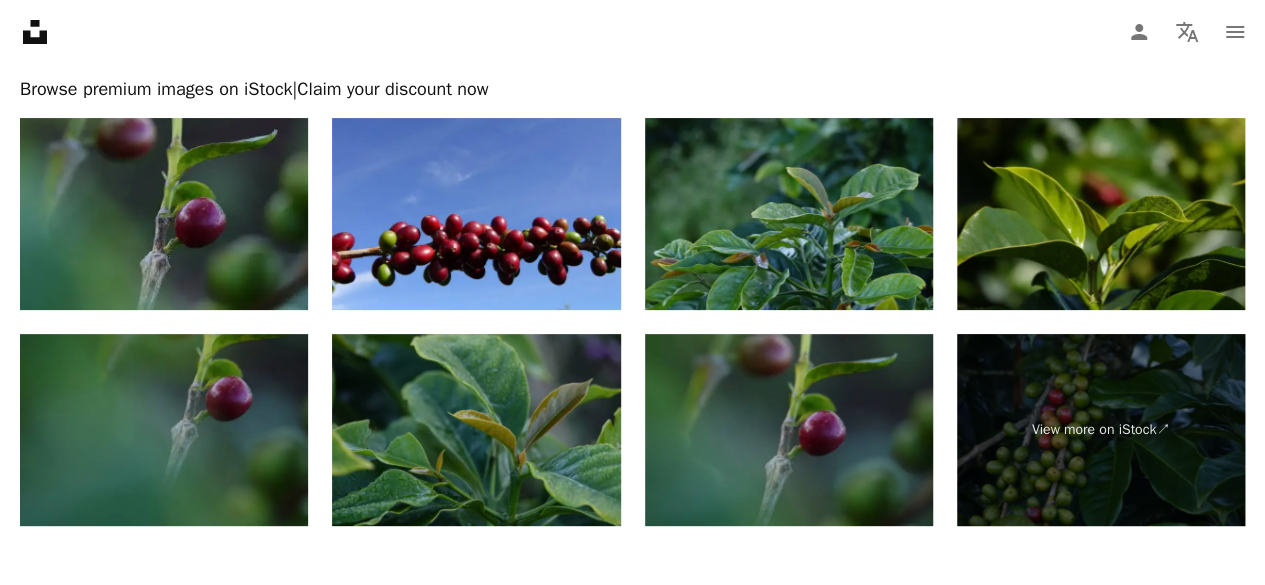 click at bounding box center (476, 430) 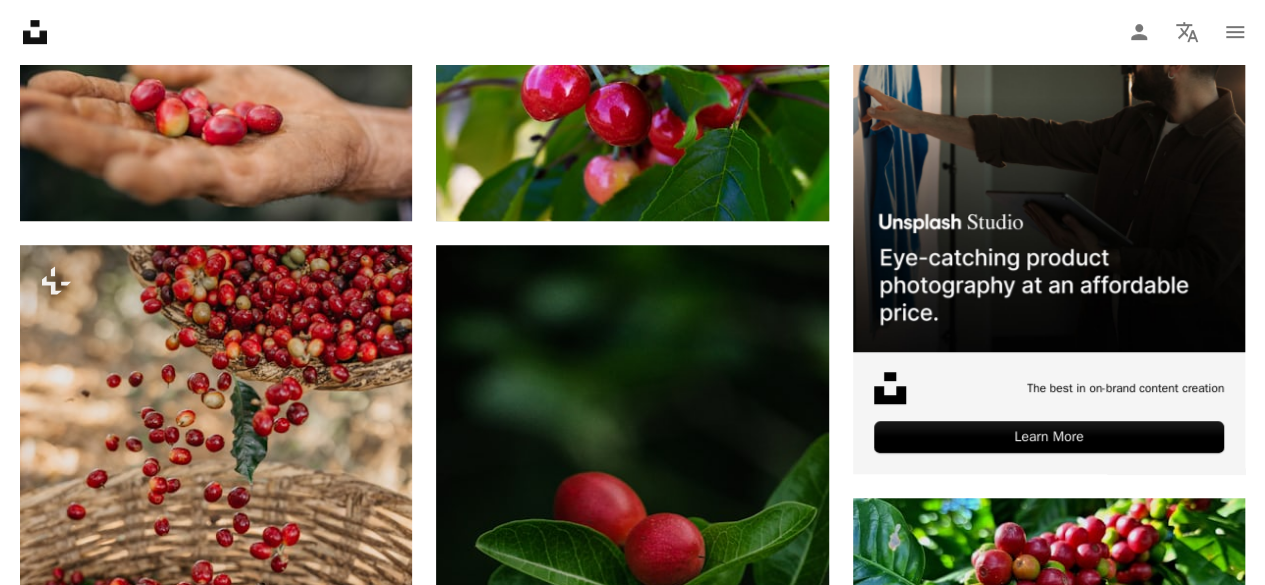 scroll, scrollTop: 0, scrollLeft: 0, axis: both 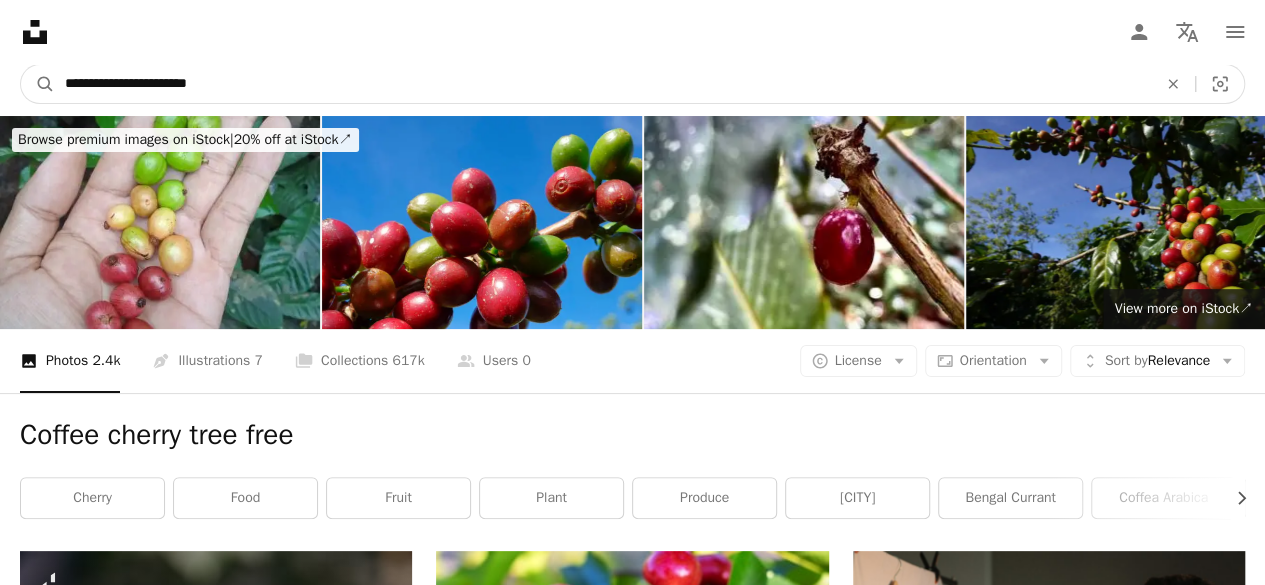 click on "**********" at bounding box center [603, 84] 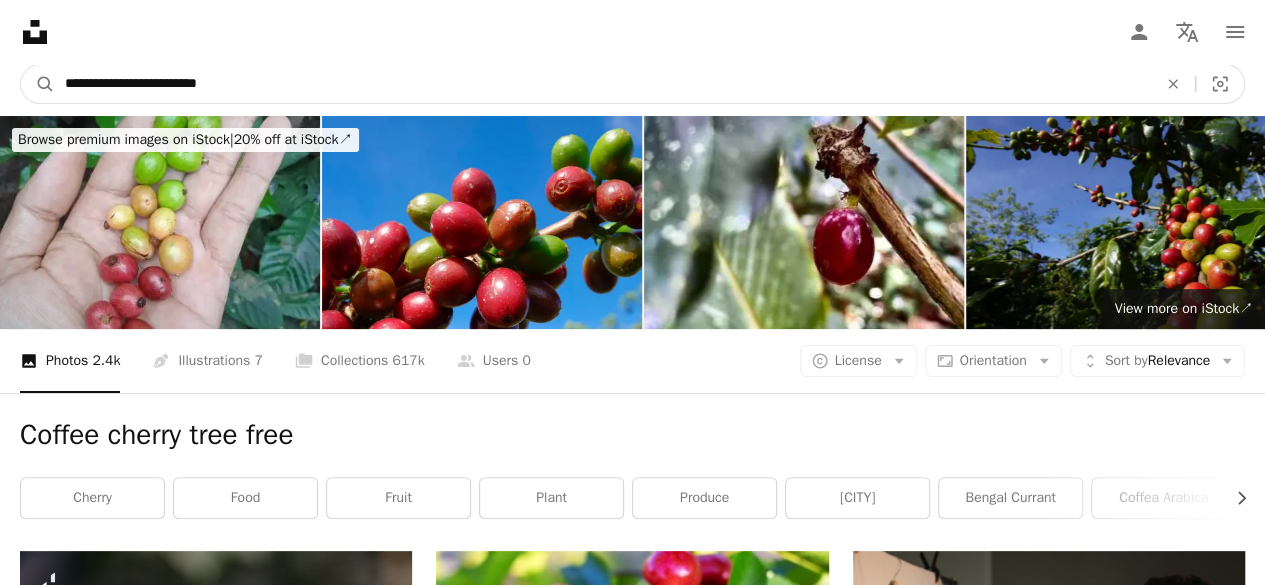 type on "**********" 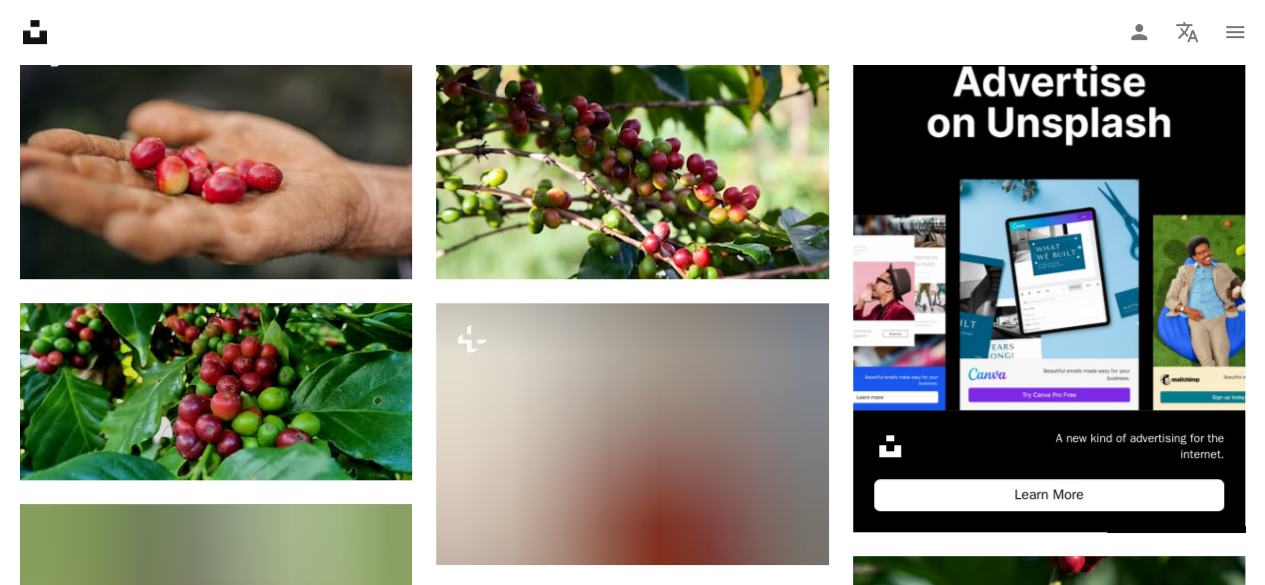 scroll, scrollTop: 544, scrollLeft: 0, axis: vertical 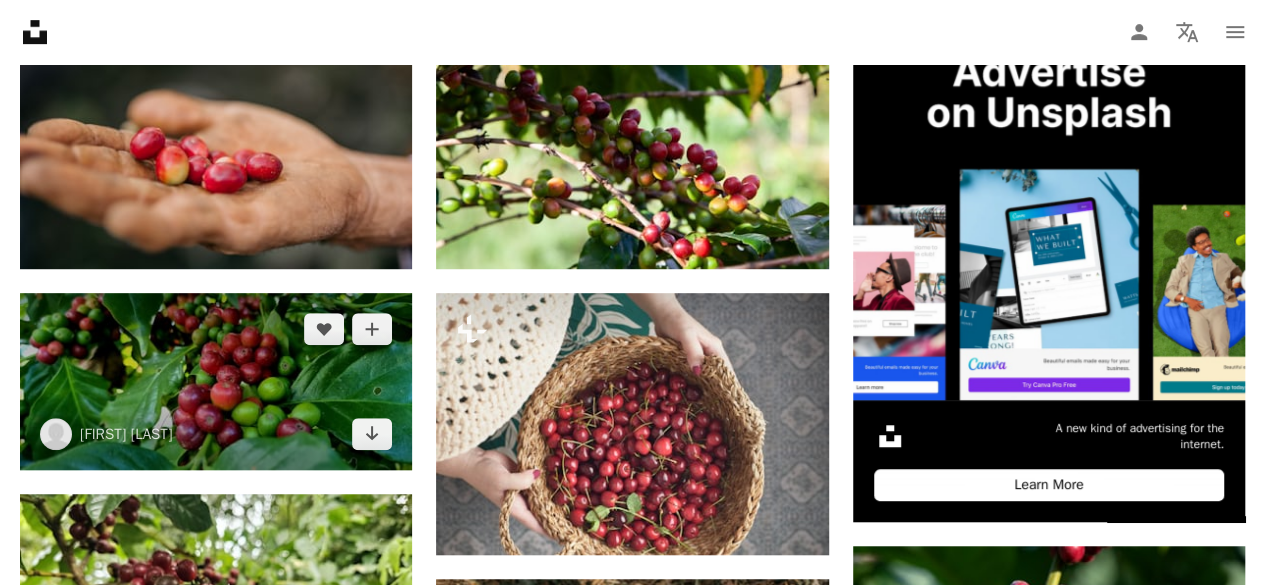 click at bounding box center [216, 381] 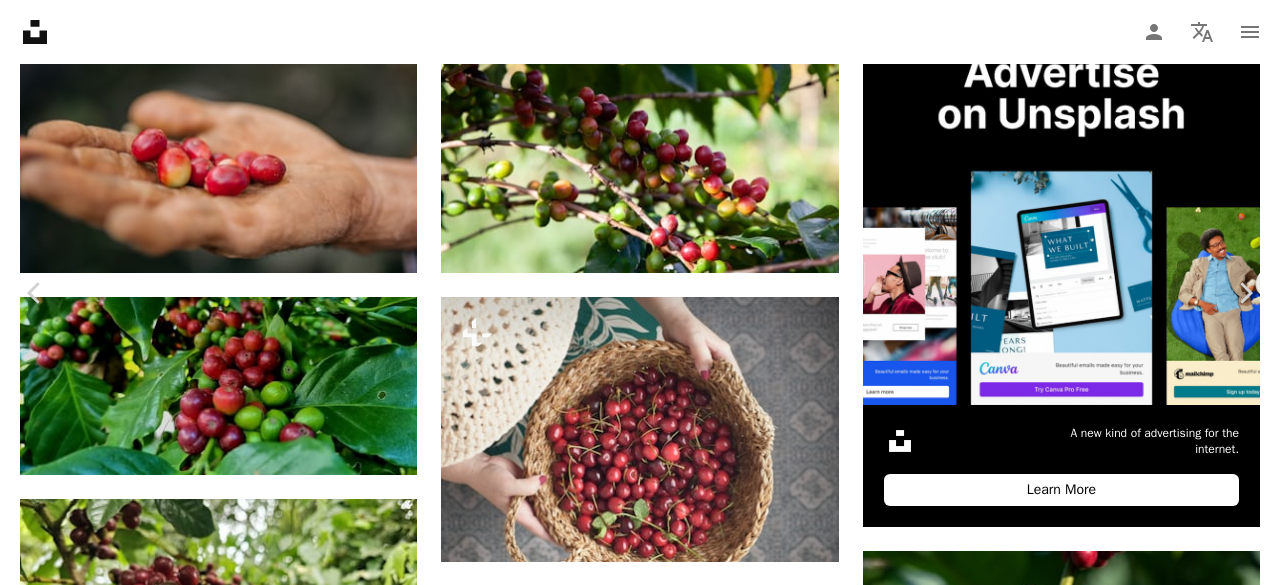 click on "Download free" at bounding box center [1085, 3671] 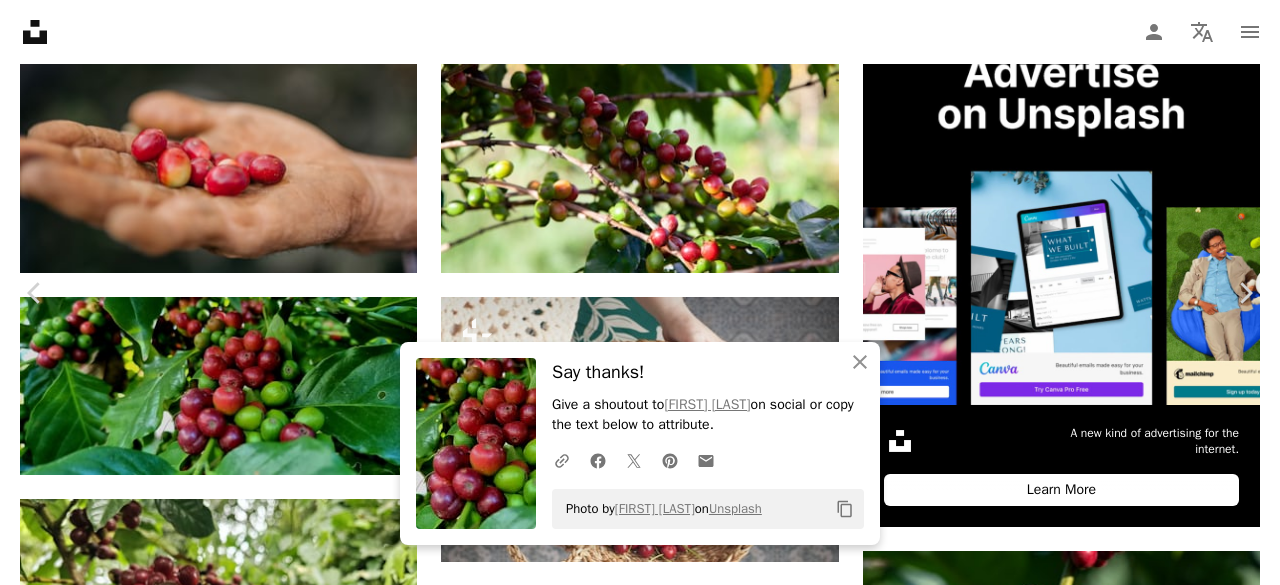 click on "Choose download size" at bounding box center (1141, 3711) 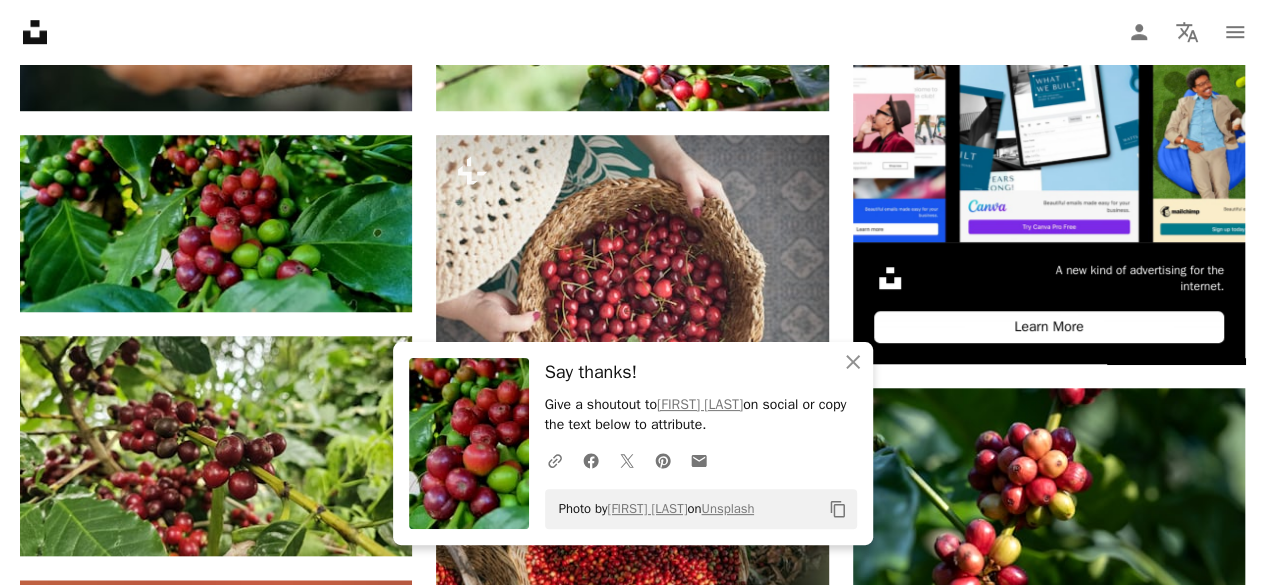 scroll, scrollTop: 682, scrollLeft: 0, axis: vertical 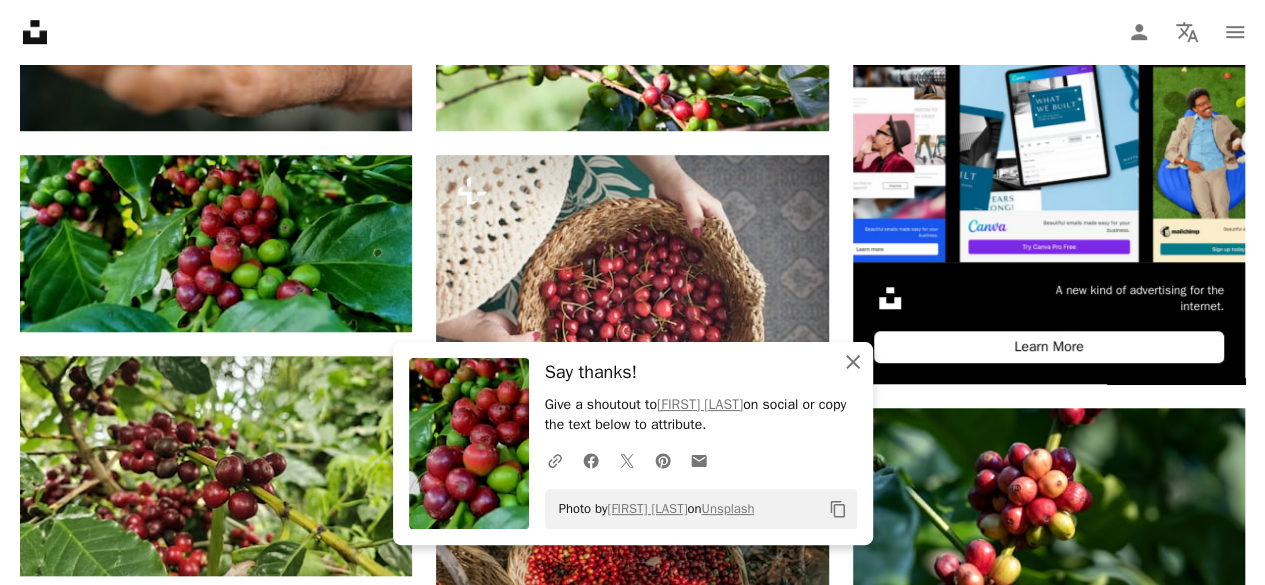 click on "An X shape" 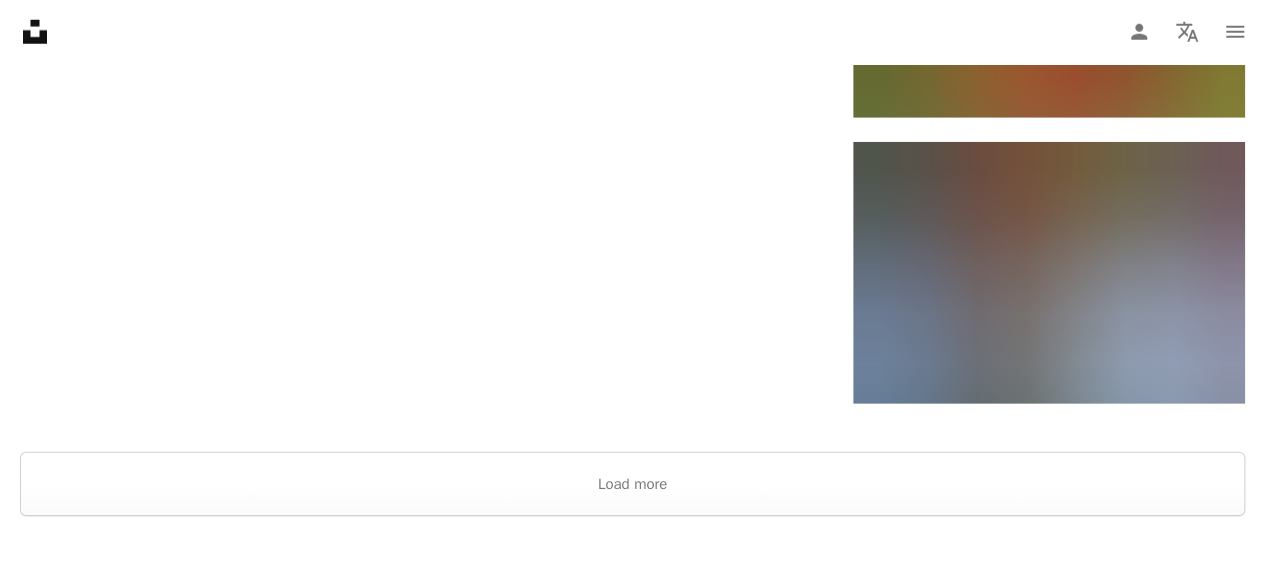 scroll, scrollTop: 2888, scrollLeft: 0, axis: vertical 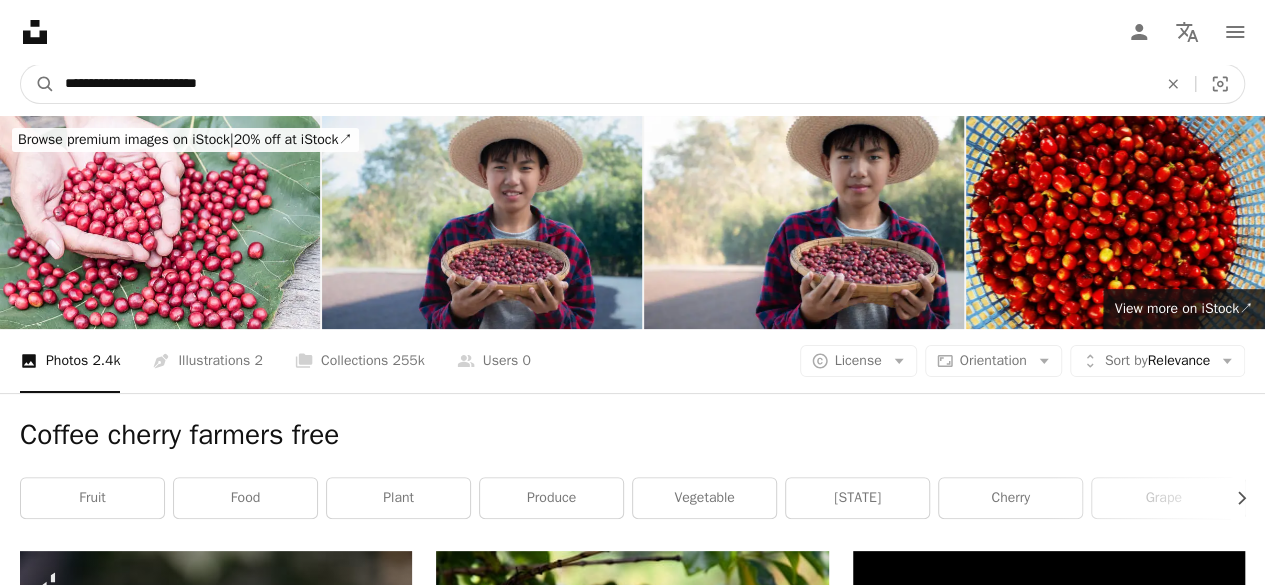 drag, startPoint x: 152, startPoint y: 87, endPoint x: 290, endPoint y: 83, distance: 138.05795 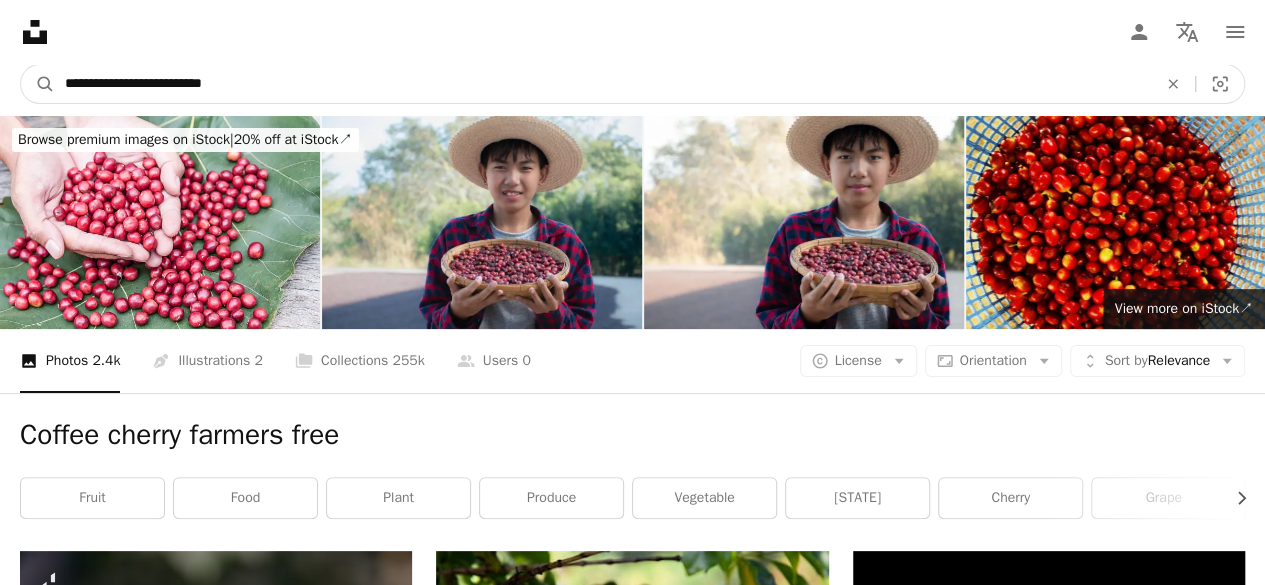 type on "**********" 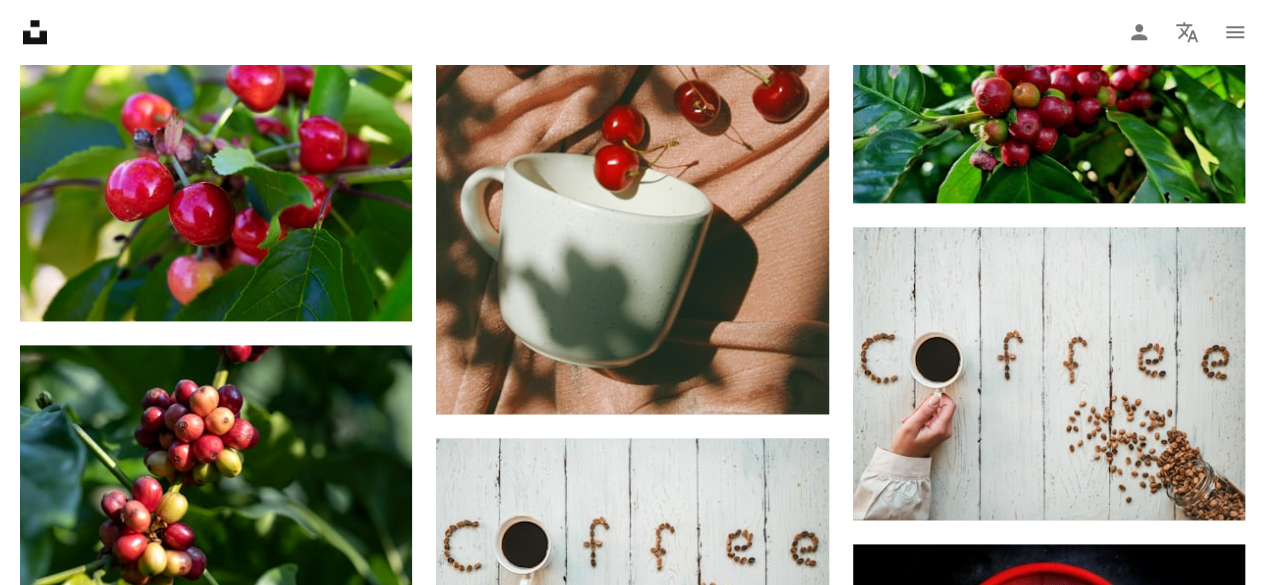 scroll, scrollTop: 1069, scrollLeft: 0, axis: vertical 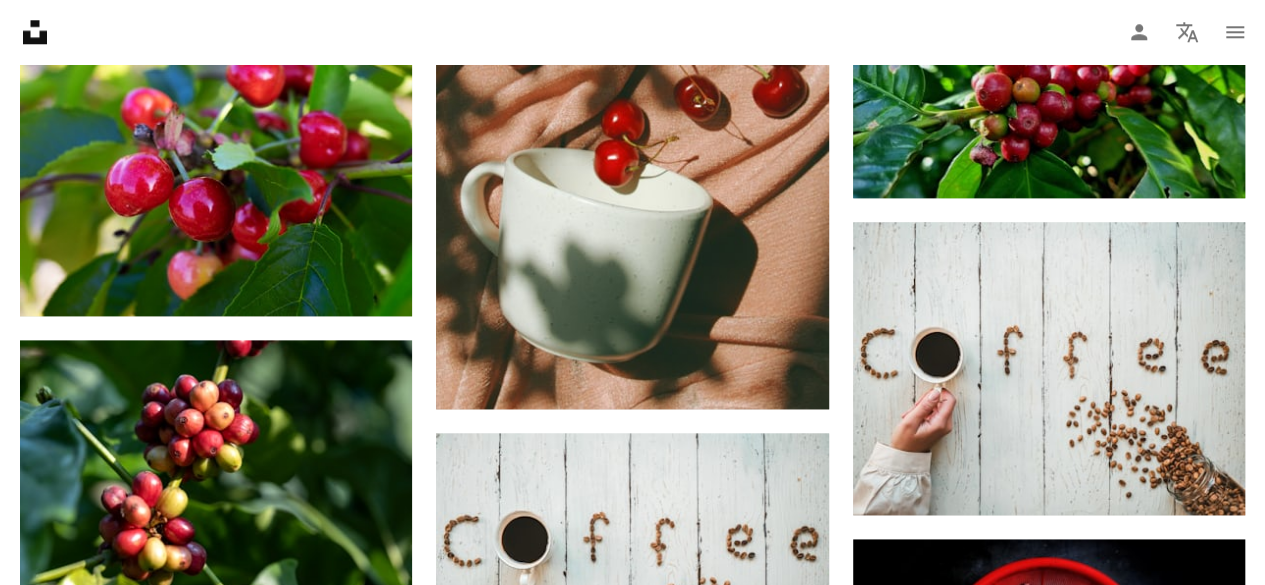 drag, startPoint x: 1258, startPoint y: 197, endPoint x: 1264, endPoint y: 240, distance: 43.416588 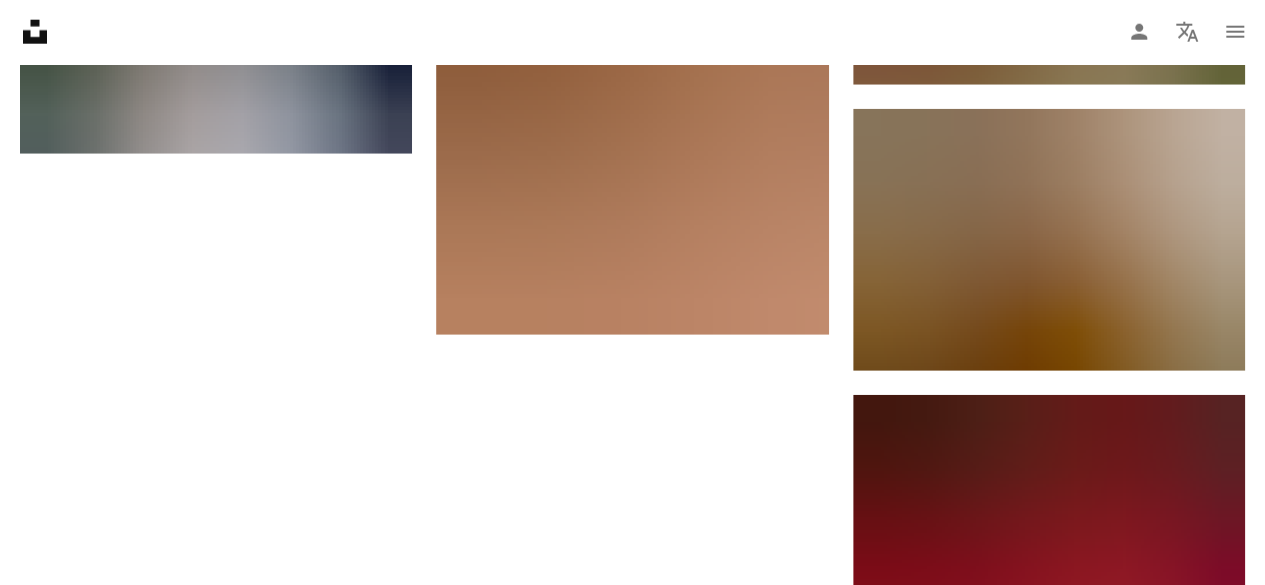 scroll, scrollTop: 2659, scrollLeft: 0, axis: vertical 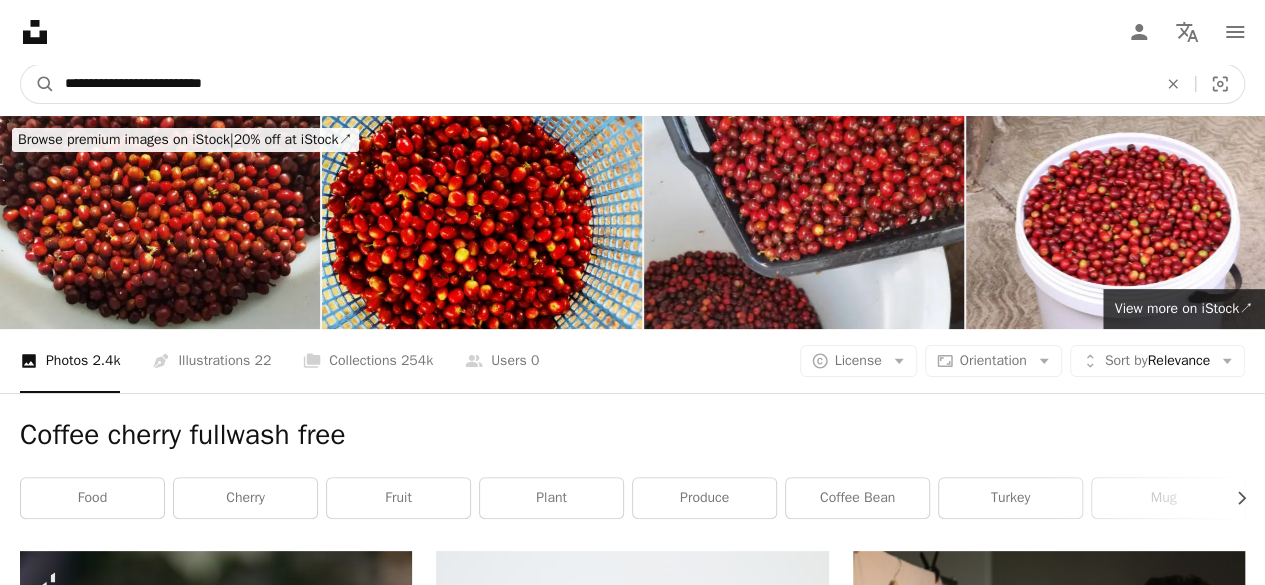 drag, startPoint x: 108, startPoint y: 82, endPoint x: 448, endPoint y: 65, distance: 340.42474 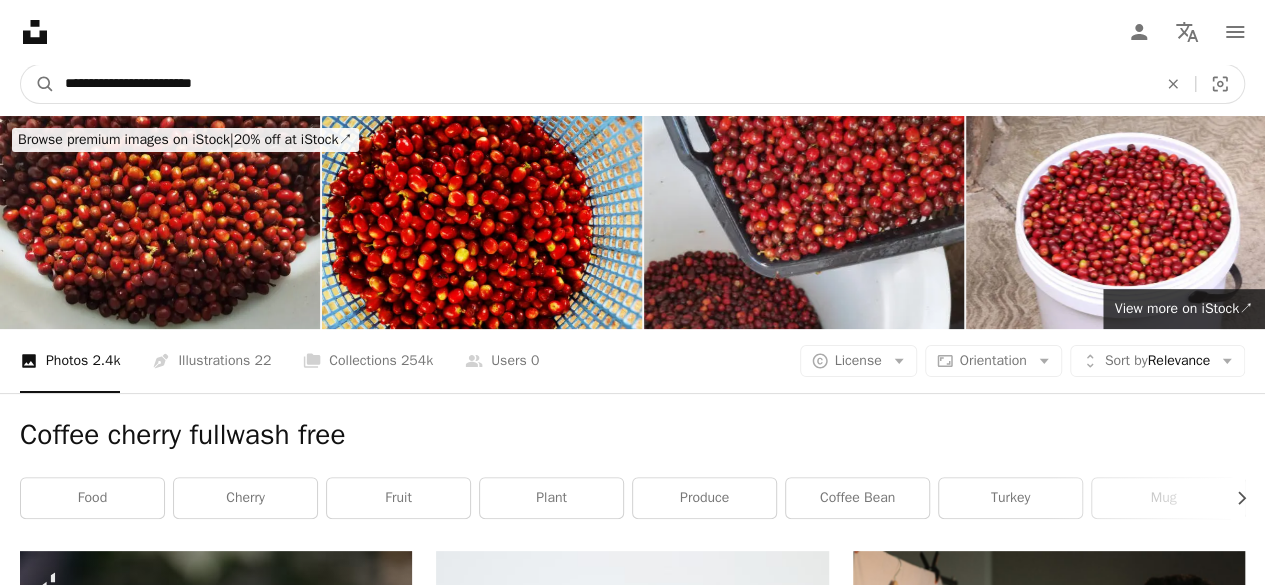 type on "**********" 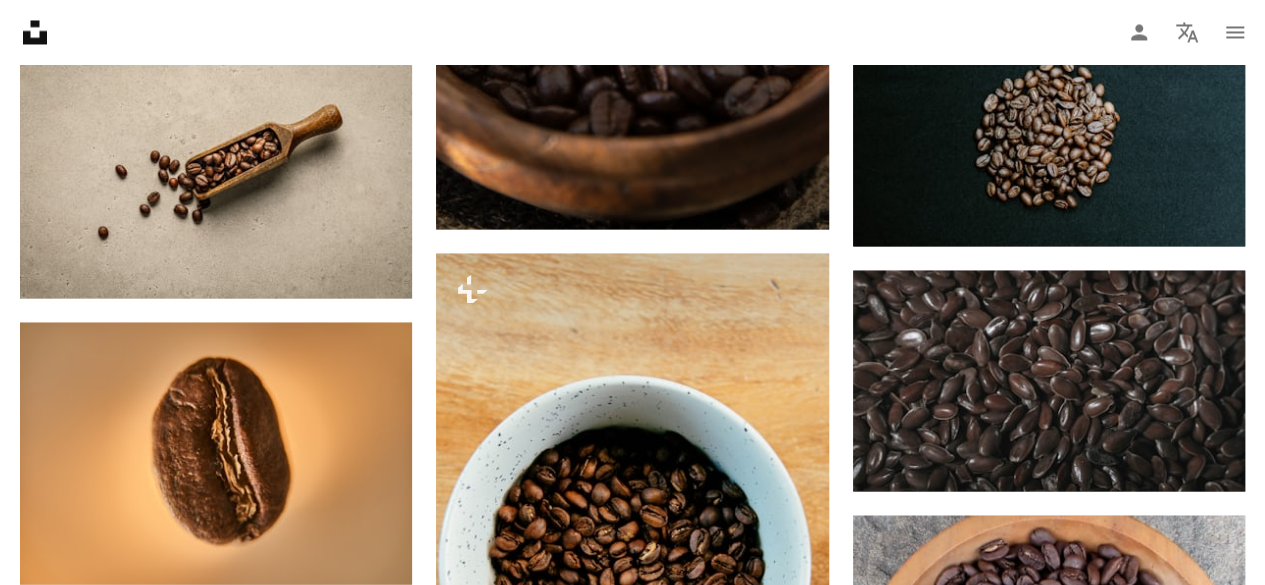 scroll, scrollTop: 1814, scrollLeft: 0, axis: vertical 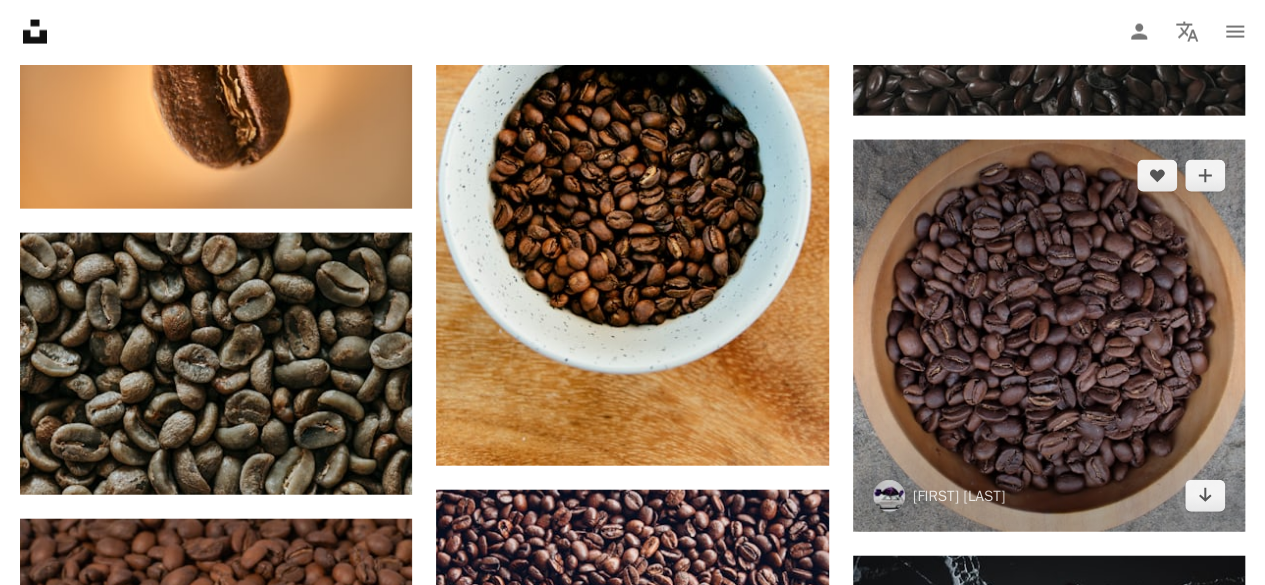 click at bounding box center (1049, 336) 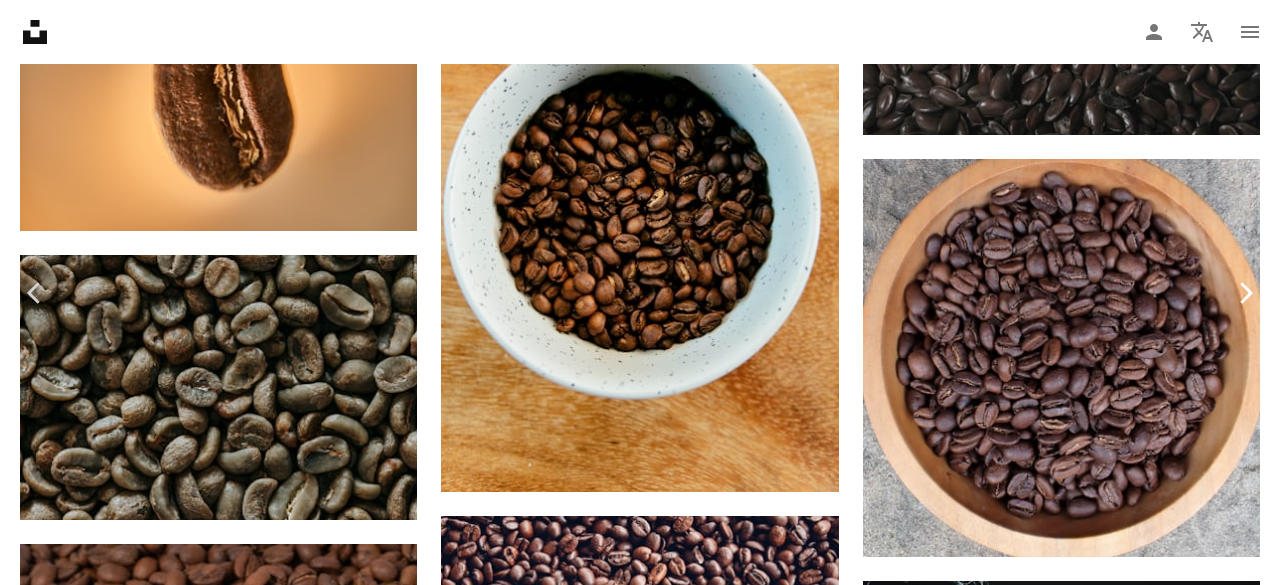 click on "Chevron right" at bounding box center (1245, 293) 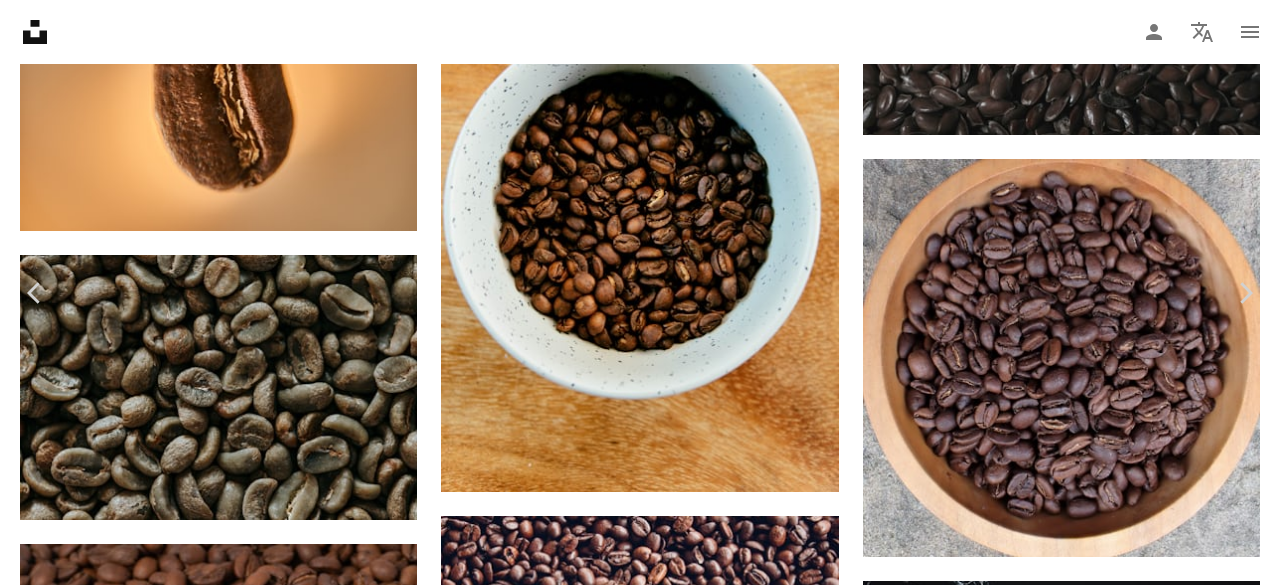 click on "An X shape" at bounding box center [20, 20] 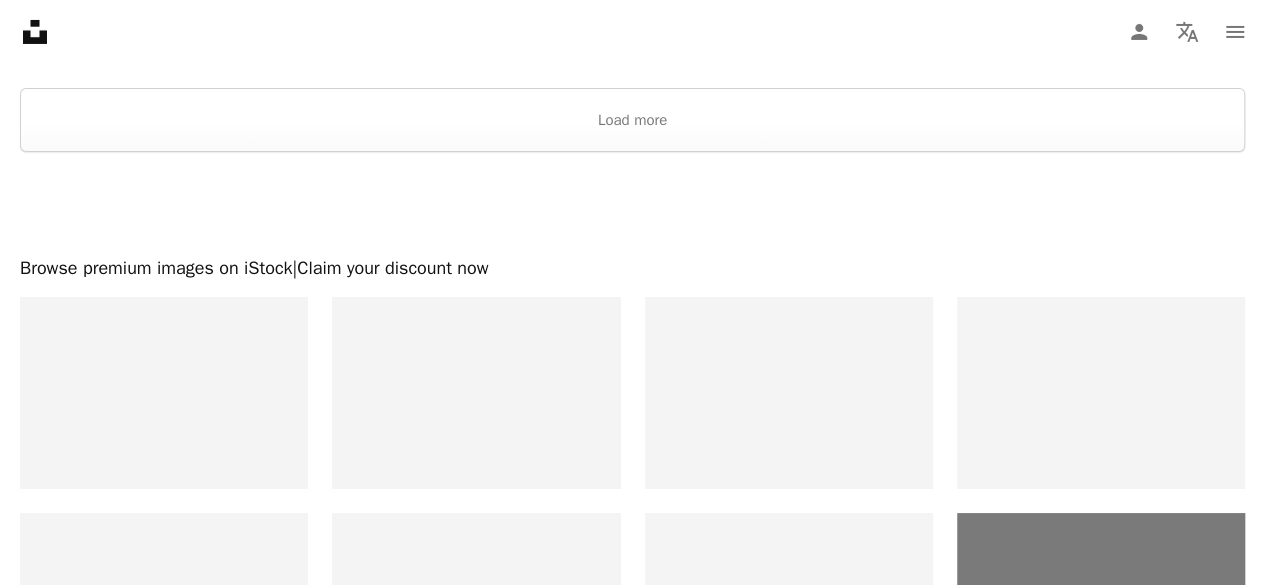 scroll, scrollTop: 3755, scrollLeft: 0, axis: vertical 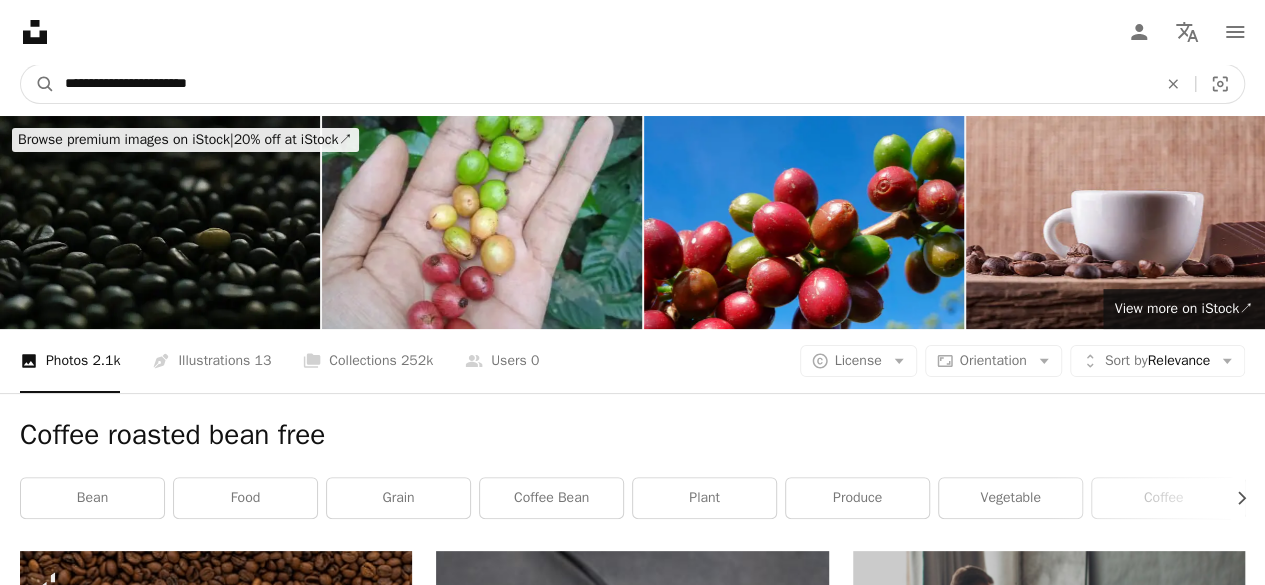 drag, startPoint x: 104, startPoint y: 83, endPoint x: 260, endPoint y: 81, distance: 156.01282 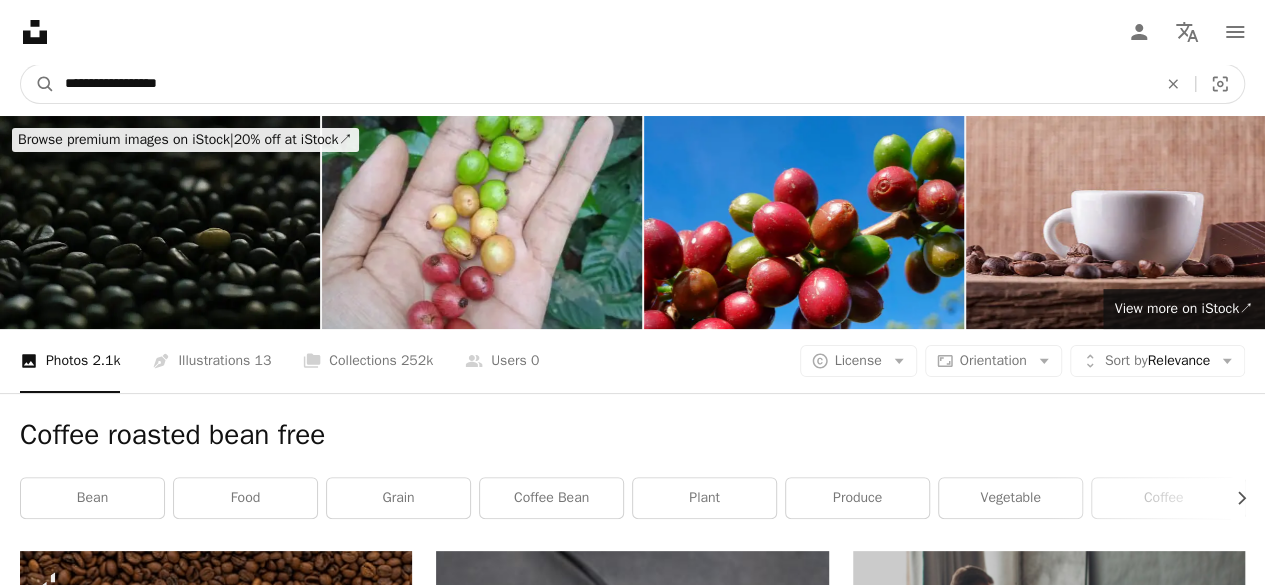 type on "**********" 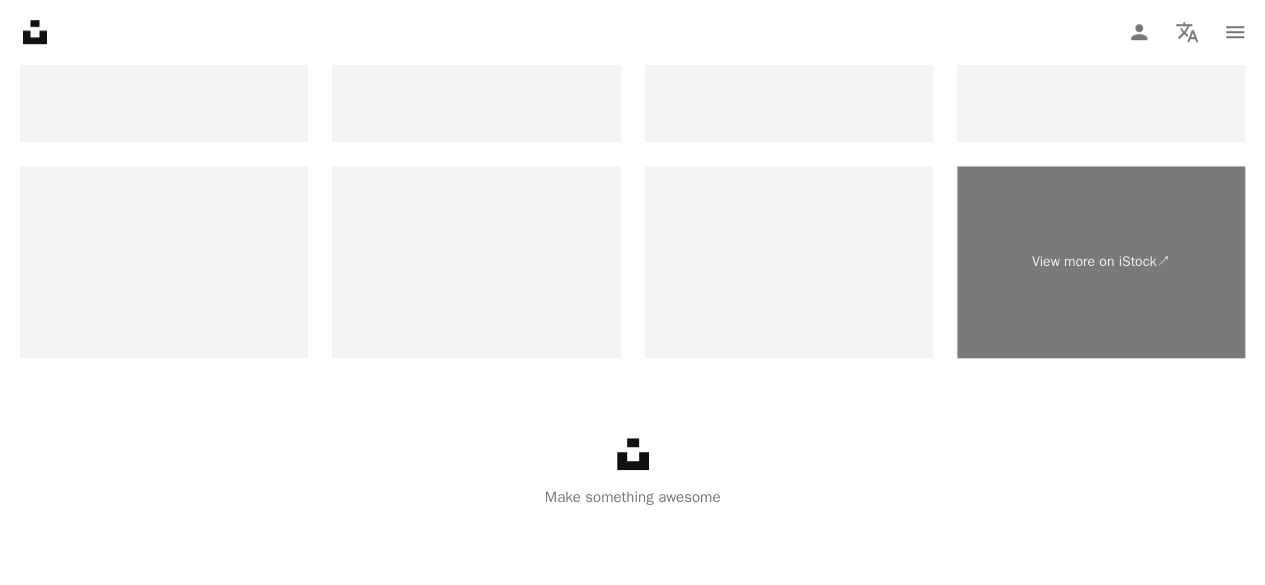 scroll, scrollTop: 0, scrollLeft: 0, axis: both 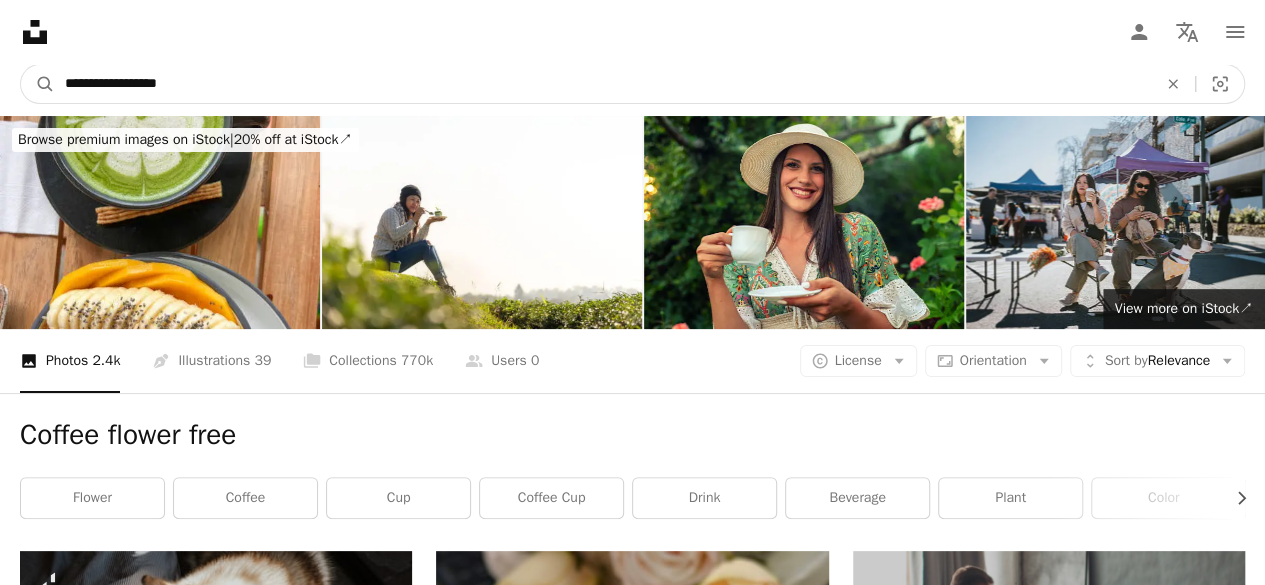 click on "**********" at bounding box center [603, 84] 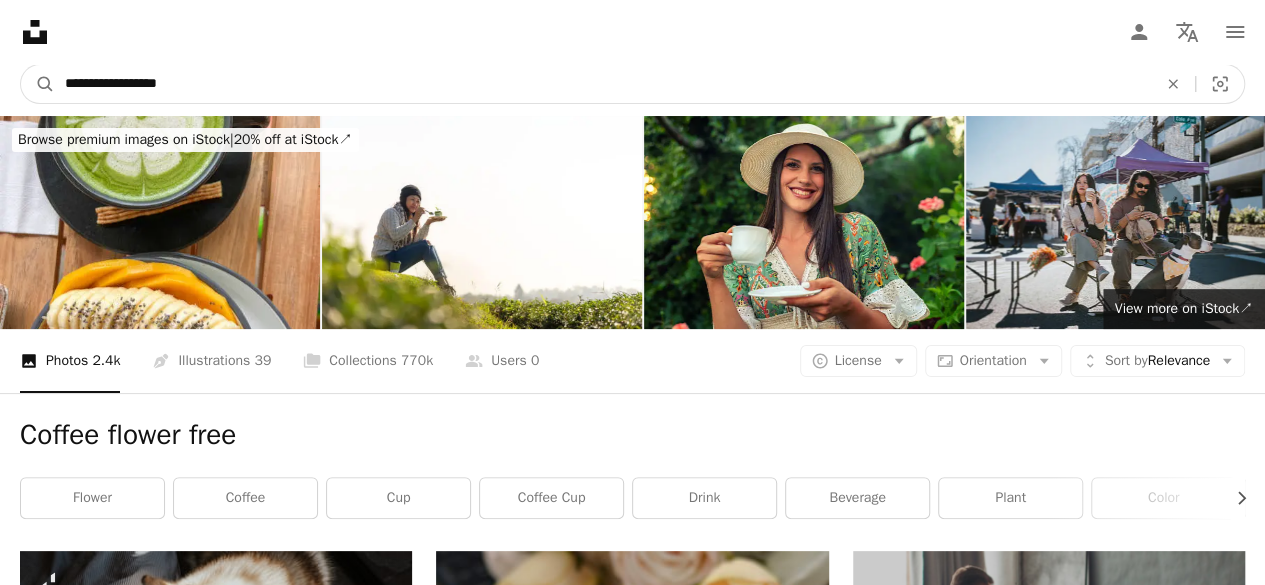 click on "**********" at bounding box center [603, 84] 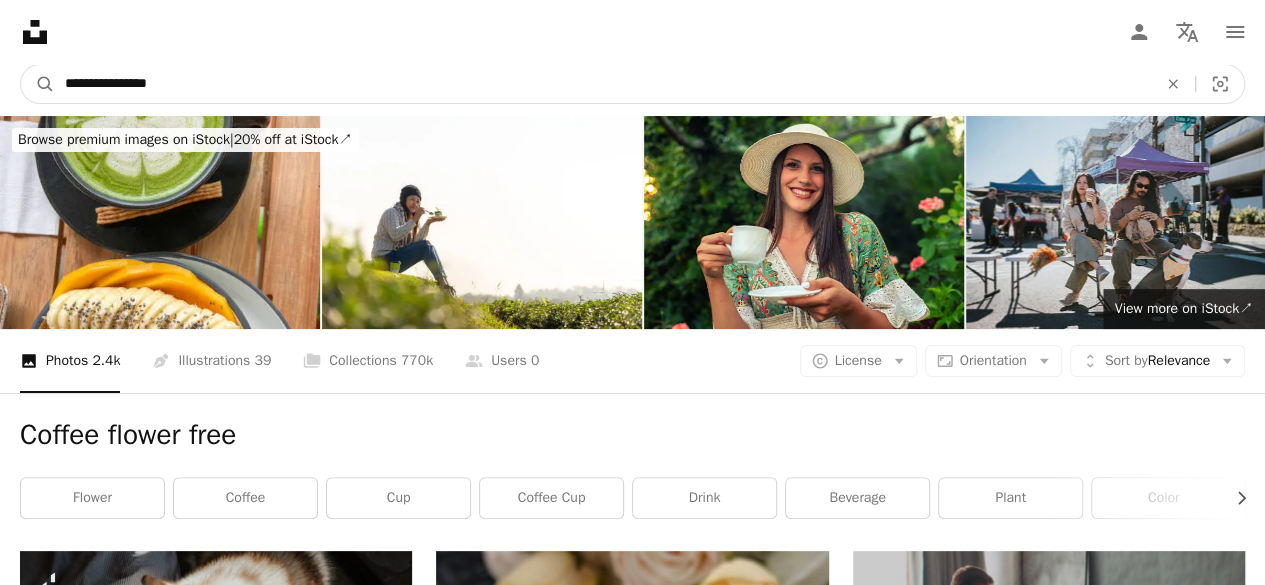 type on "**********" 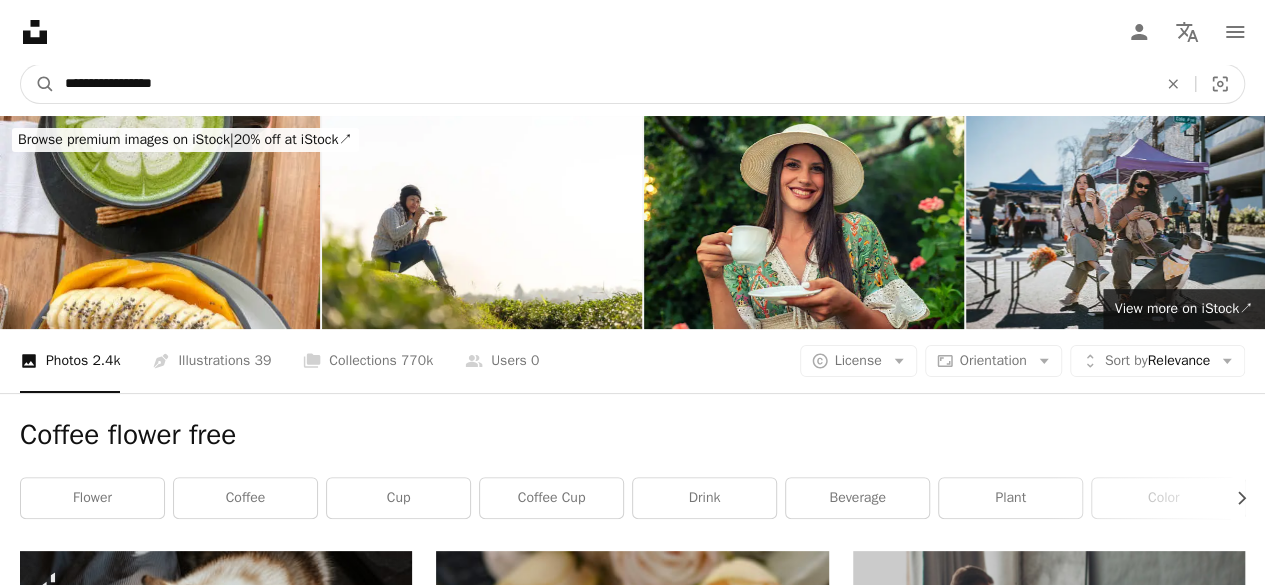 click on "A magnifying glass" at bounding box center (38, 84) 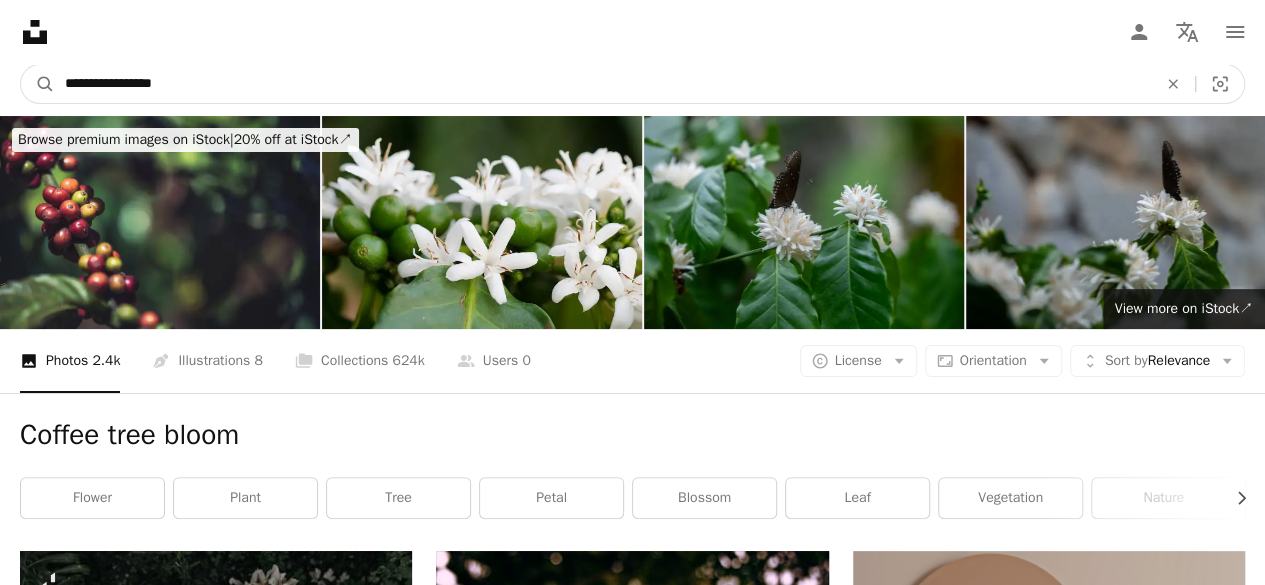 click on "**********" at bounding box center [603, 84] 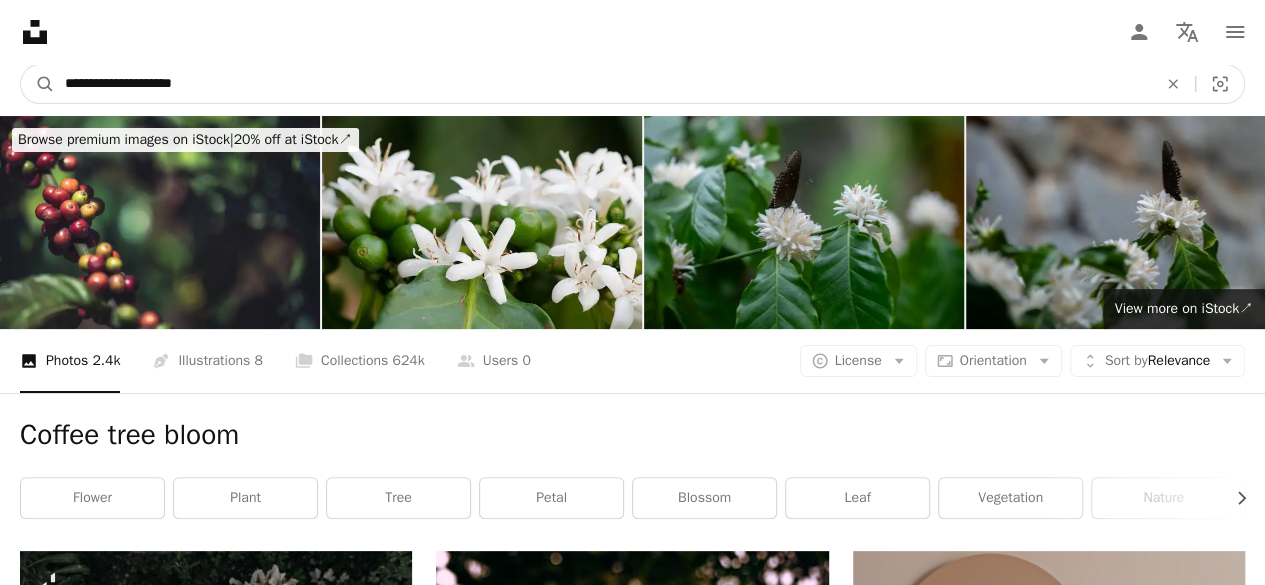 type on "**********" 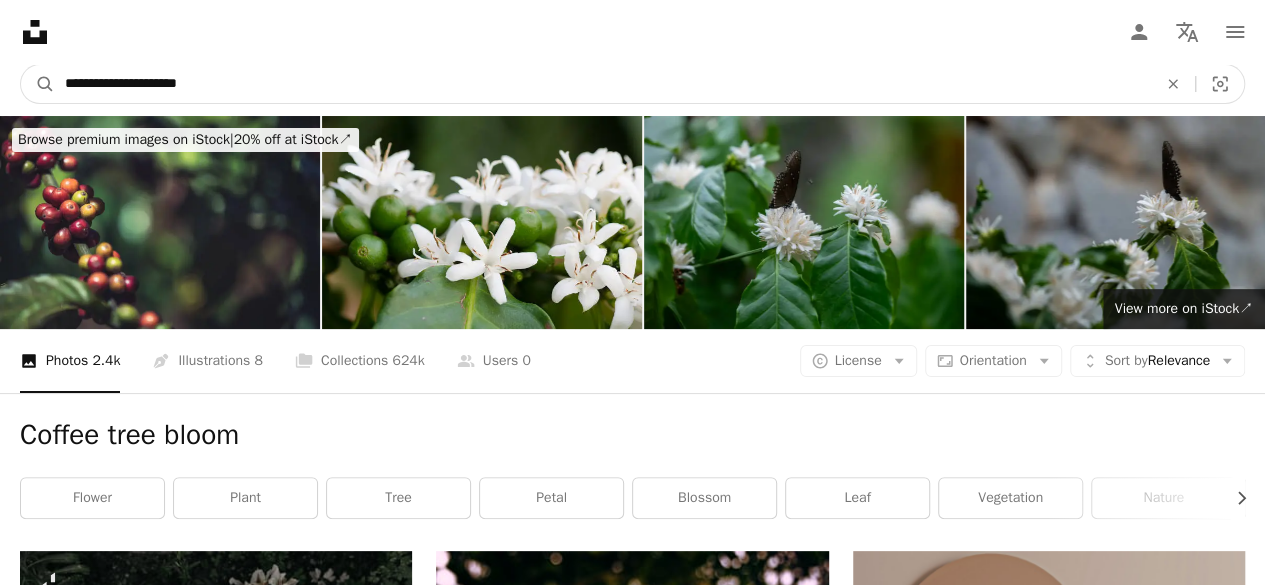 click on "A magnifying glass" at bounding box center (38, 84) 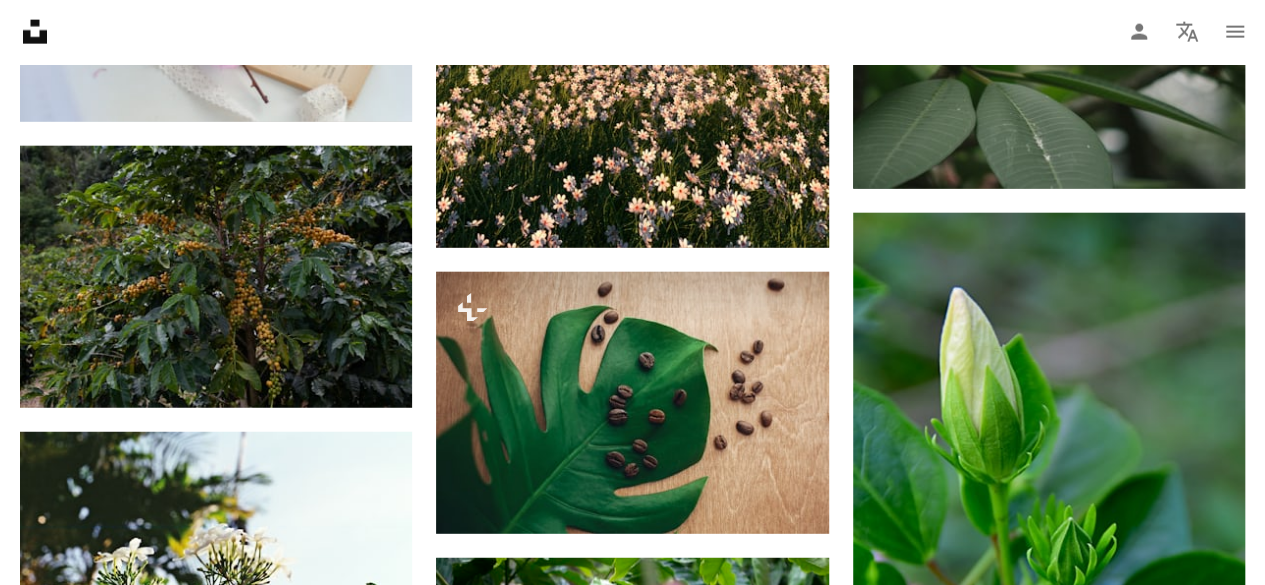 scroll, scrollTop: 2618, scrollLeft: 0, axis: vertical 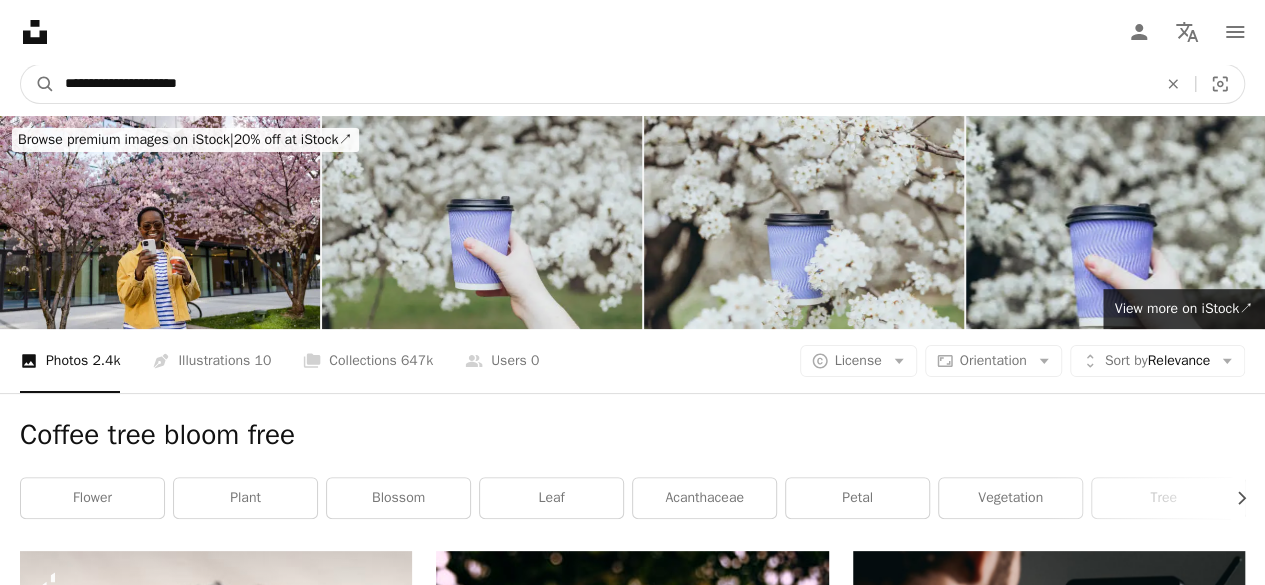 click on "**********" at bounding box center [603, 84] 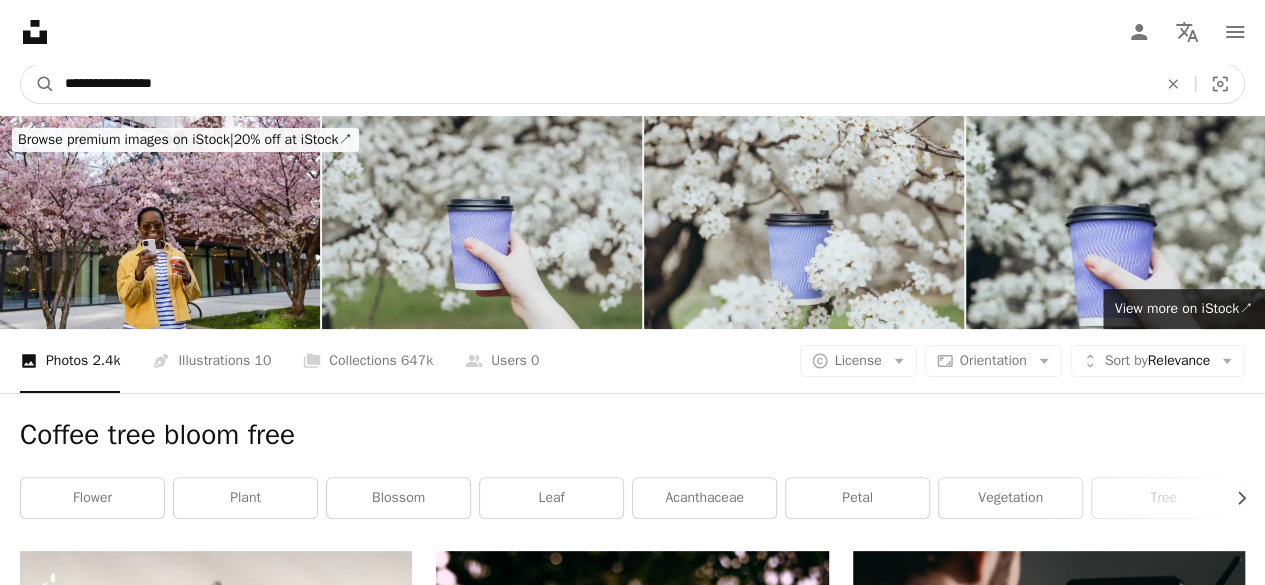 type on "**********" 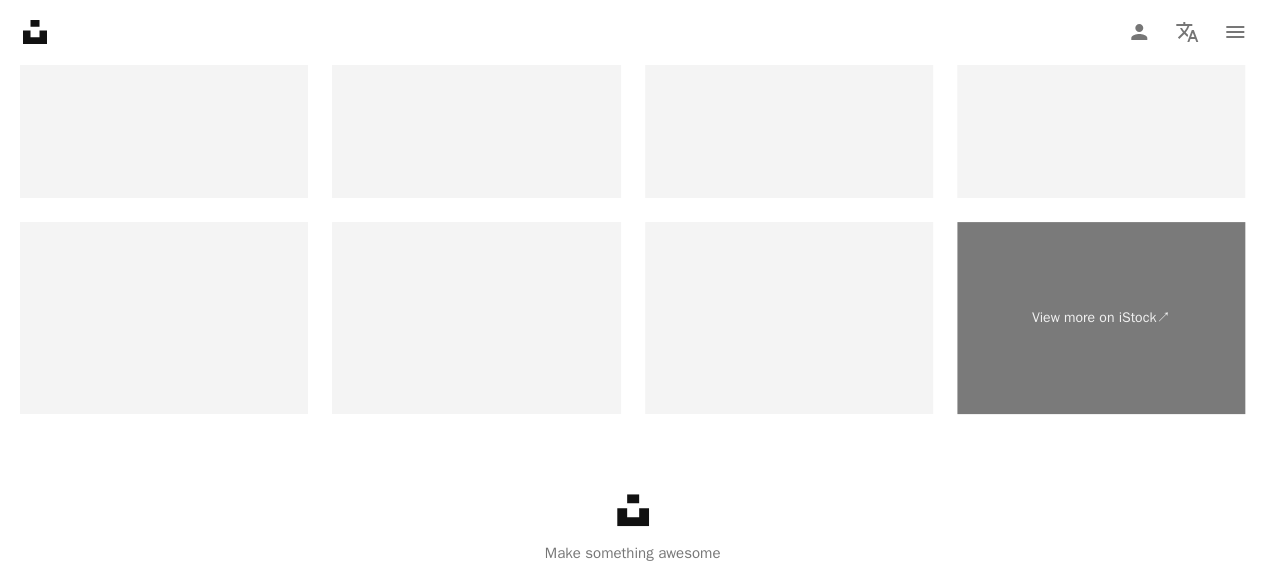 scroll, scrollTop: 3864, scrollLeft: 0, axis: vertical 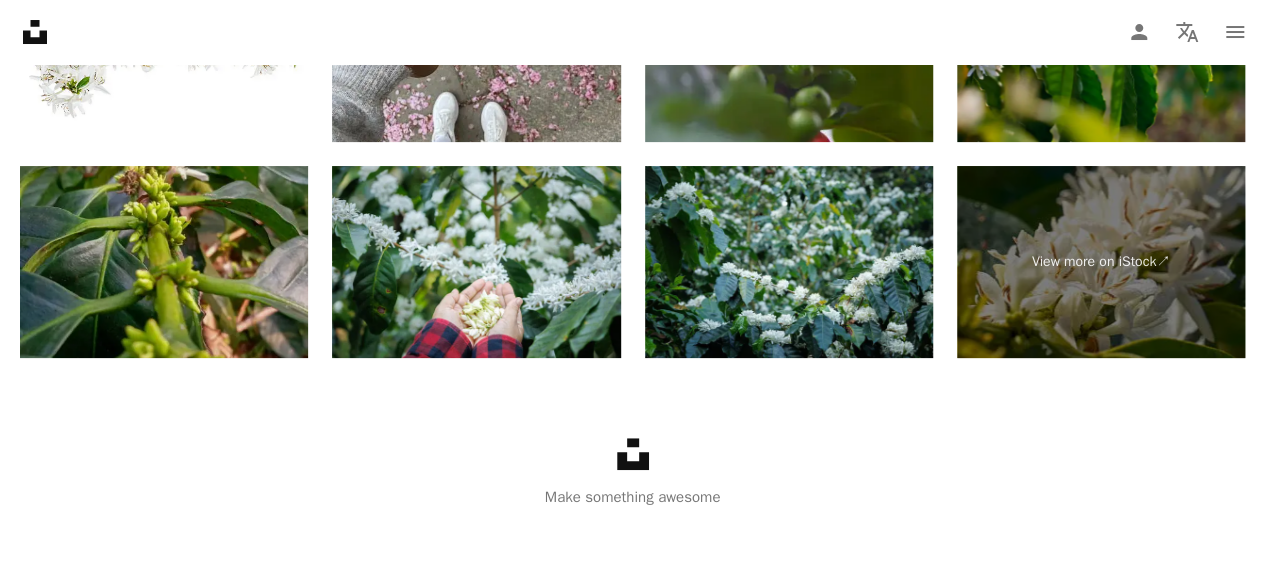 click at bounding box center (164, 262) 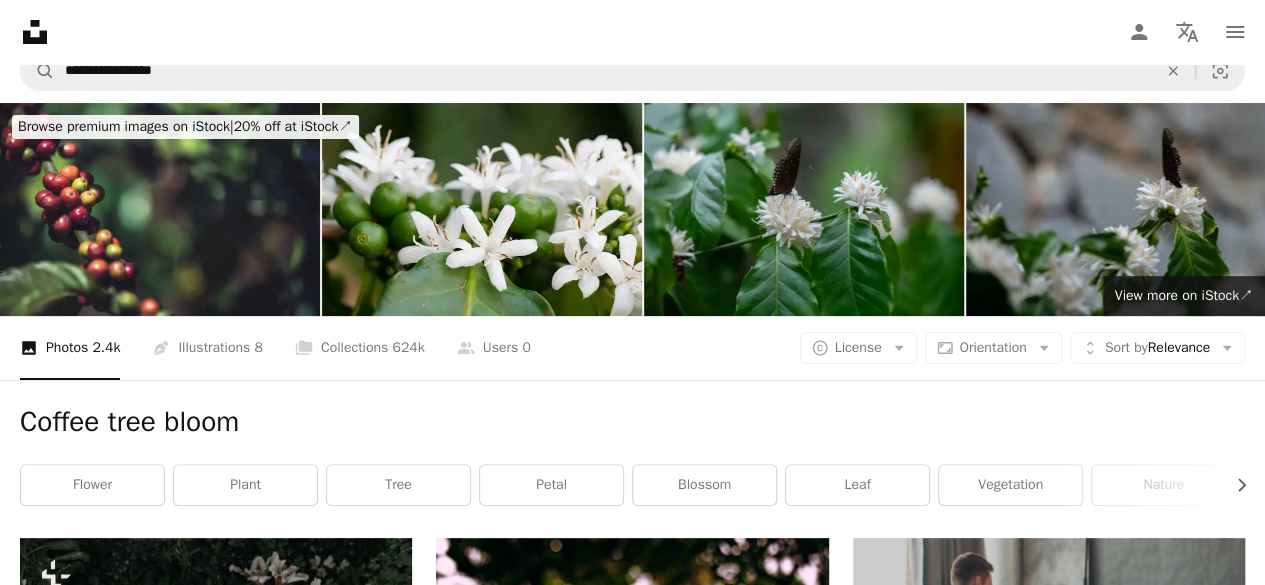 scroll, scrollTop: 0, scrollLeft: 0, axis: both 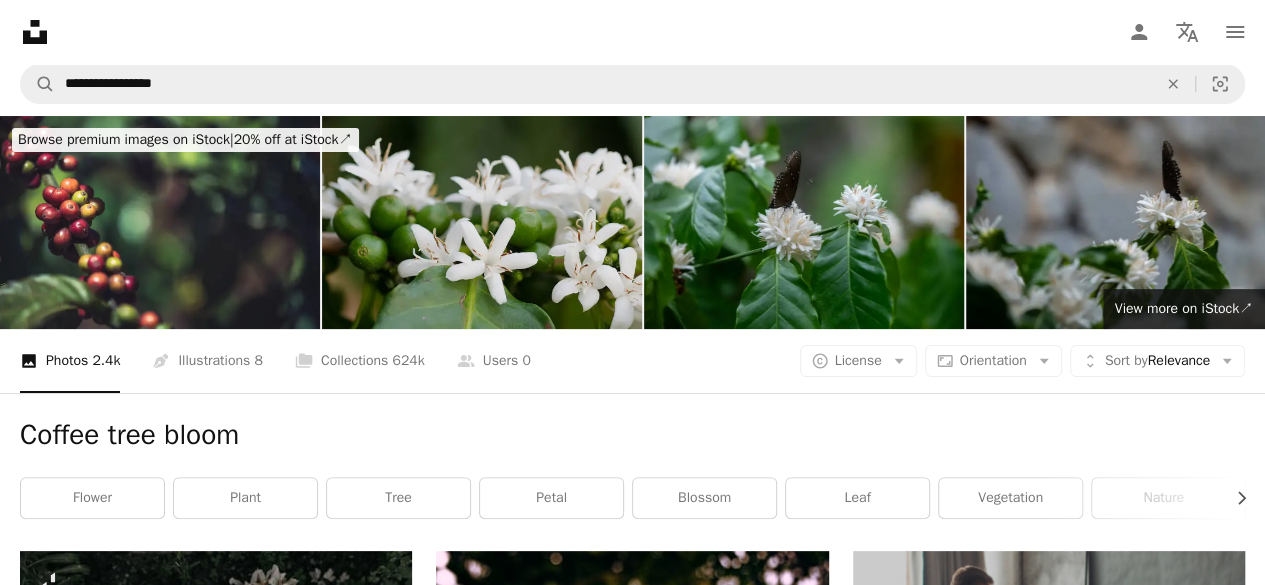 click at bounding box center (482, 222) 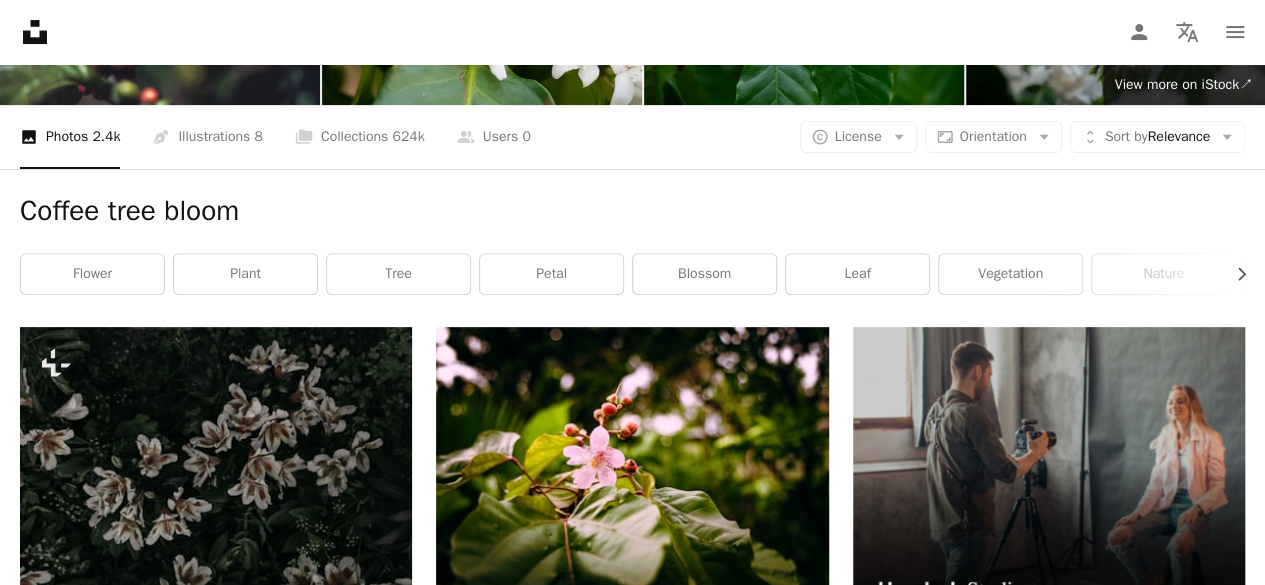 scroll, scrollTop: 0, scrollLeft: 0, axis: both 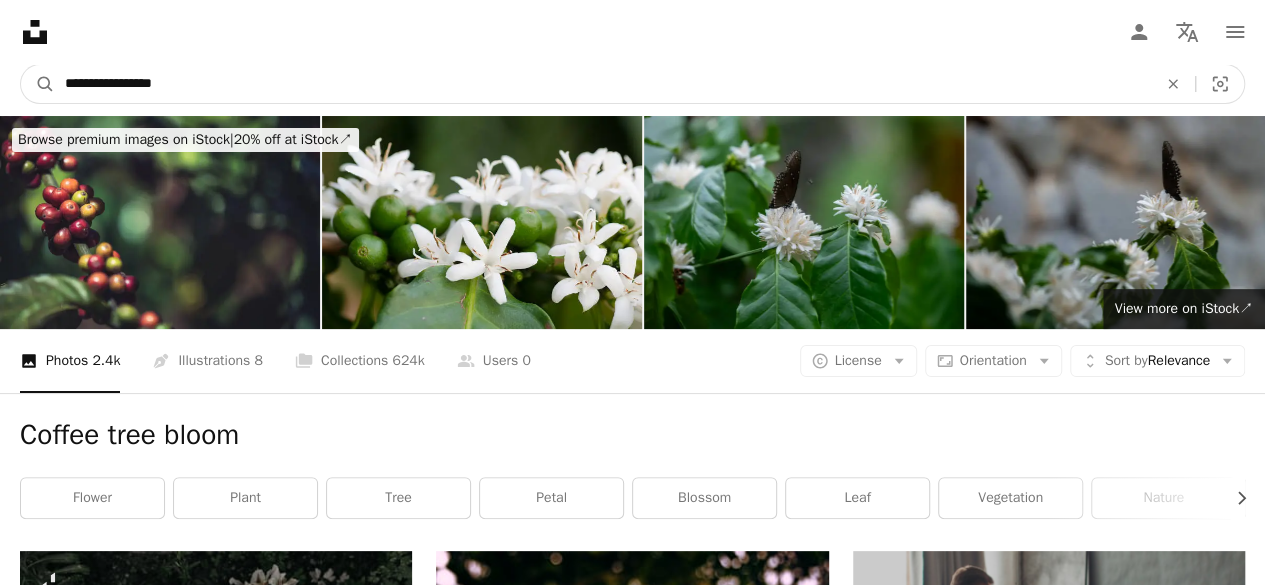 drag, startPoint x: 120, startPoint y: 83, endPoint x: 309, endPoint y: 85, distance: 189.01057 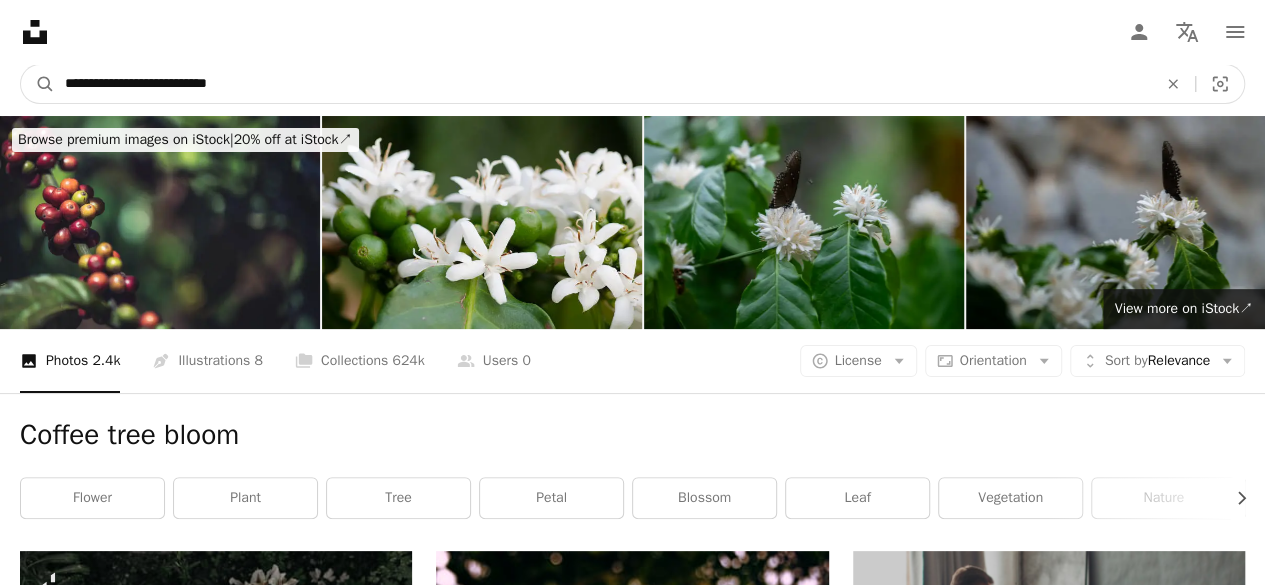 type on "**********" 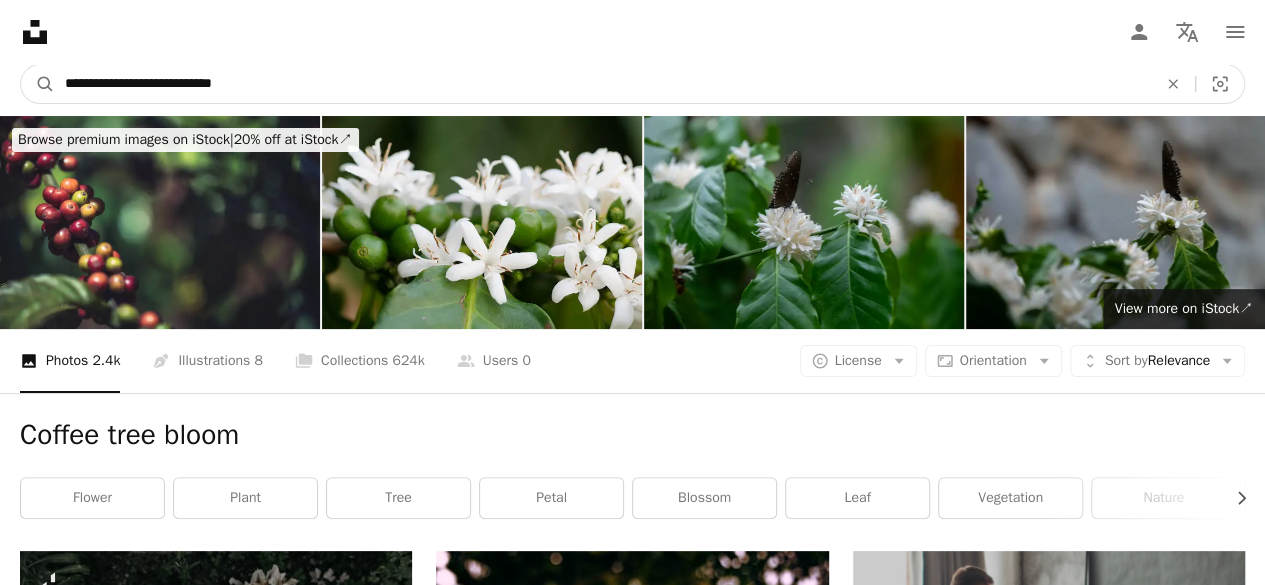 click on "A magnifying glass" at bounding box center [38, 84] 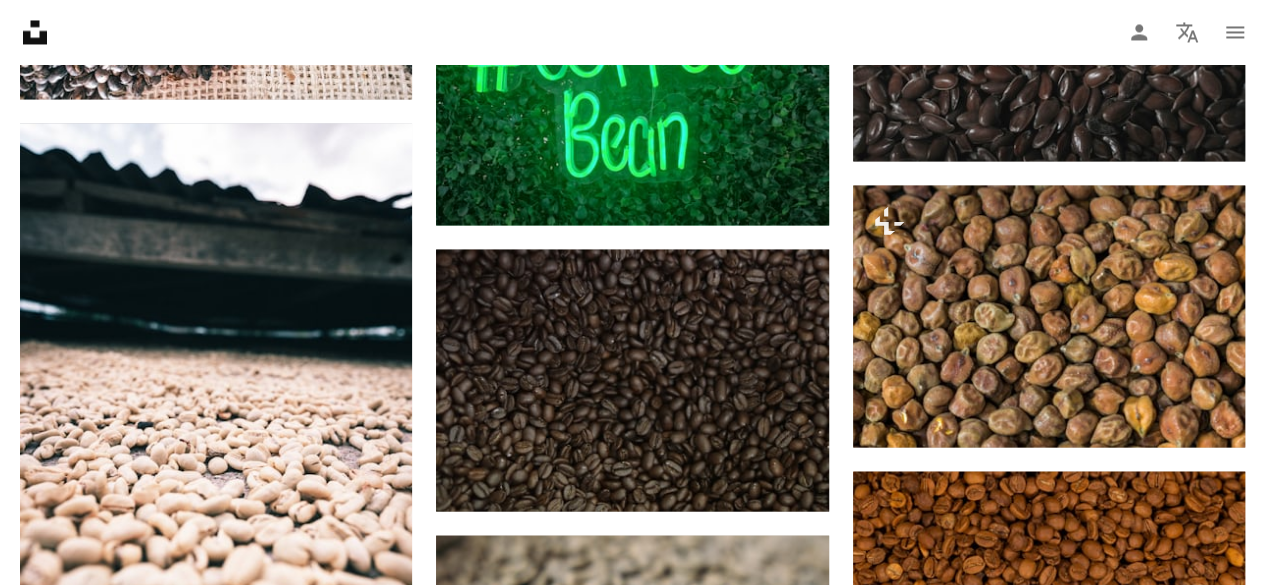 scroll, scrollTop: 1812, scrollLeft: 0, axis: vertical 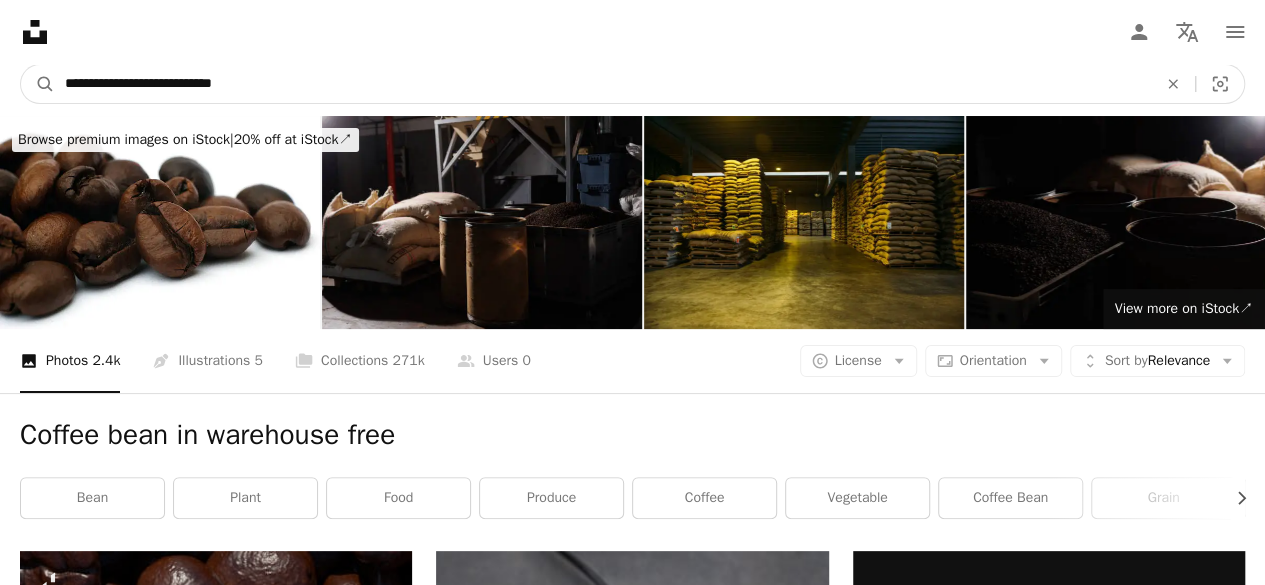 drag, startPoint x: 146, startPoint y: 89, endPoint x: 636, endPoint y: 15, distance: 495.55624 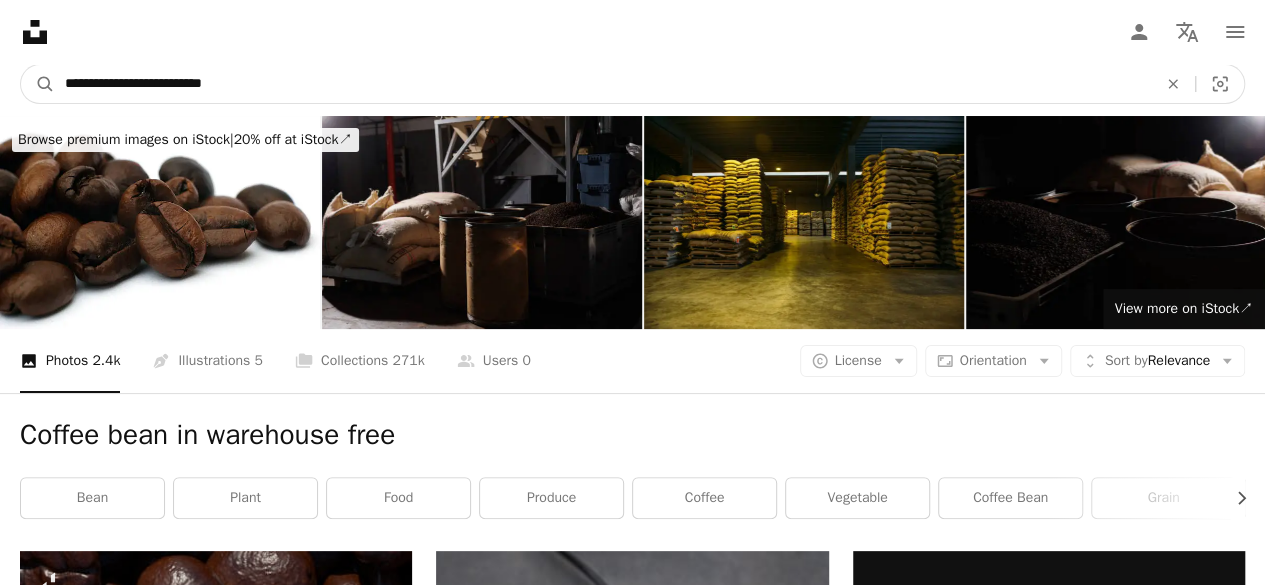 type on "**********" 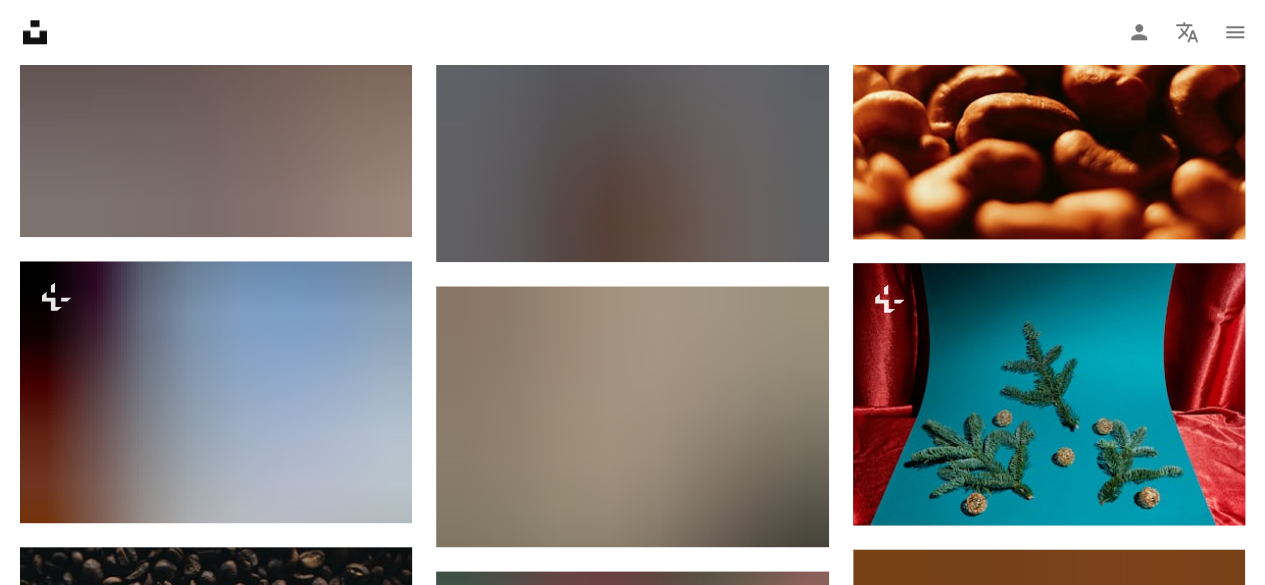 scroll, scrollTop: 1542, scrollLeft: 0, axis: vertical 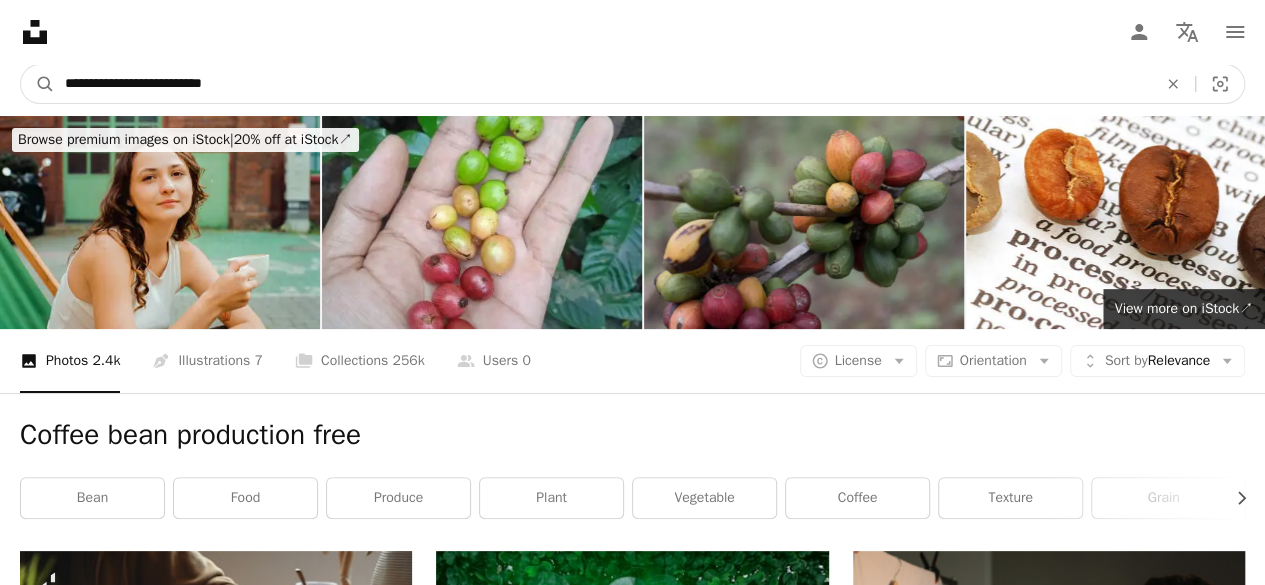 drag, startPoint x: 298, startPoint y: 77, endPoint x: 0, endPoint y: 107, distance: 299.50626 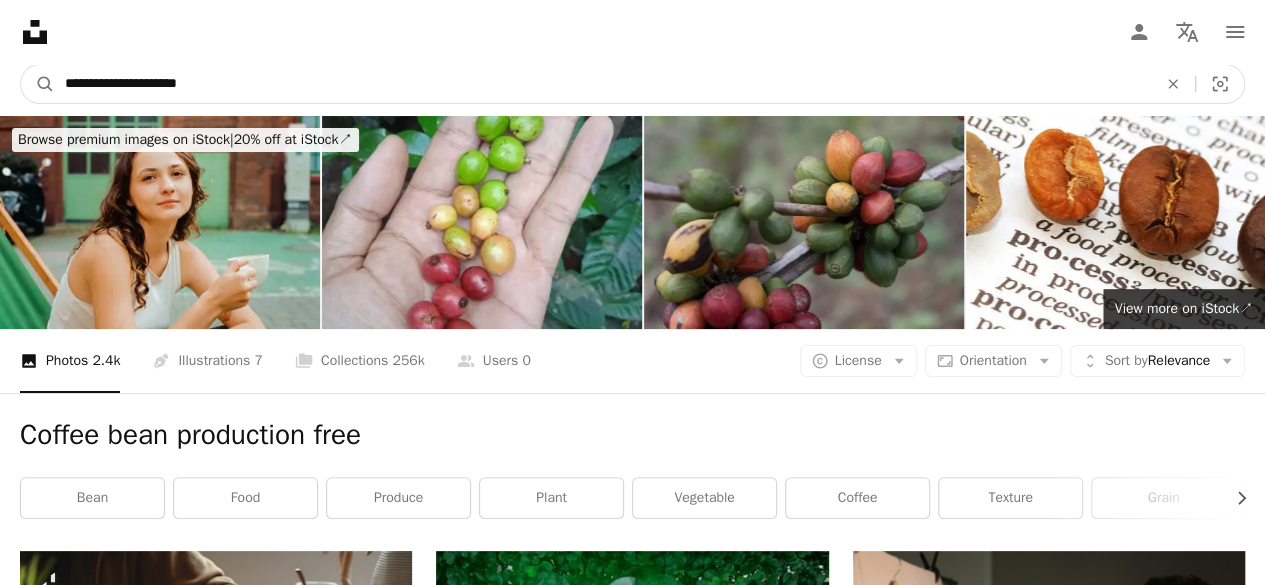 type on "**********" 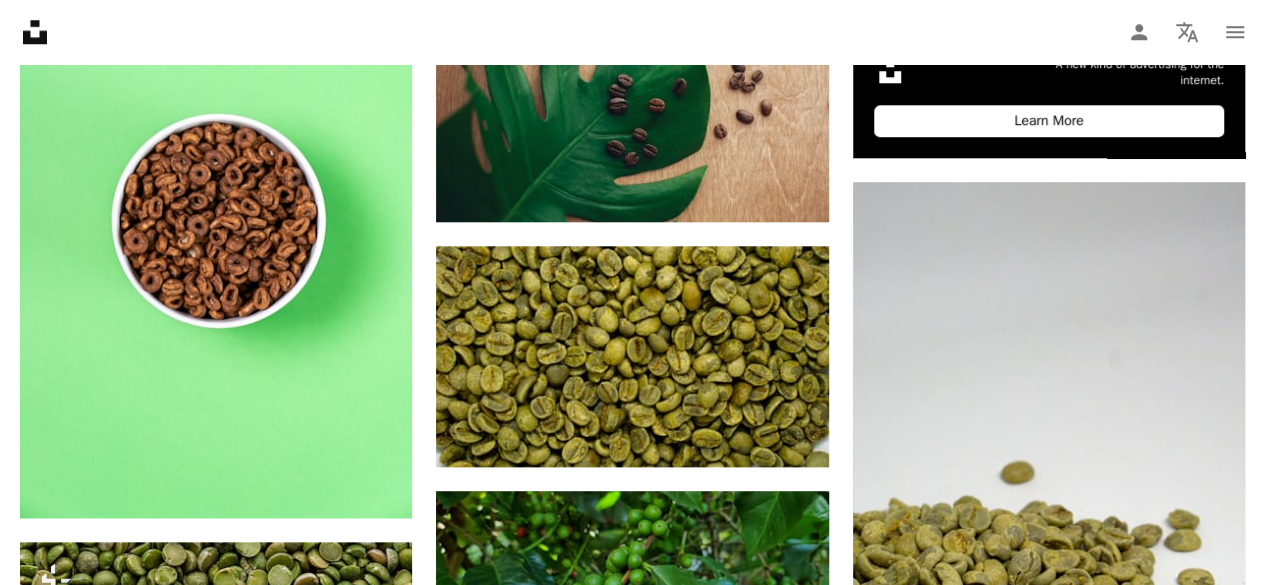 scroll, scrollTop: 1216, scrollLeft: 0, axis: vertical 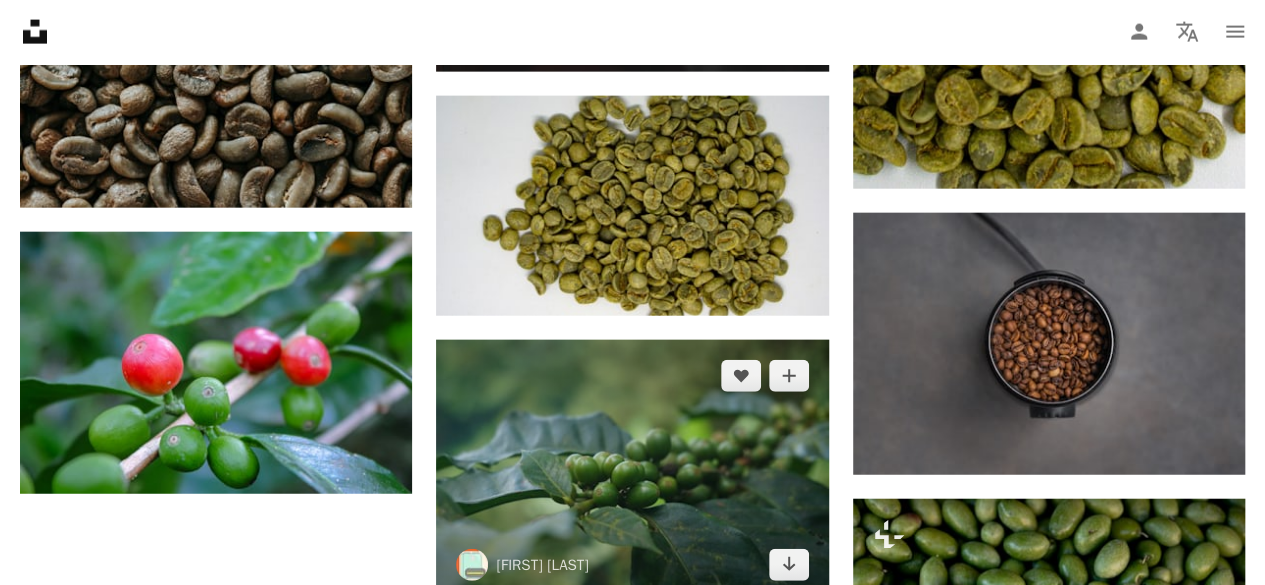 click at bounding box center (632, 470) 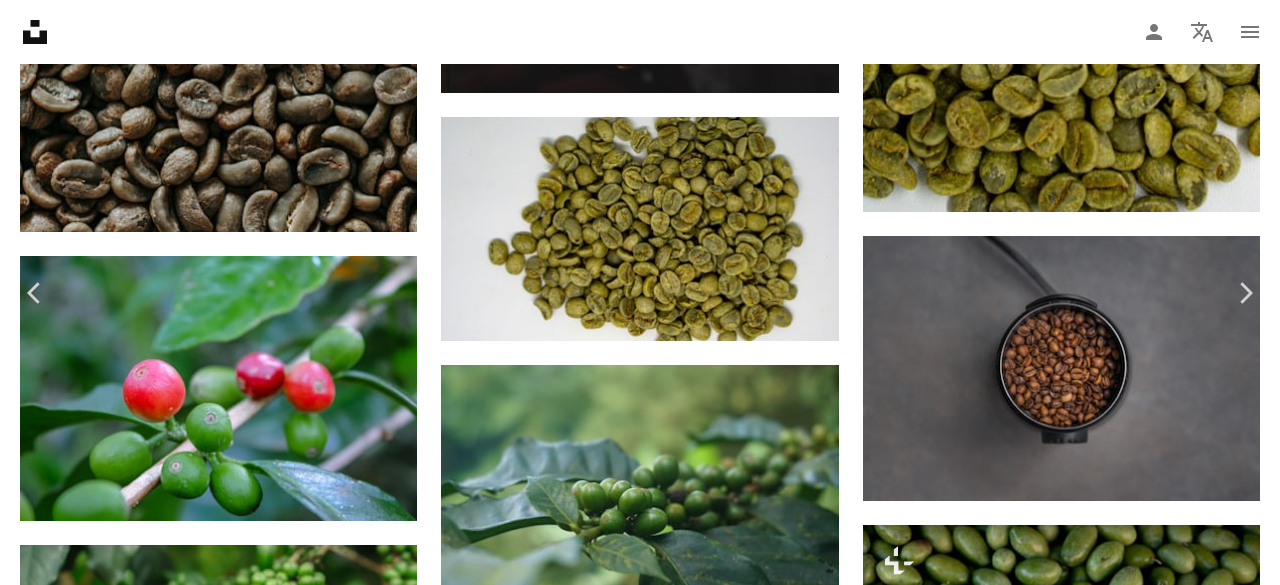 click on "Download free" at bounding box center (1085, 4671) 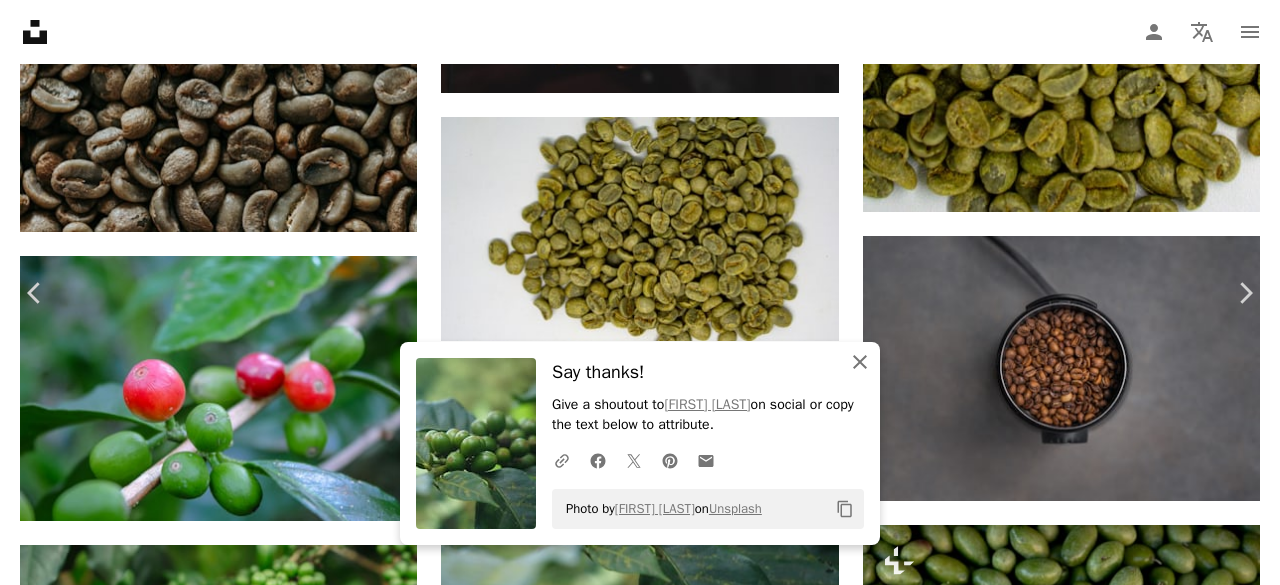 click on "An X shape" 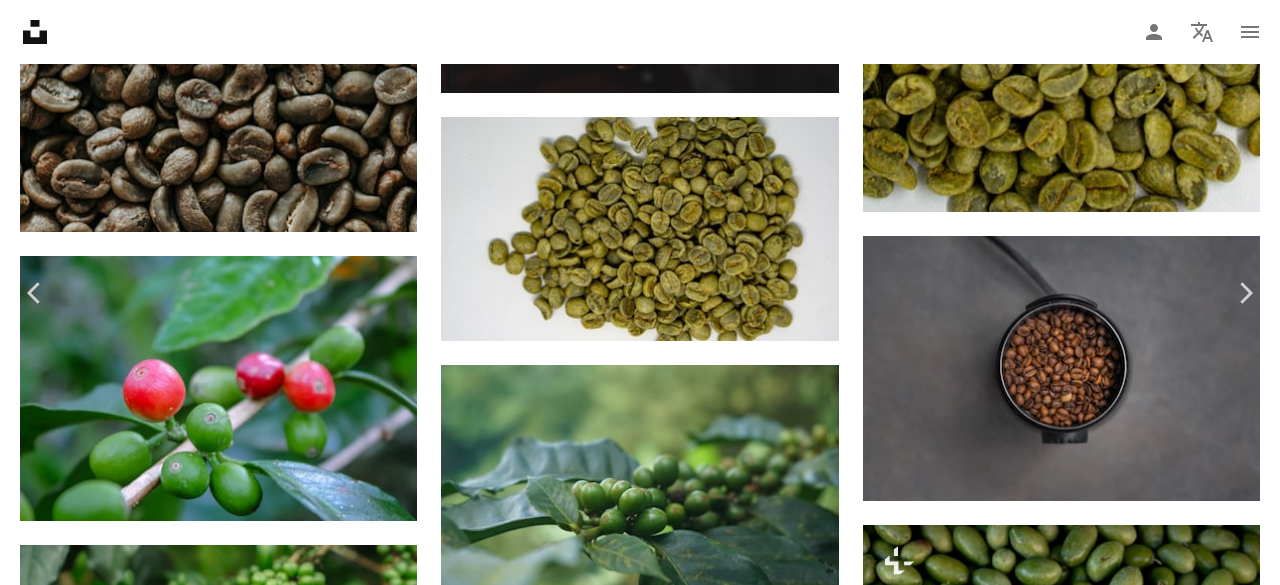 click on "**********" at bounding box center [640, 1152] 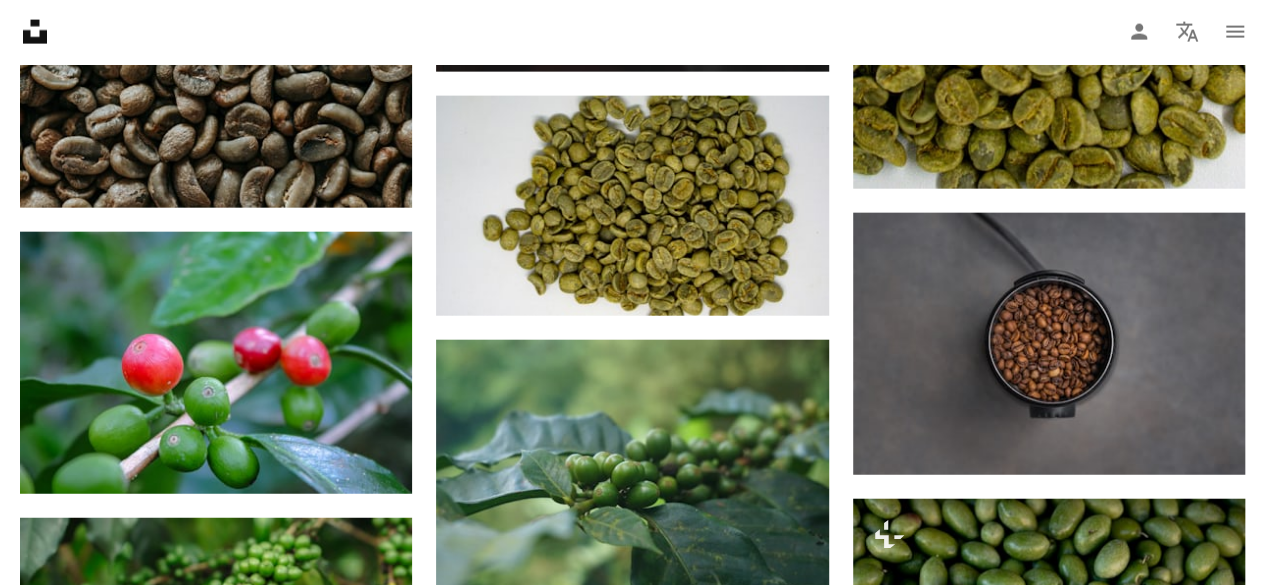 scroll, scrollTop: 0, scrollLeft: 0, axis: both 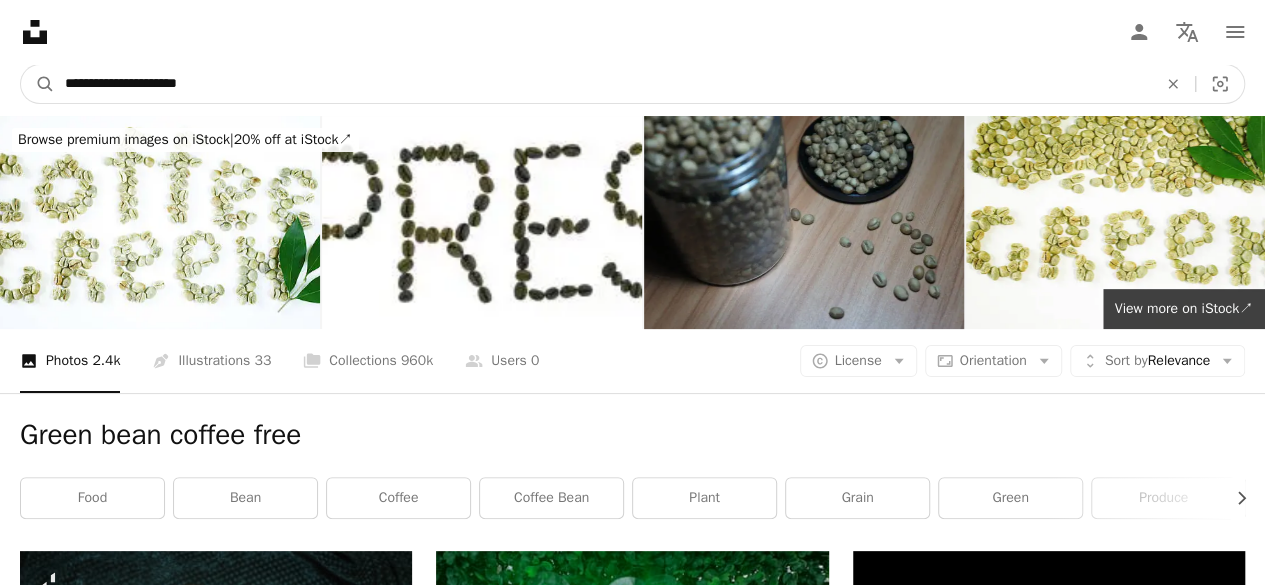drag, startPoint x: 264, startPoint y: 89, endPoint x: 0, endPoint y: 58, distance: 265.81384 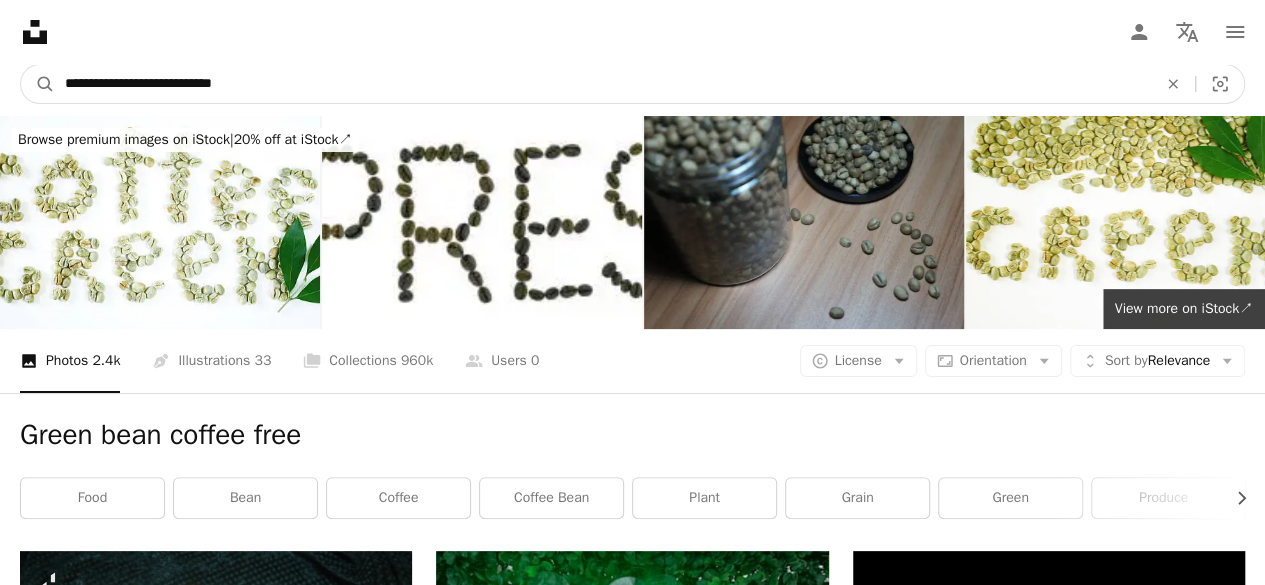 type on "**********" 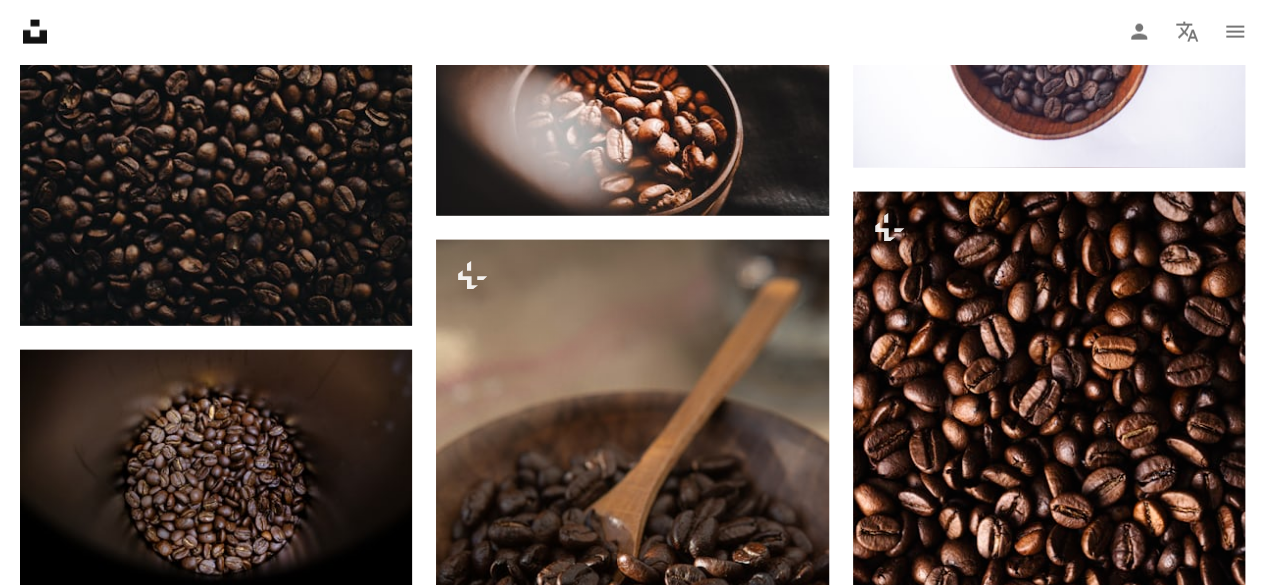 scroll, scrollTop: 2820, scrollLeft: 0, axis: vertical 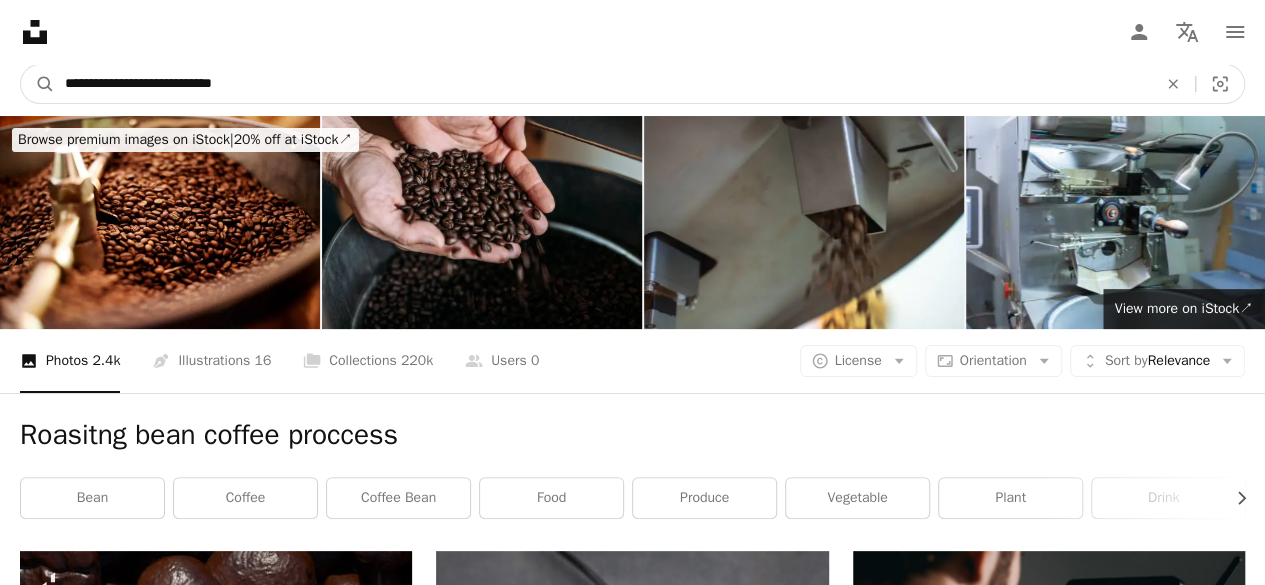 drag, startPoint x: 188, startPoint y: 82, endPoint x: 633, endPoint y: 31, distance: 447.91293 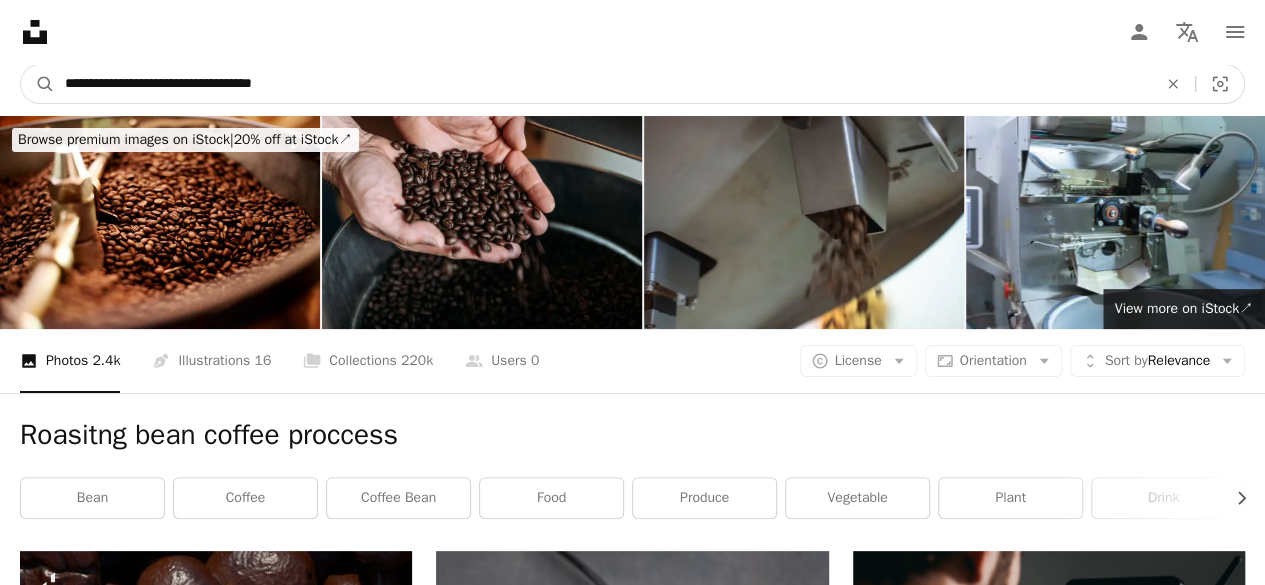 type on "**********" 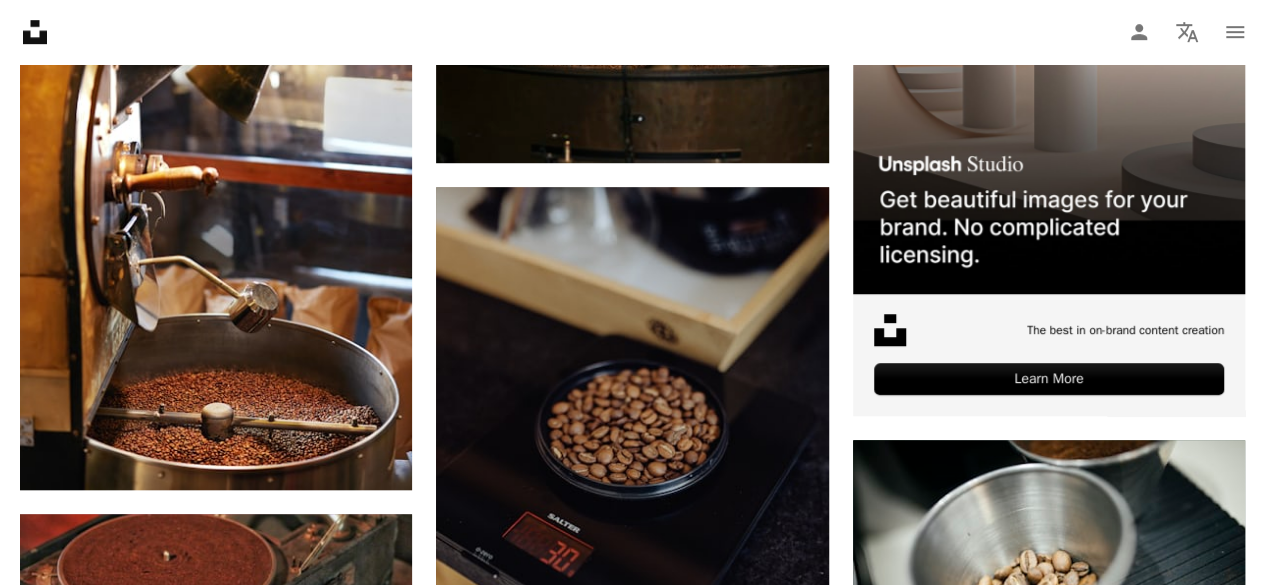 scroll, scrollTop: 801, scrollLeft: 0, axis: vertical 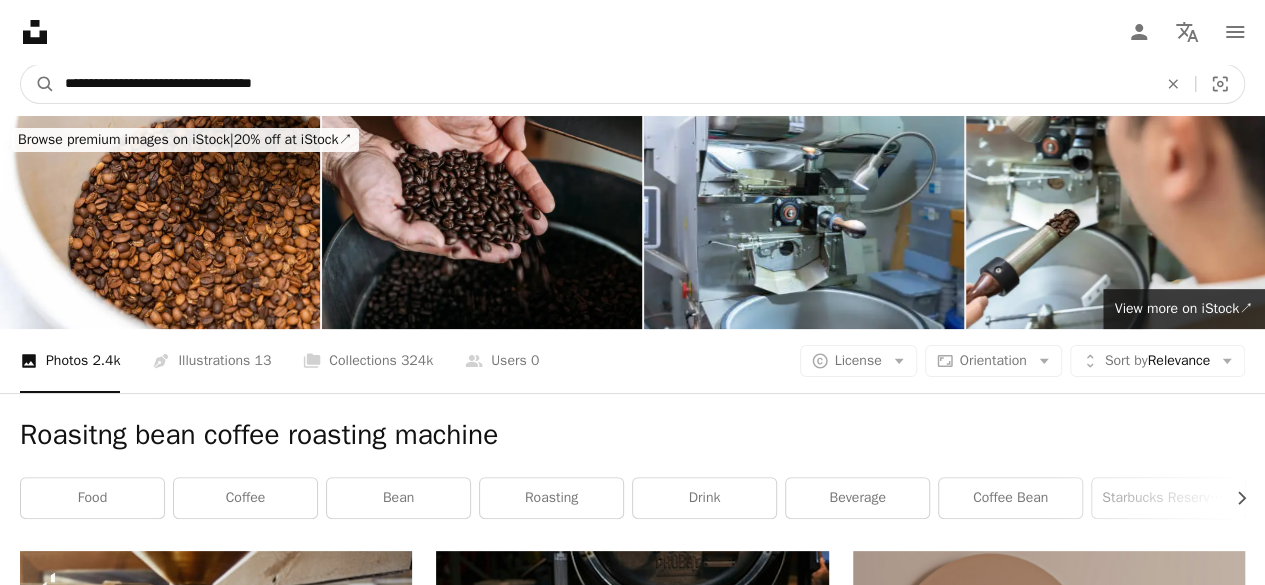 drag, startPoint x: 114, startPoint y: 92, endPoint x: 0, endPoint y: 81, distance: 114.52947 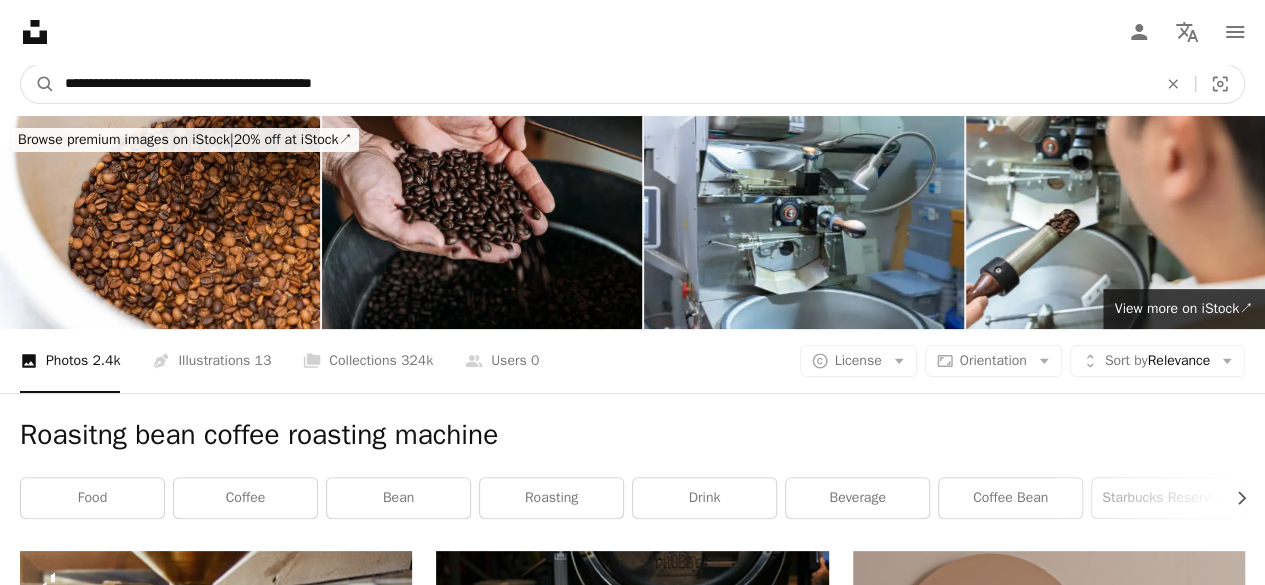 drag, startPoint x: 260, startPoint y: 83, endPoint x: 790, endPoint y: 17, distance: 534.0936 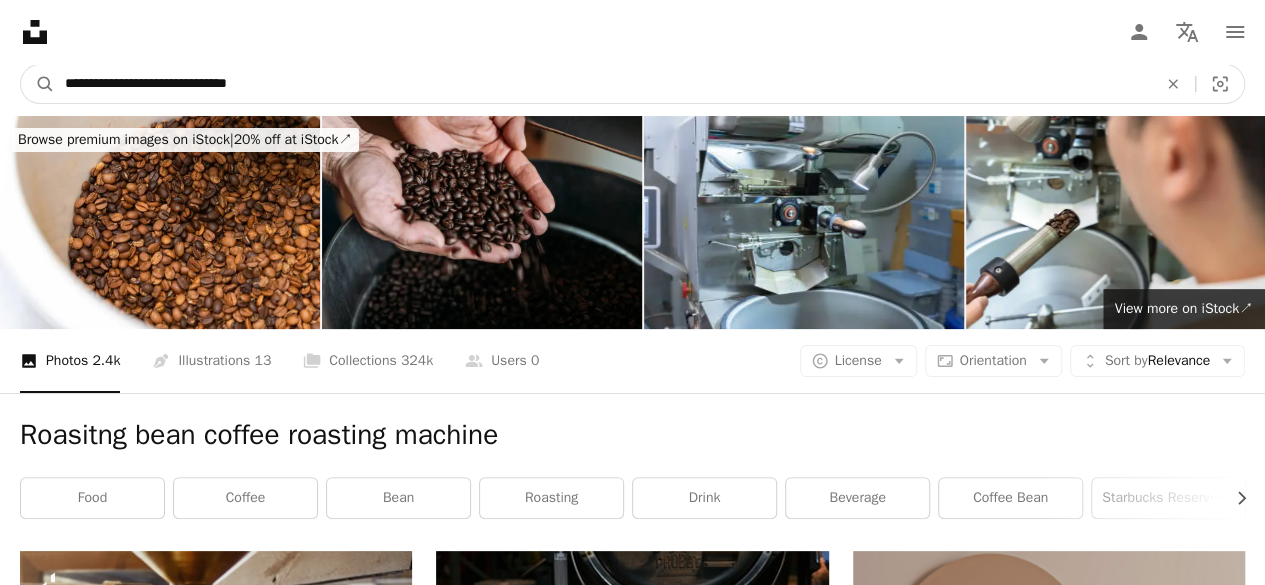 type on "**********" 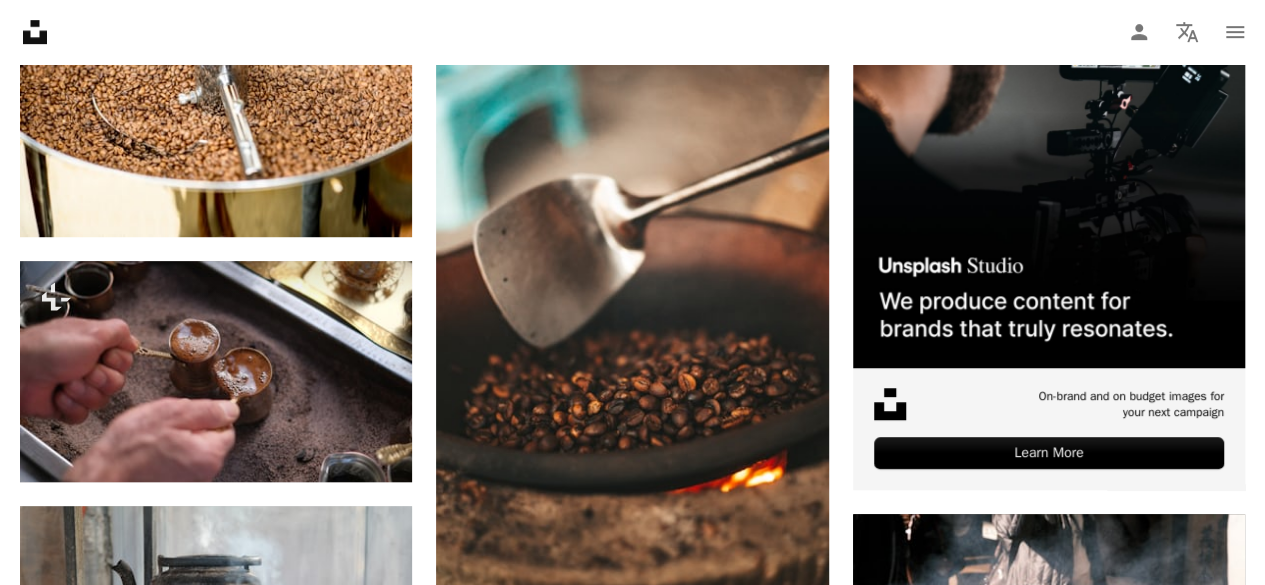 scroll, scrollTop: 582, scrollLeft: 0, axis: vertical 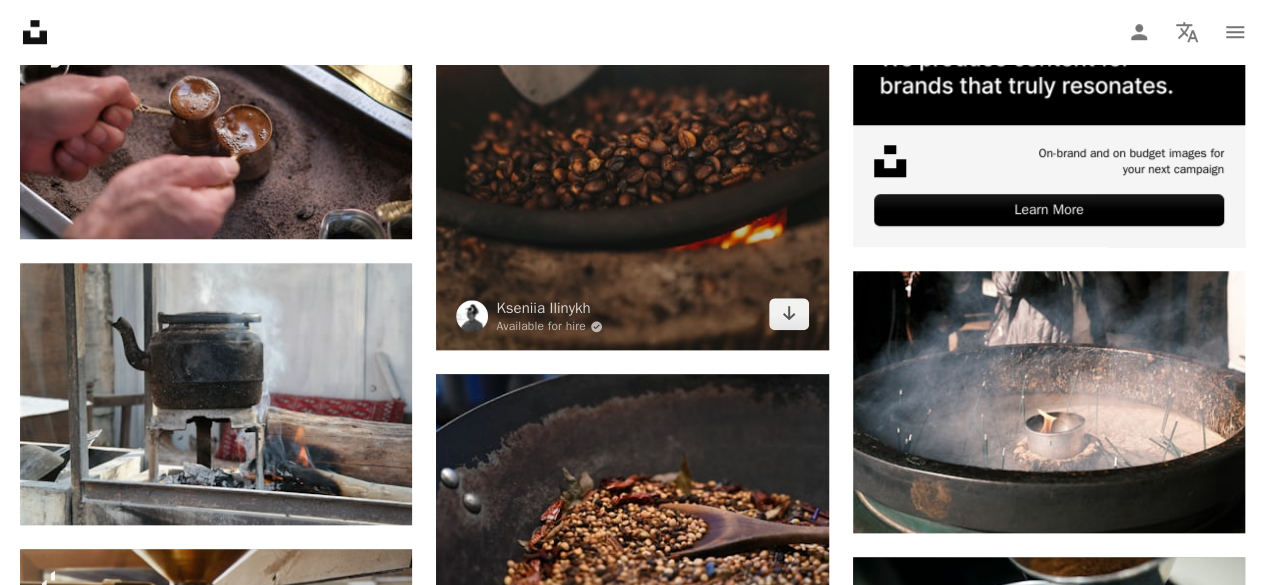 click at bounding box center (632, 41) 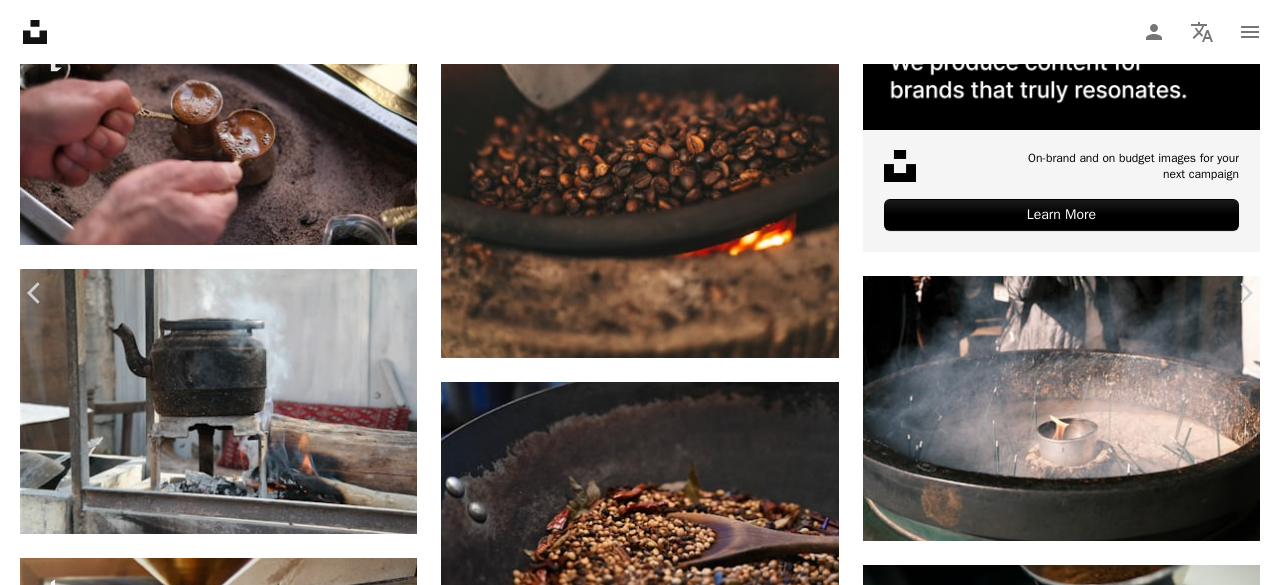 click on "An X shape" at bounding box center [20, 20] 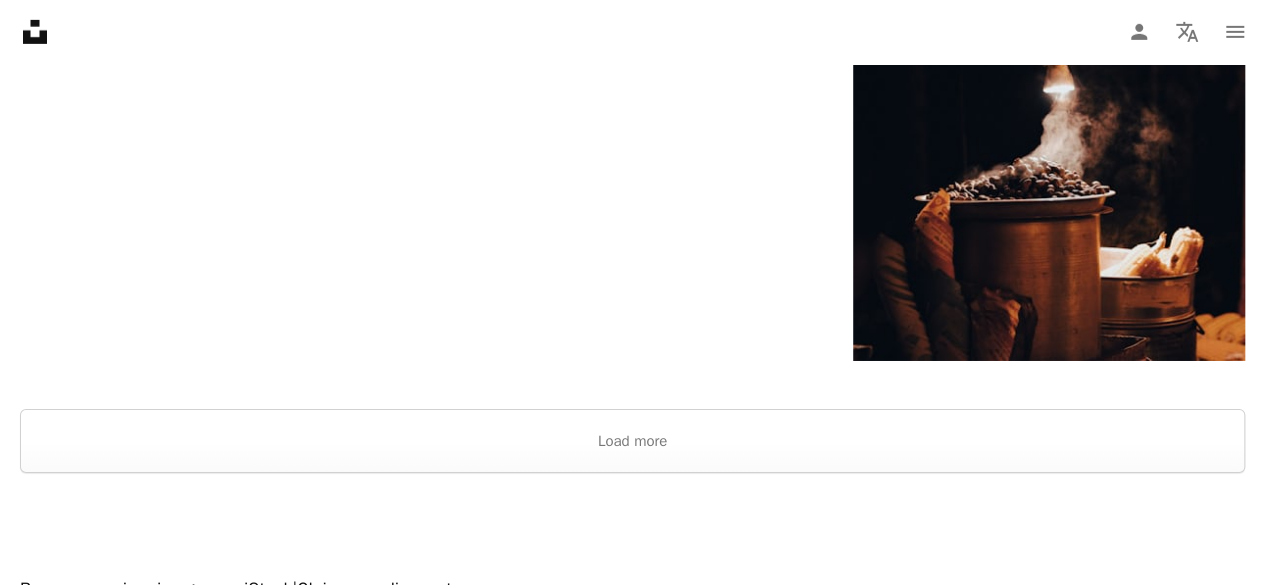 scroll, scrollTop: 3299, scrollLeft: 0, axis: vertical 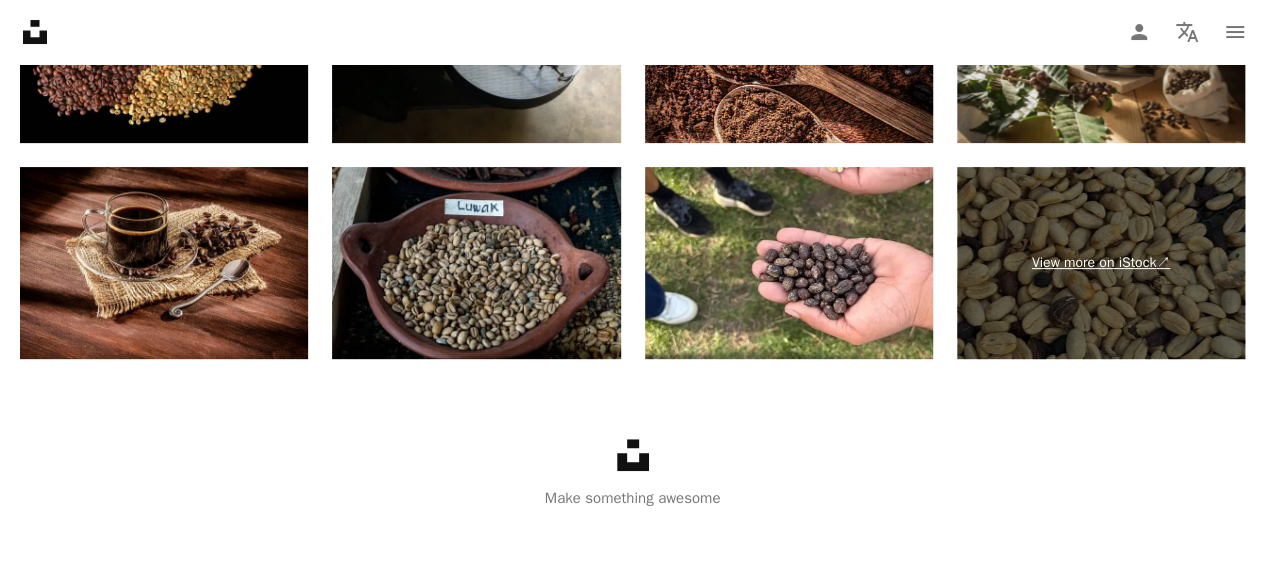 click on "View more on iStock  ↗" at bounding box center (1101, 263) 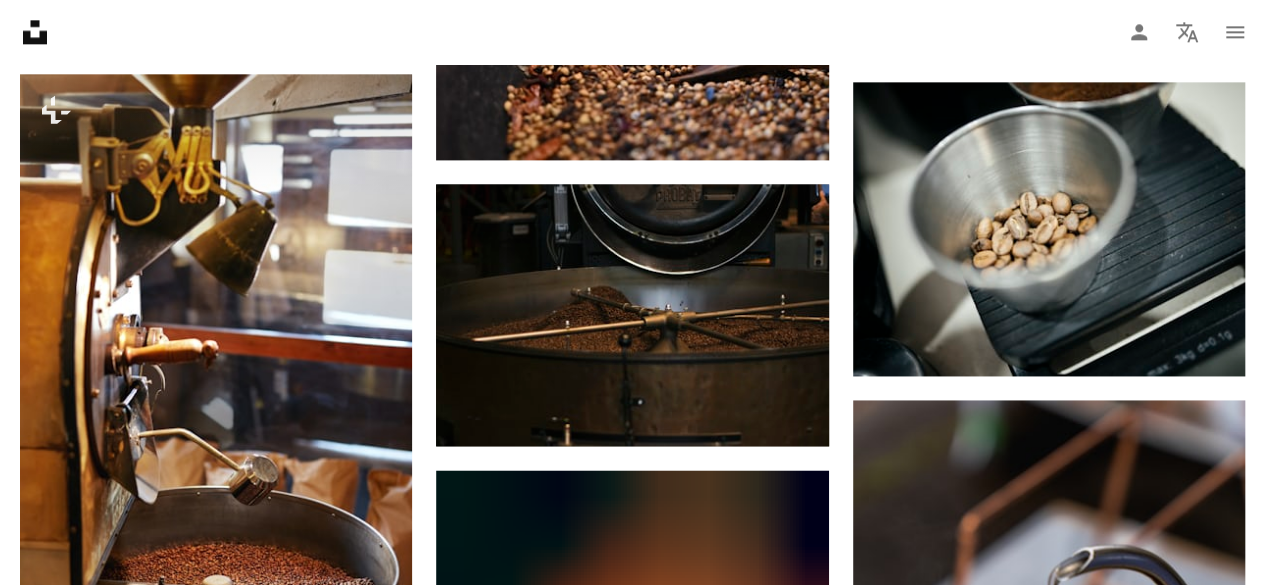 scroll, scrollTop: 0, scrollLeft: 0, axis: both 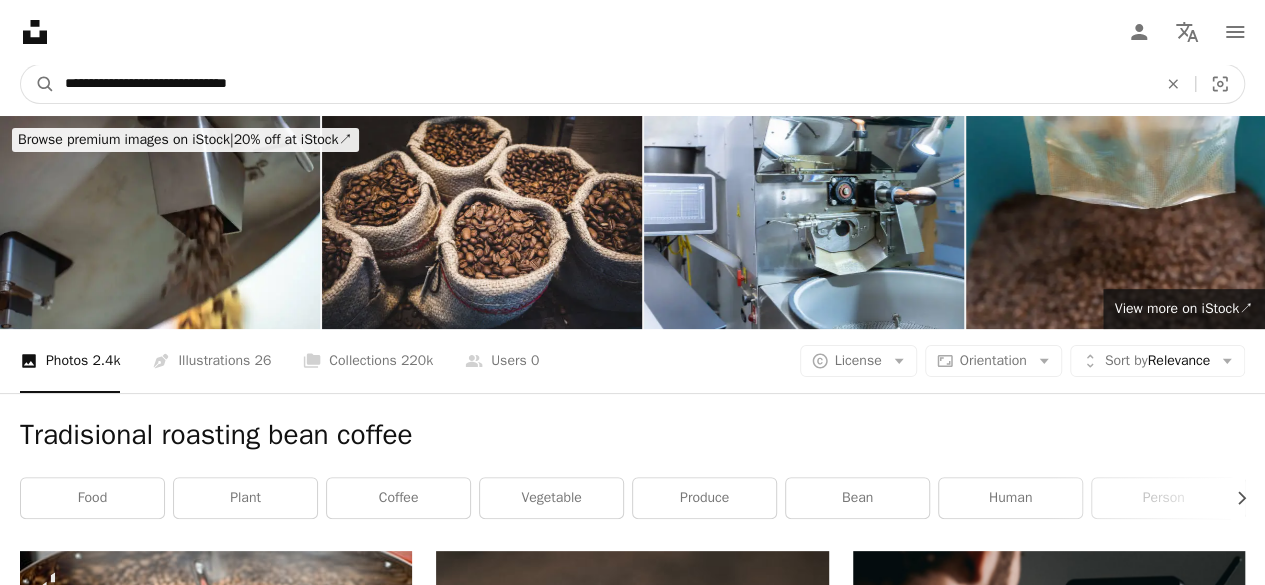 drag, startPoint x: 298, startPoint y: 92, endPoint x: 0, endPoint y: 32, distance: 303.98026 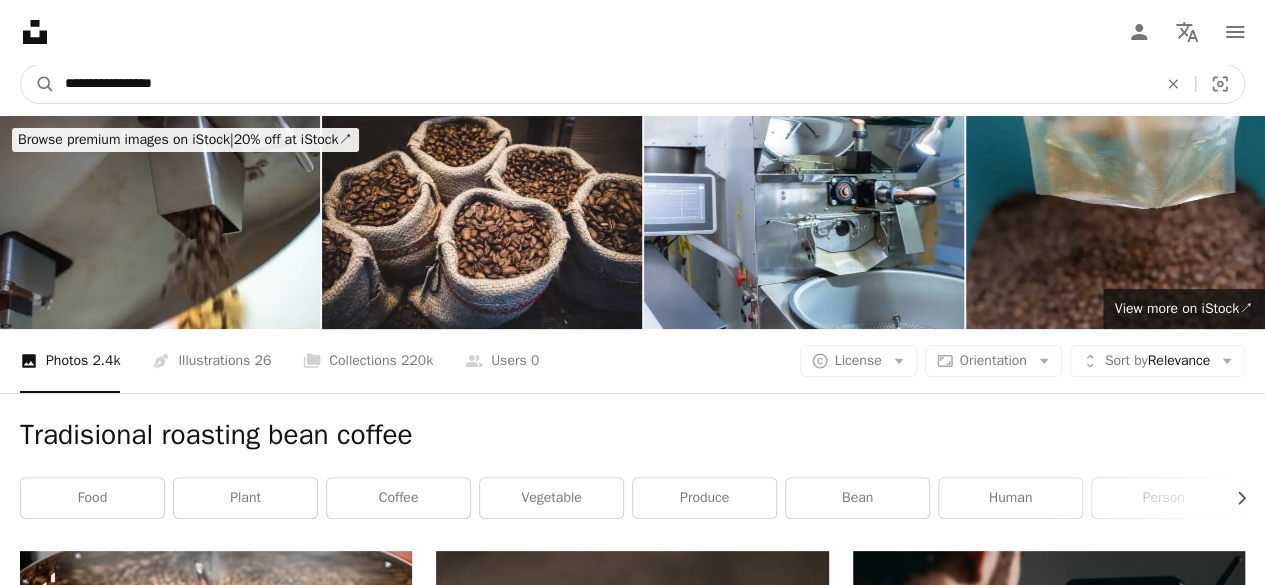 type on "**********" 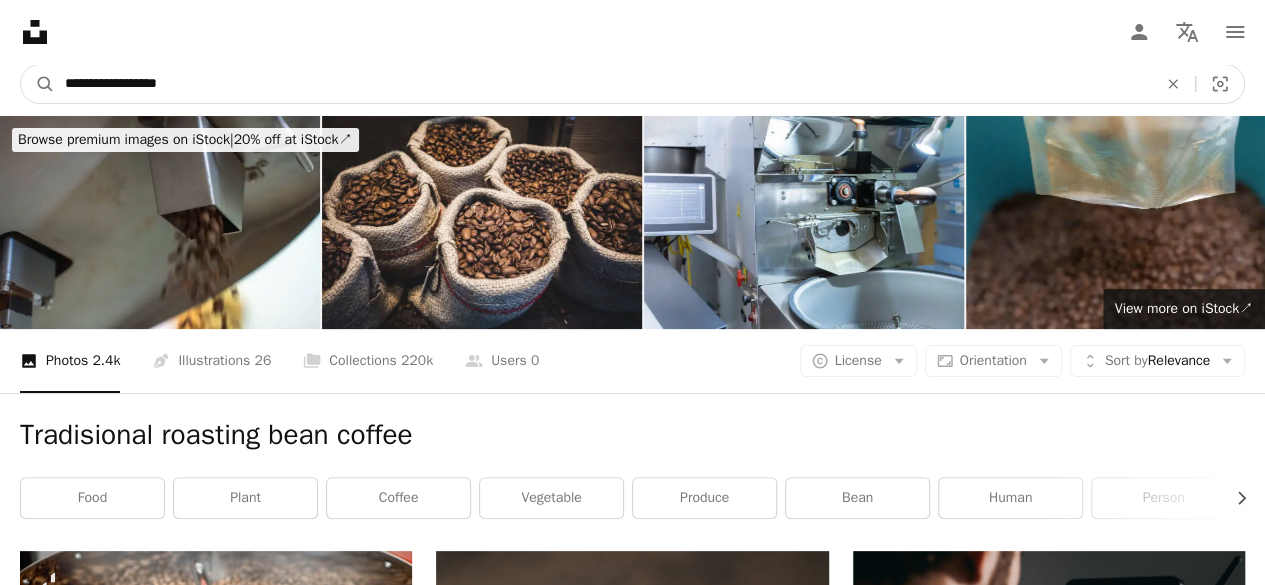 click on "A magnifying glass" at bounding box center [38, 84] 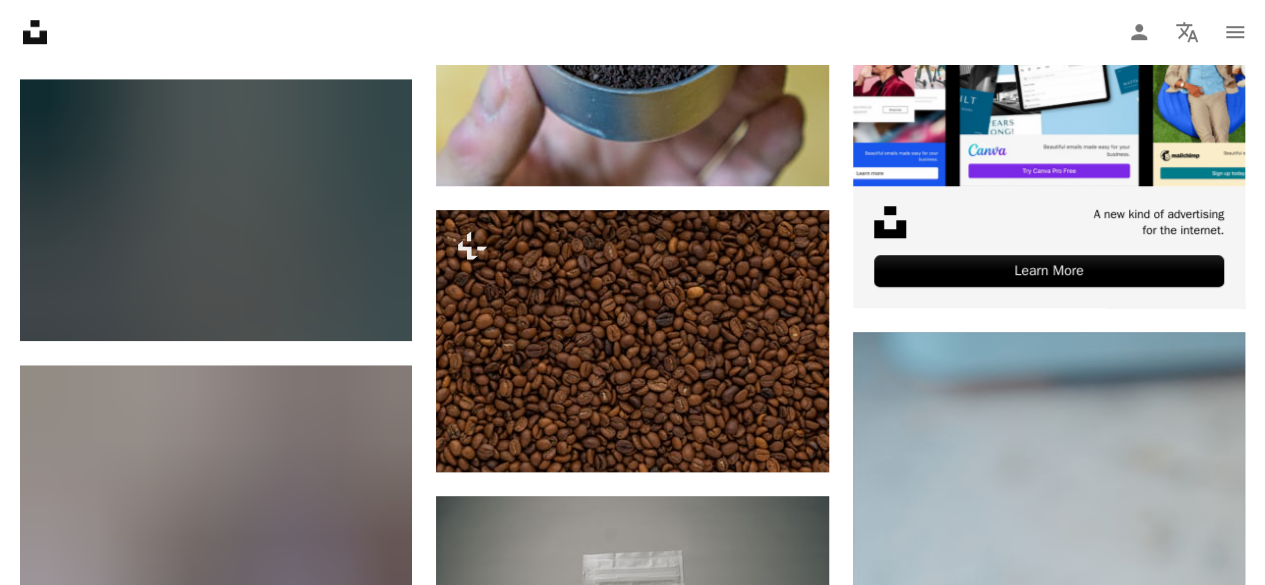 scroll, scrollTop: 941, scrollLeft: 0, axis: vertical 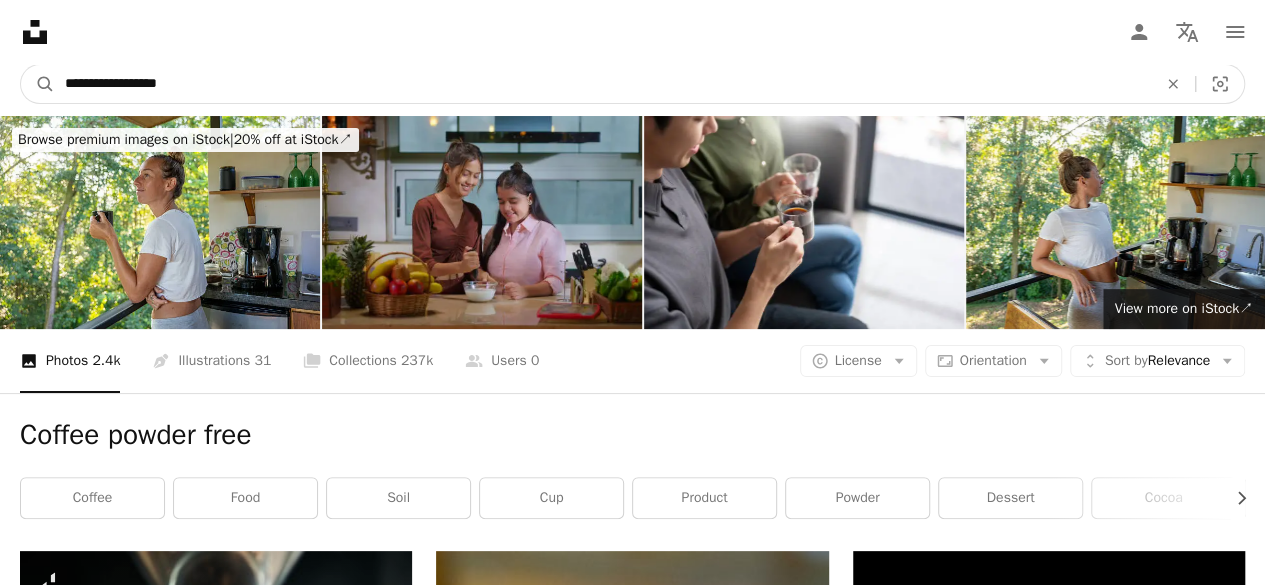drag, startPoint x: 208, startPoint y: 89, endPoint x: 0, endPoint y: 75, distance: 208.47063 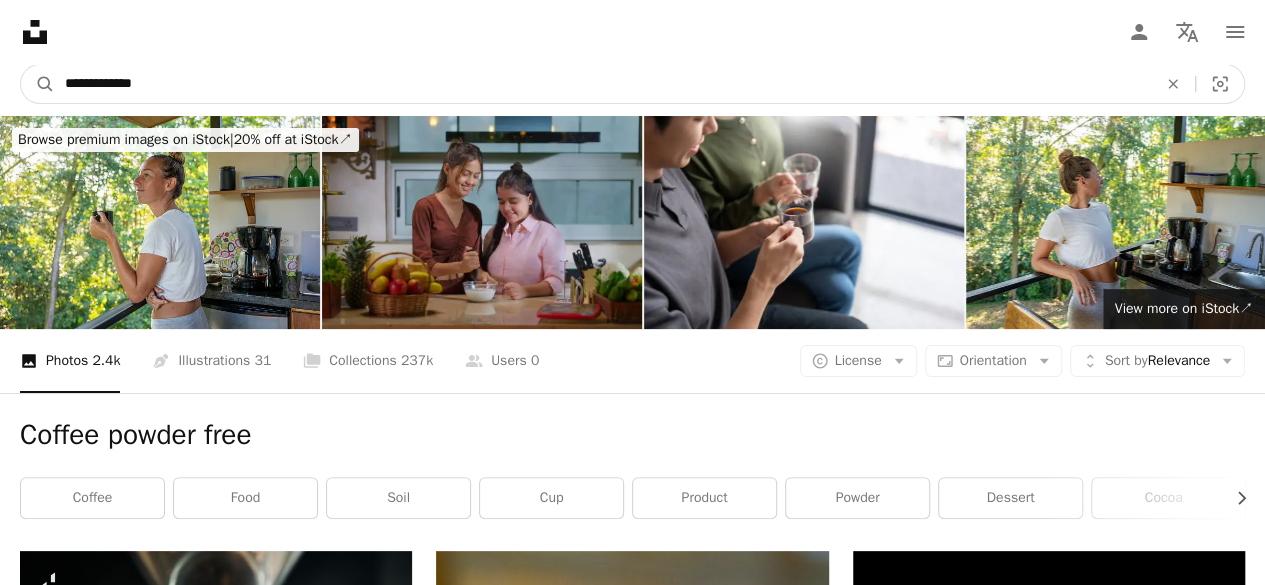type on "**********" 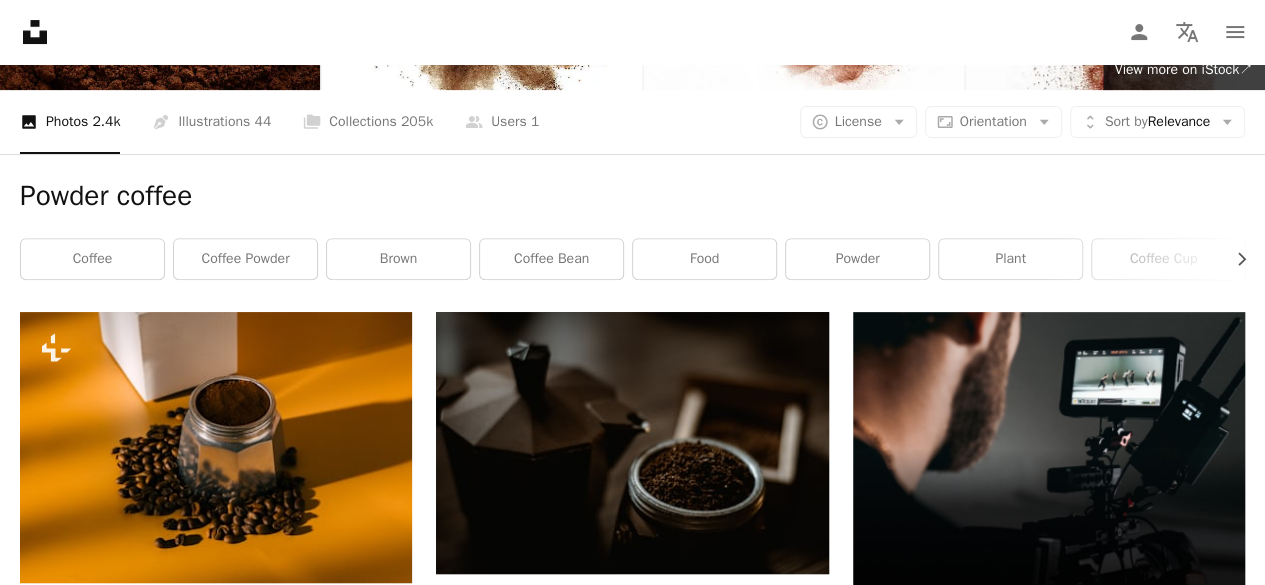 scroll, scrollTop: 508, scrollLeft: 0, axis: vertical 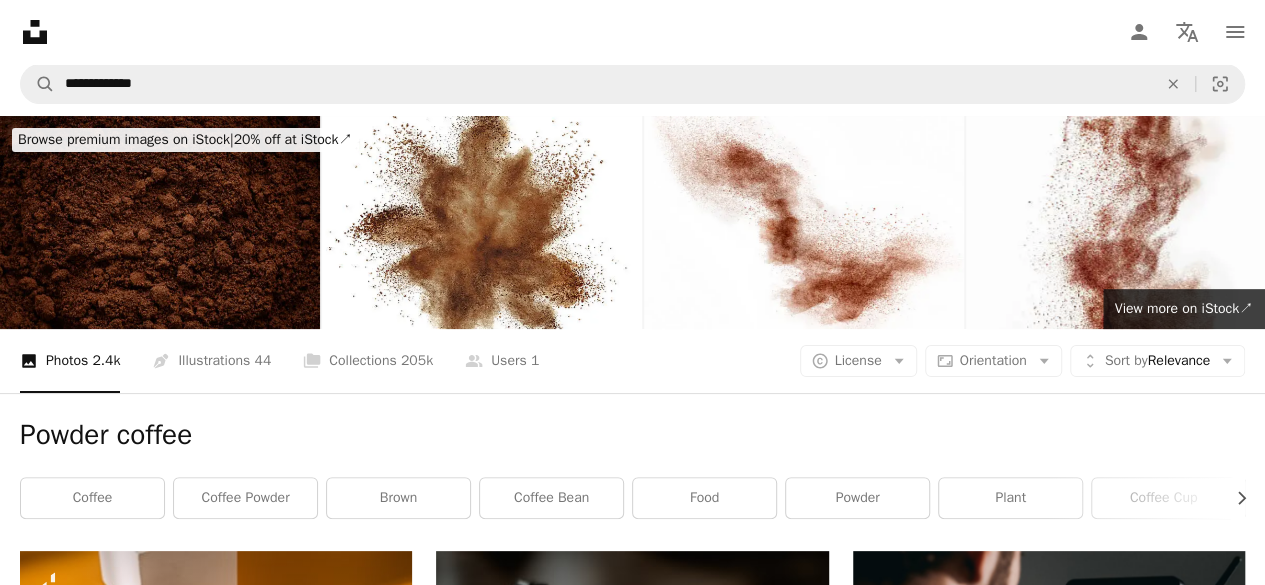 click at bounding box center (160, 222) 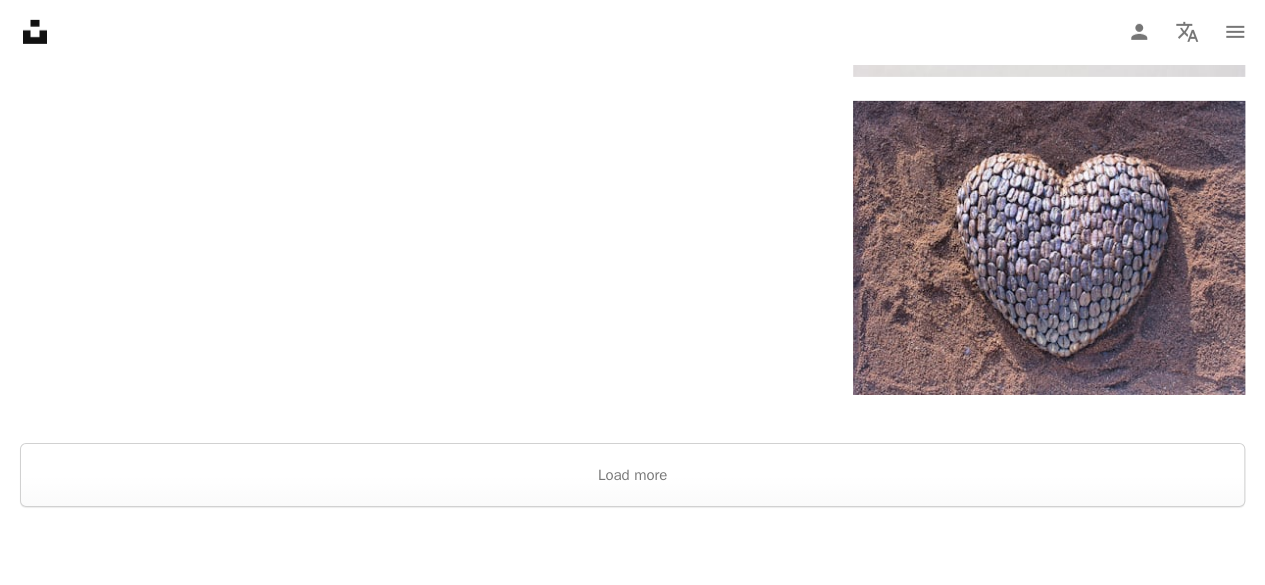 scroll, scrollTop: 14, scrollLeft: 0, axis: vertical 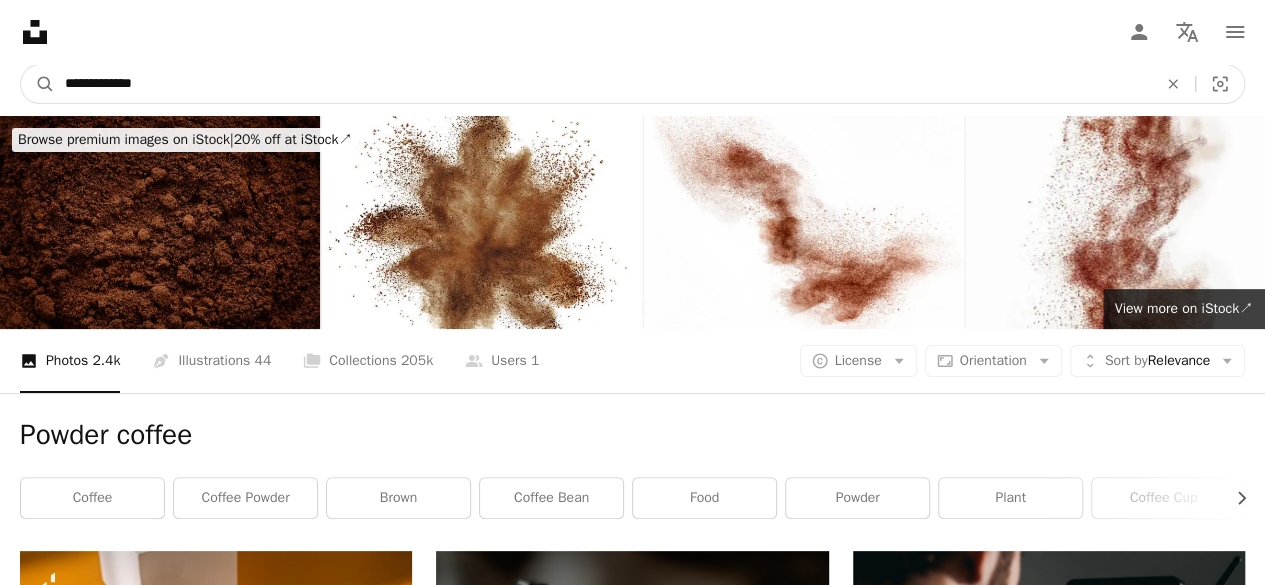 click on "**********" at bounding box center (603, 84) 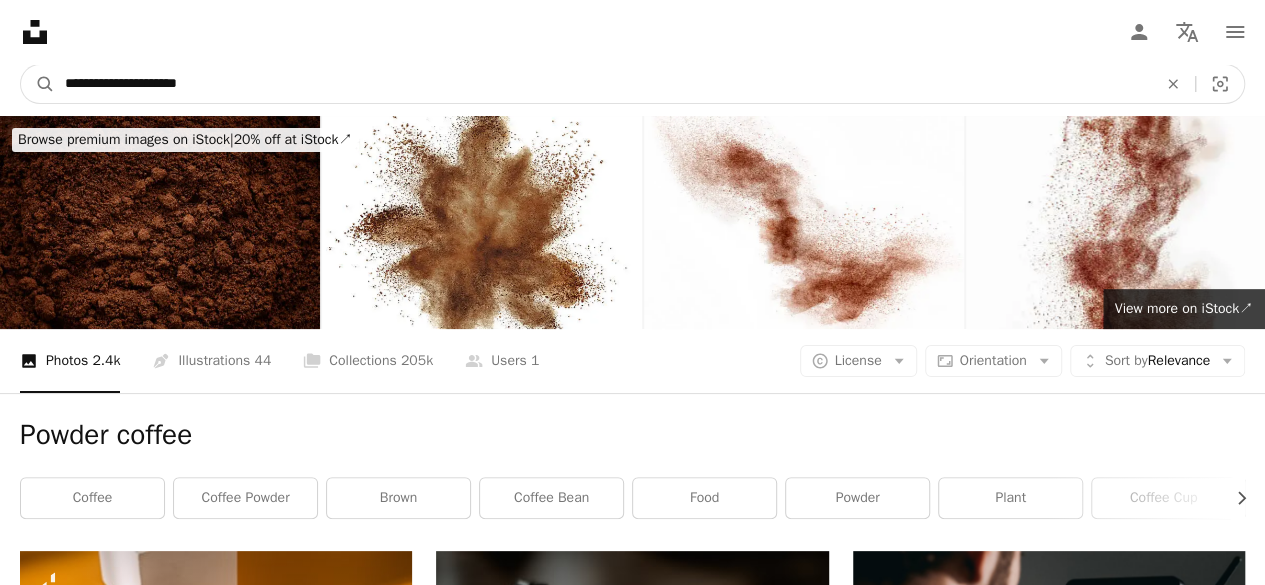 type on "**********" 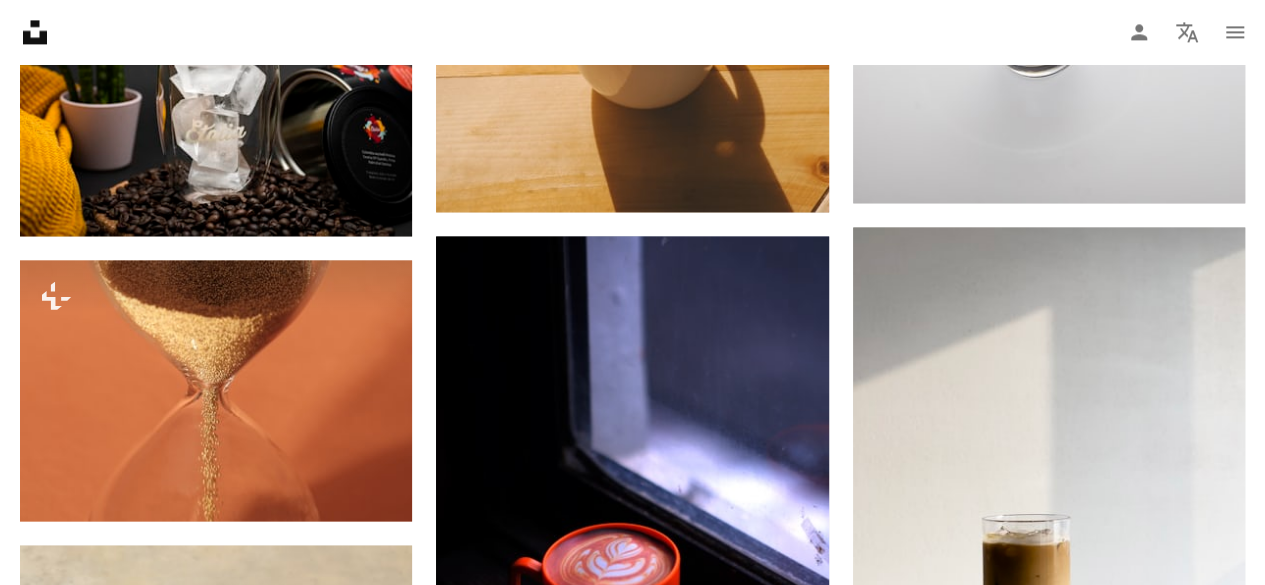 scroll, scrollTop: 1490, scrollLeft: 0, axis: vertical 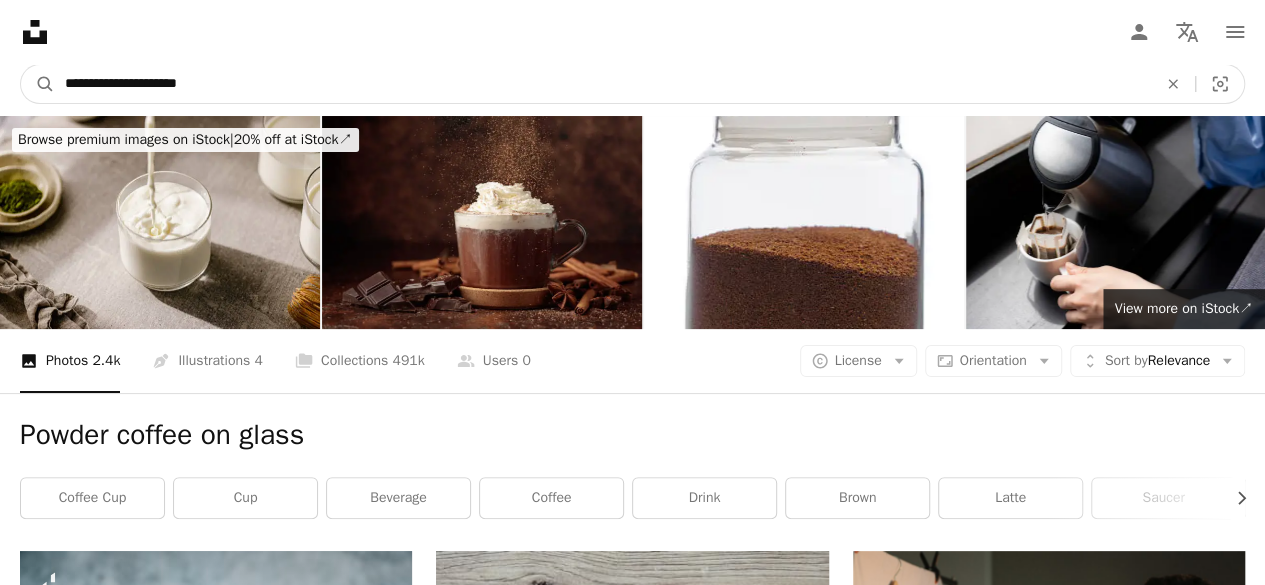 click on "**********" at bounding box center (603, 84) 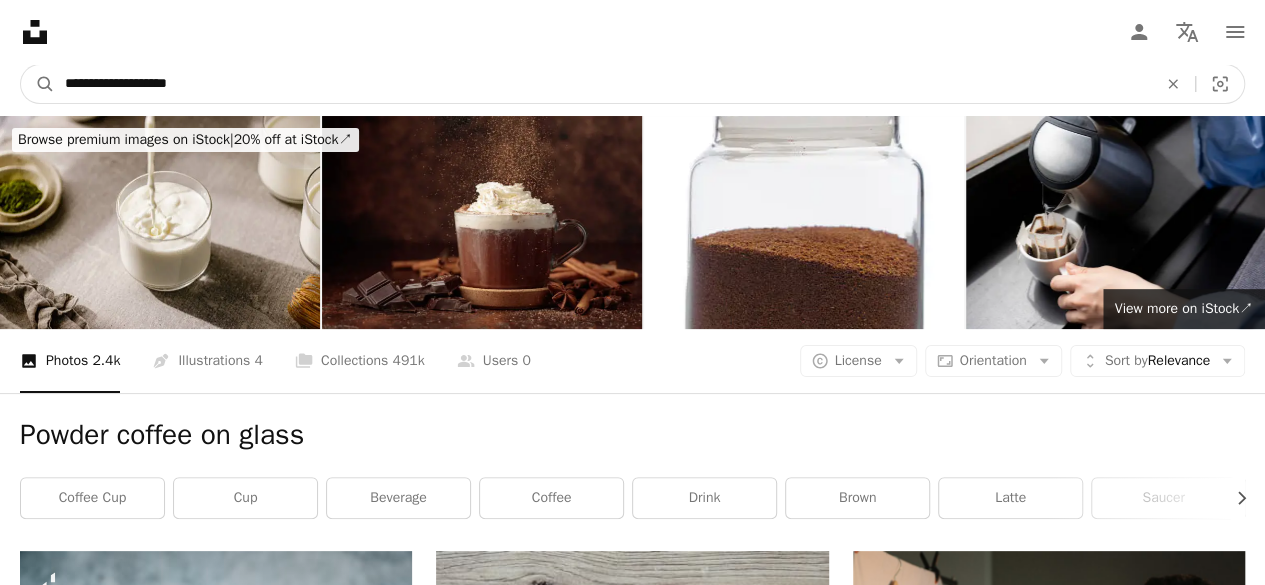 type on "**********" 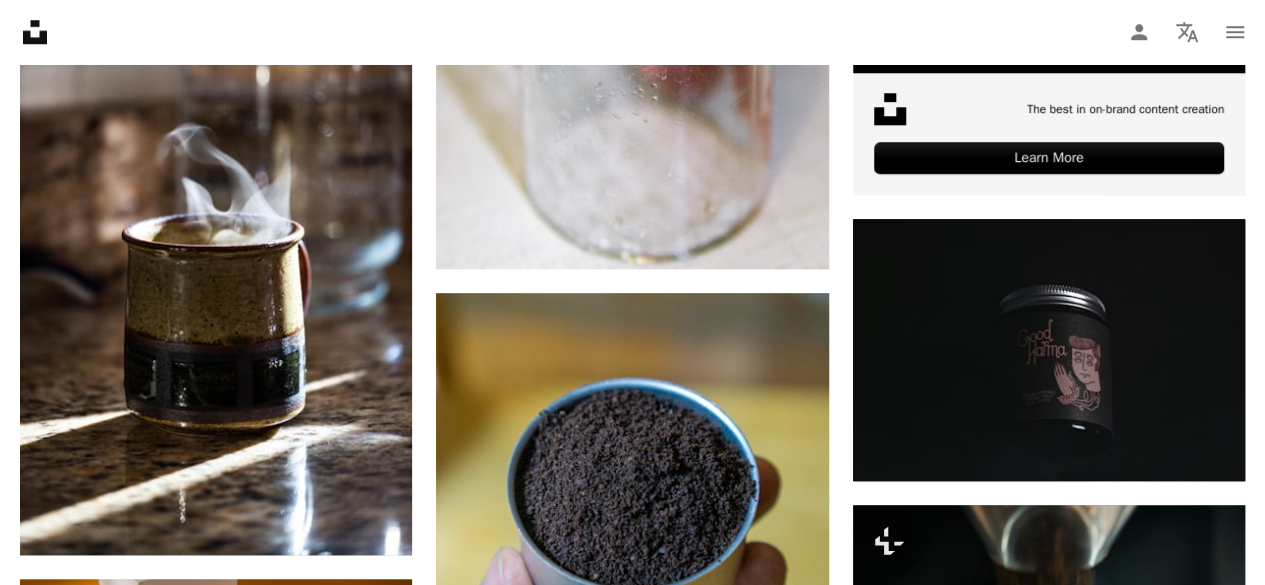 scroll, scrollTop: 1397, scrollLeft: 0, axis: vertical 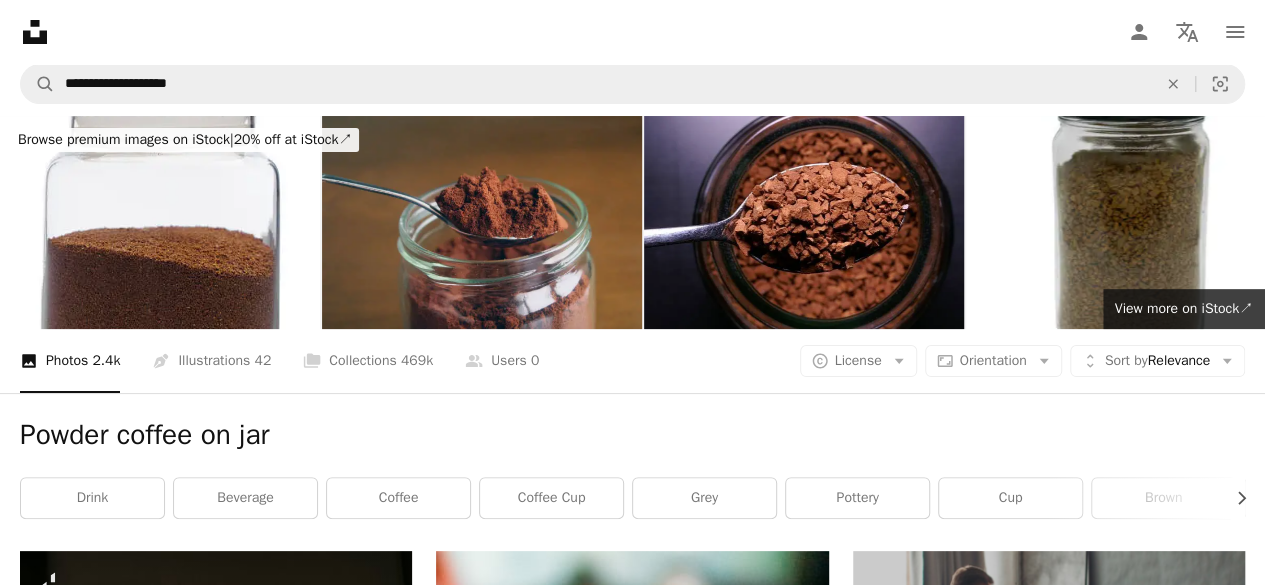click at bounding box center (482, 222) 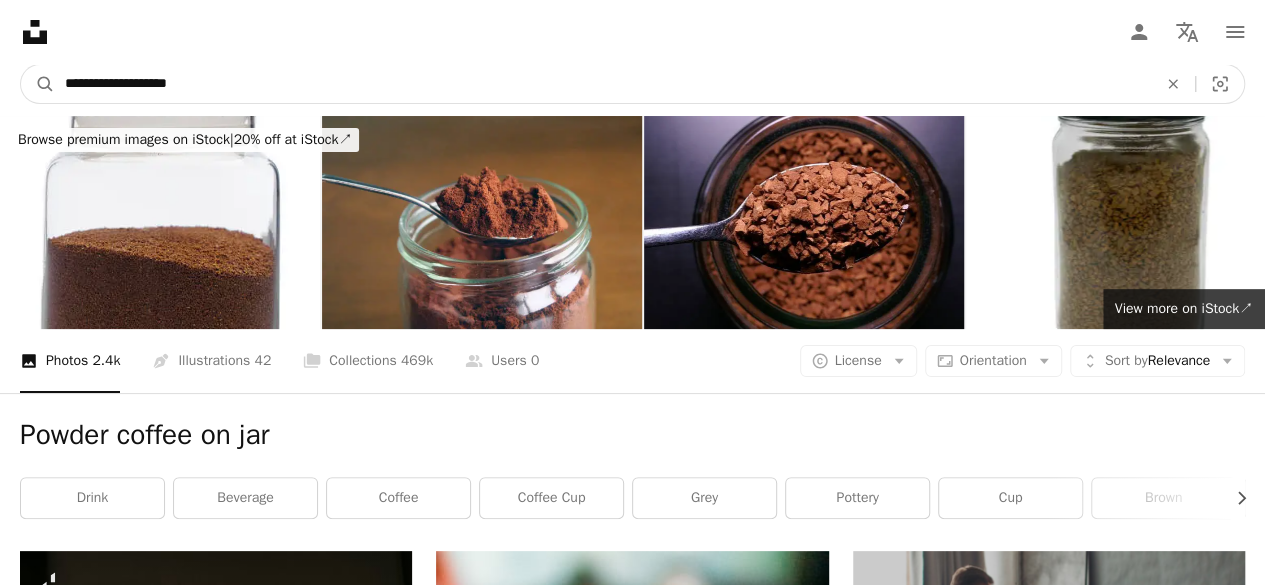 drag, startPoint x: 222, startPoint y: 85, endPoint x: 0, endPoint y: 68, distance: 222.64995 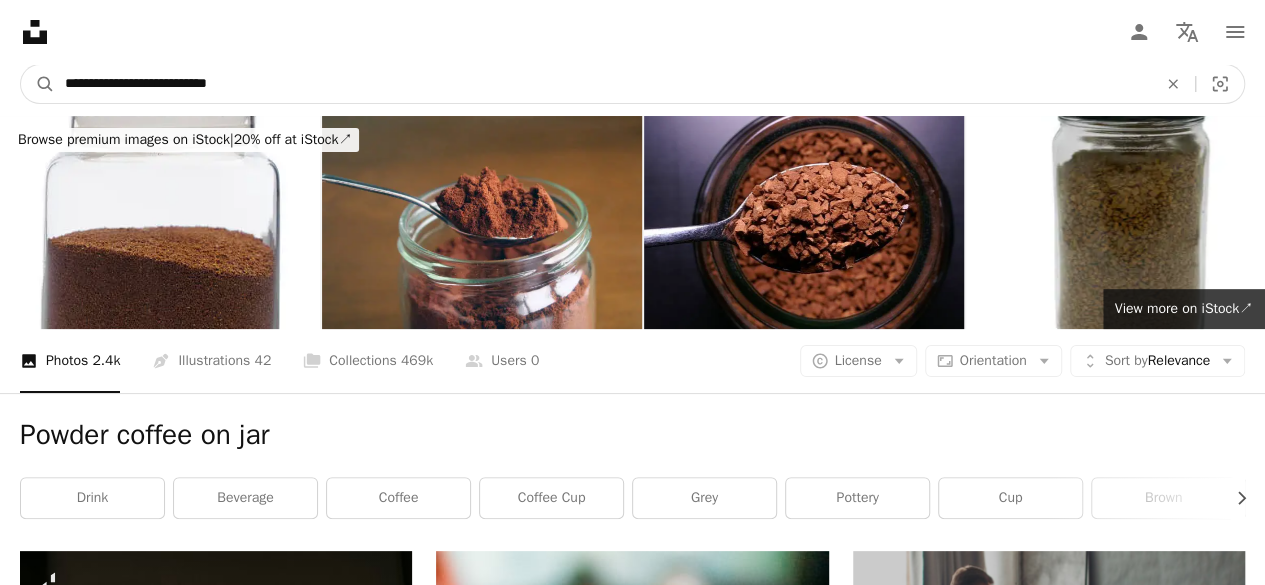 type on "**********" 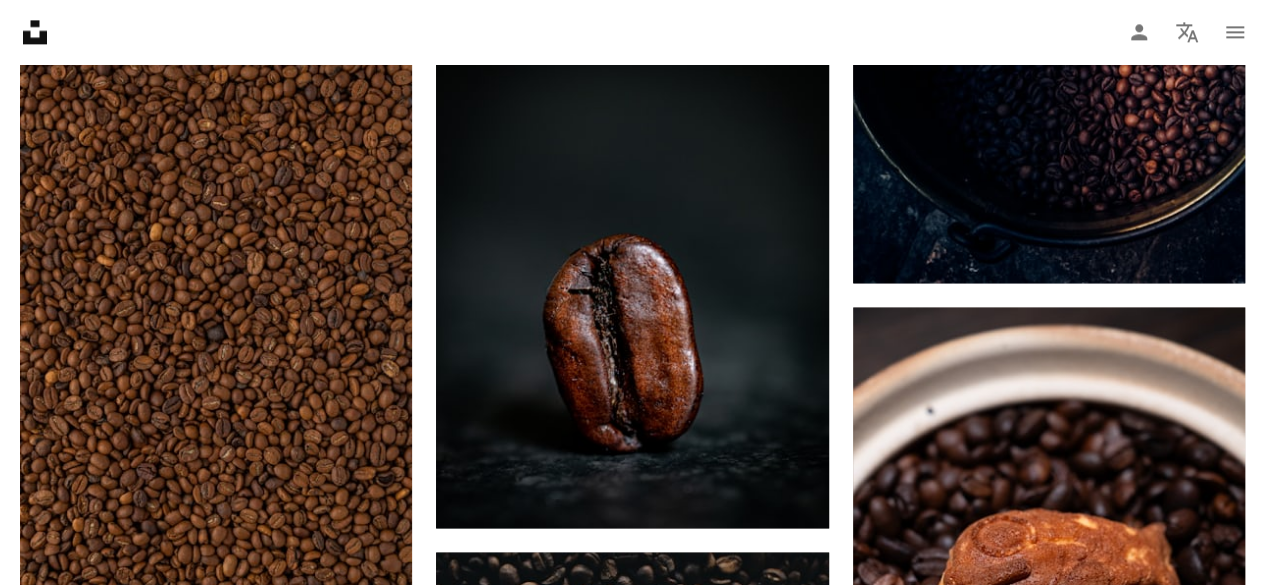 scroll, scrollTop: 1402, scrollLeft: 0, axis: vertical 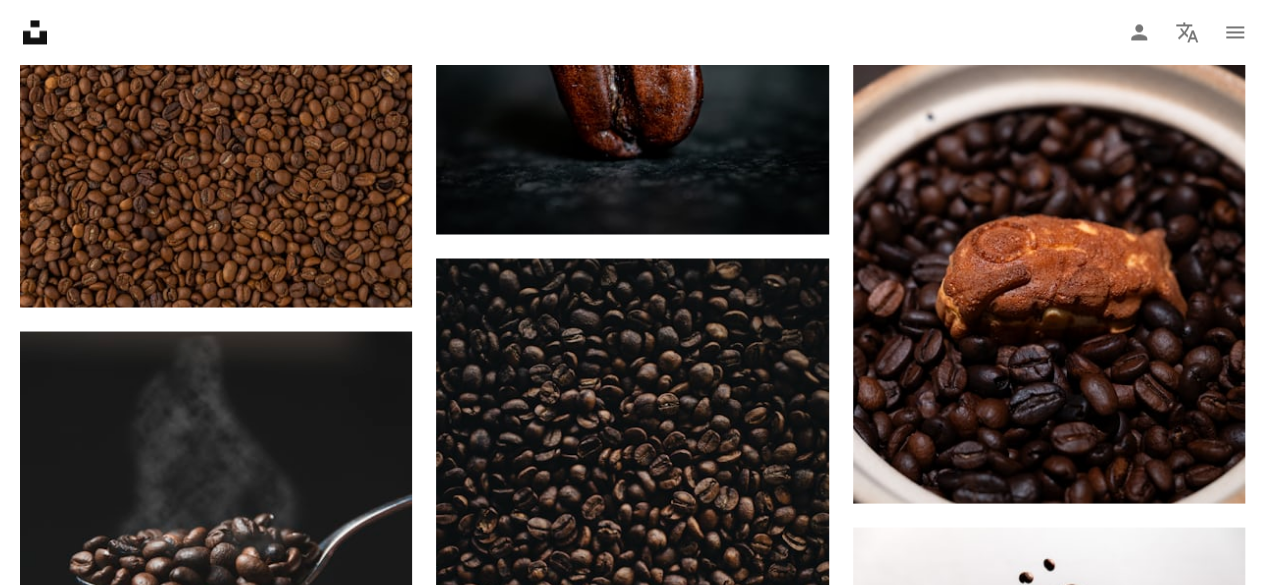 drag, startPoint x: 1262, startPoint y: 239, endPoint x: 1262, endPoint y: 257, distance: 18 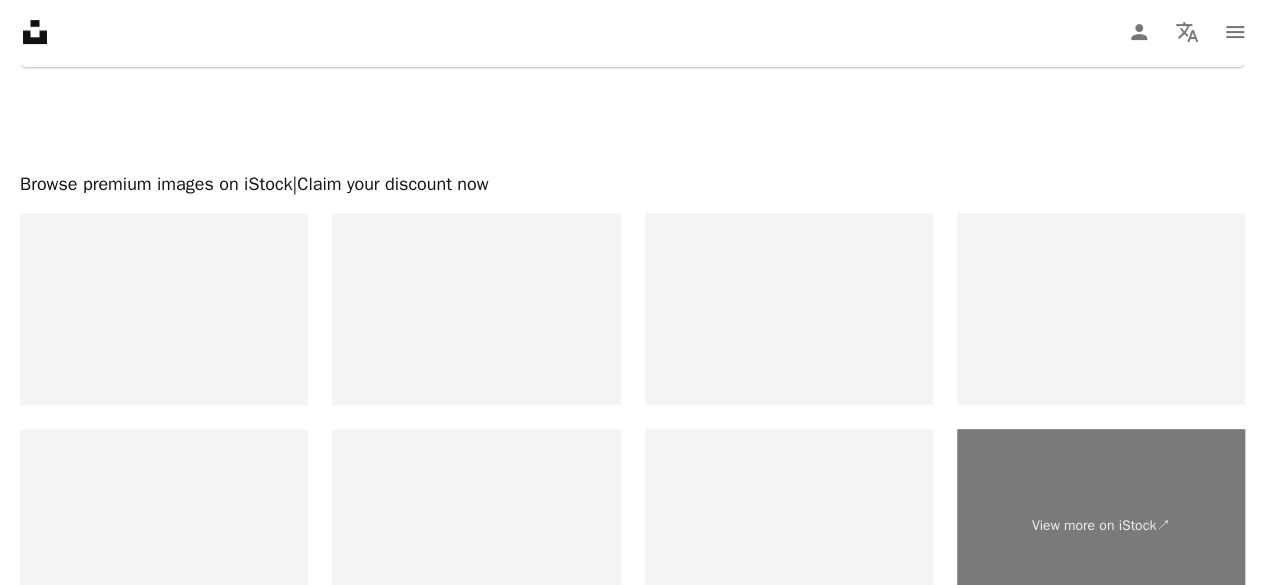 scroll, scrollTop: 4221, scrollLeft: 0, axis: vertical 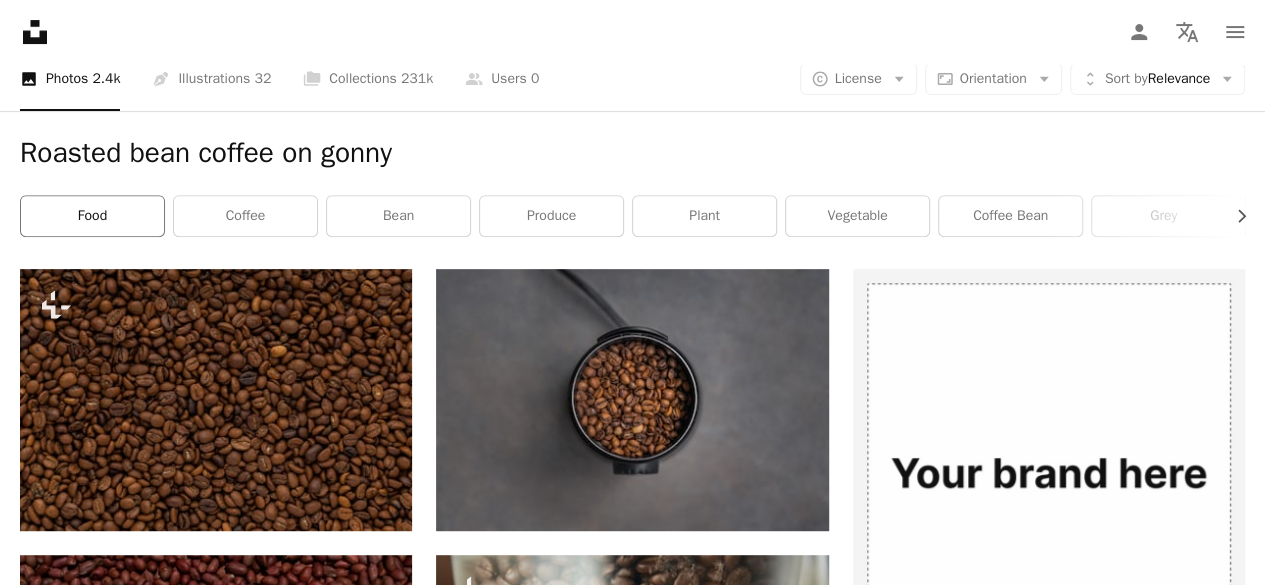 click on "food" at bounding box center [92, 216] 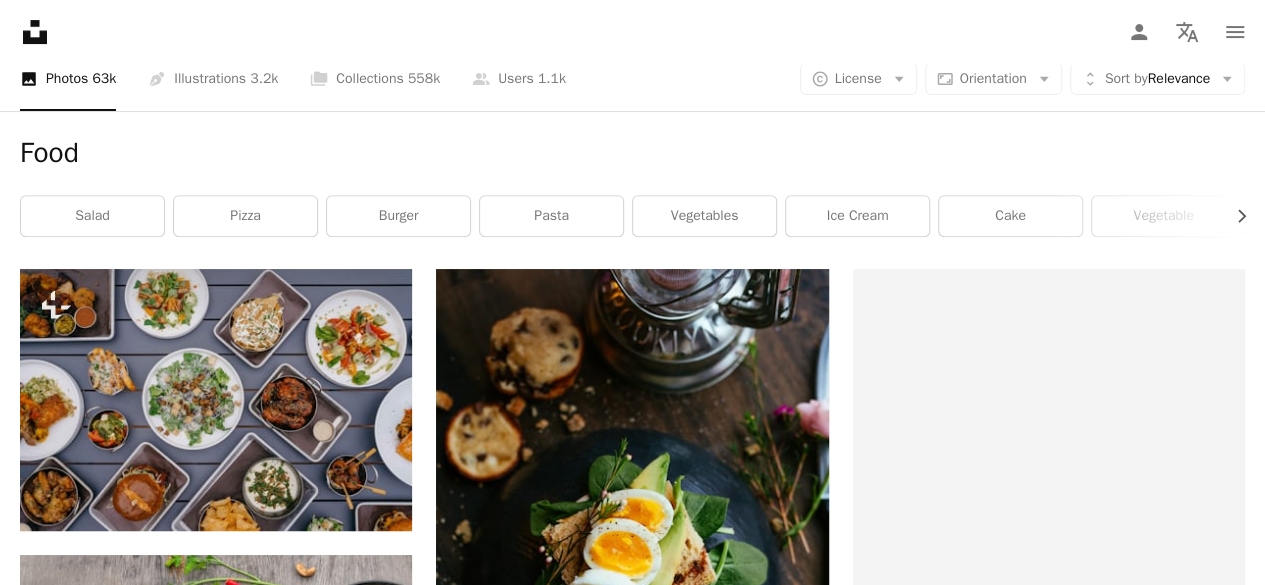 scroll, scrollTop: 0, scrollLeft: 0, axis: both 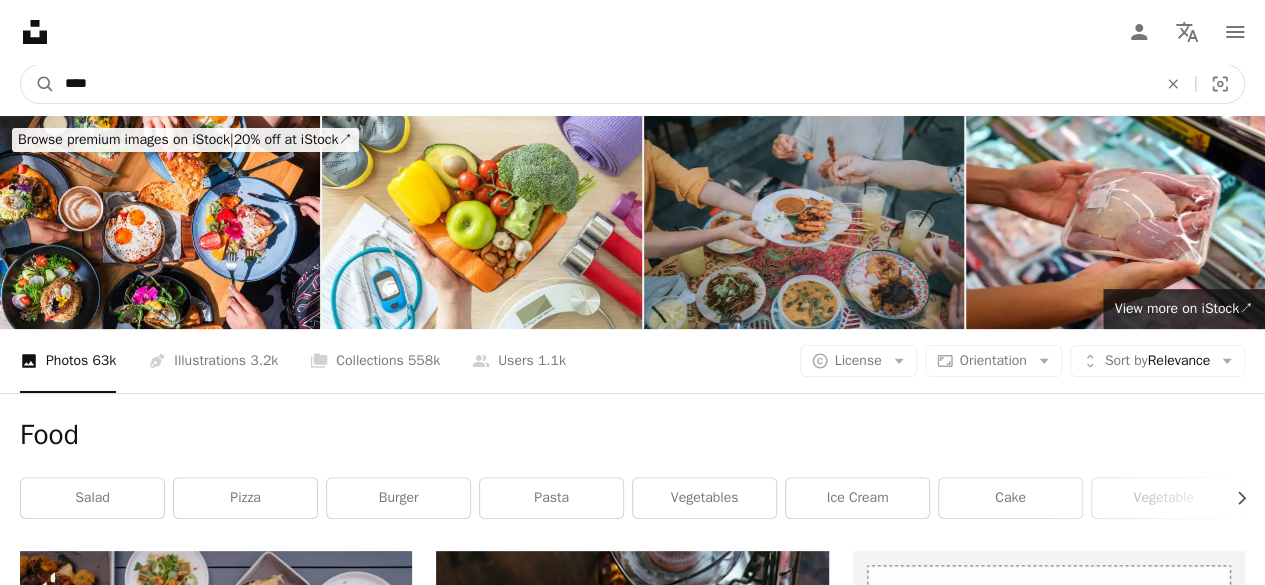 drag, startPoint x: 149, startPoint y: 88, endPoint x: 0, endPoint y: 2, distance: 172.03778 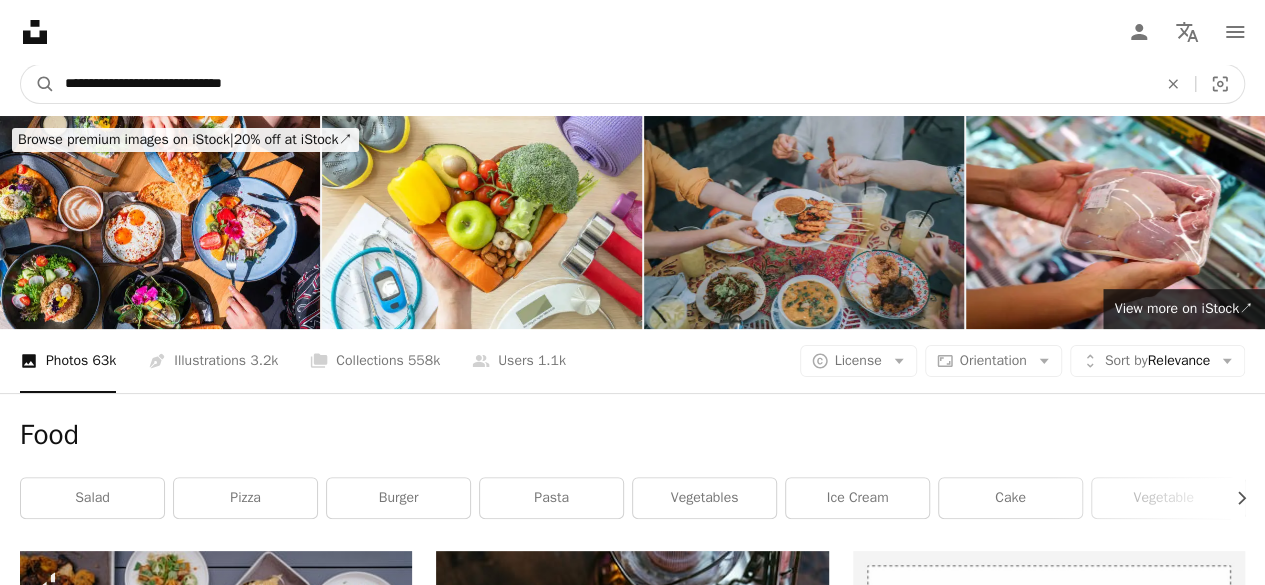 type on "**********" 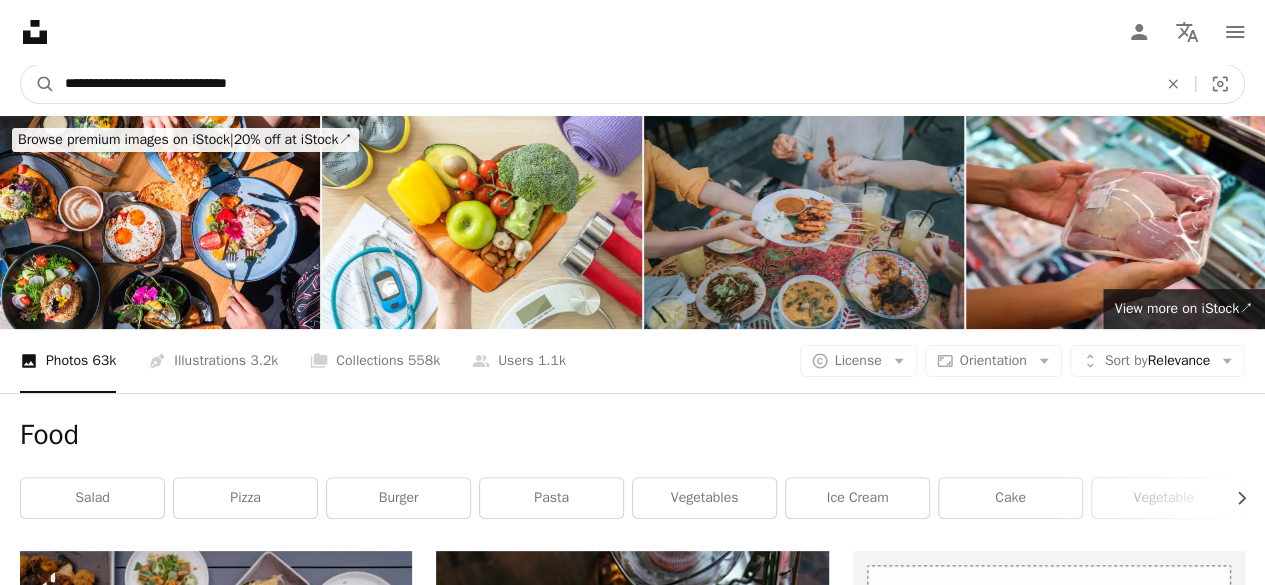 click on "A magnifying glass" at bounding box center (38, 84) 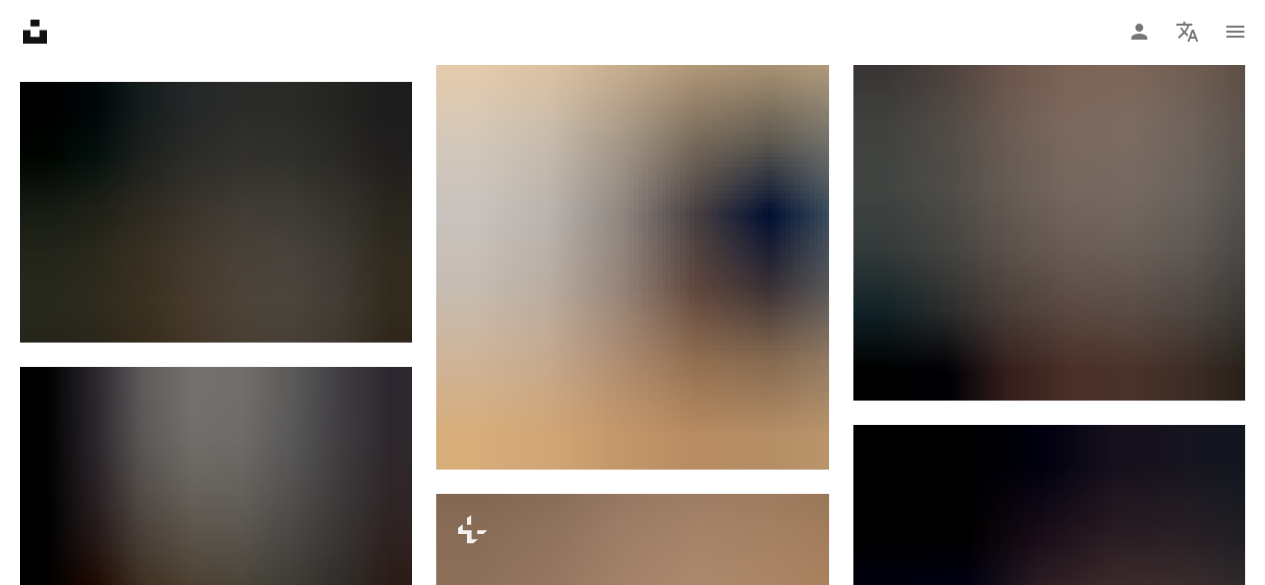 scroll, scrollTop: 2508, scrollLeft: 0, axis: vertical 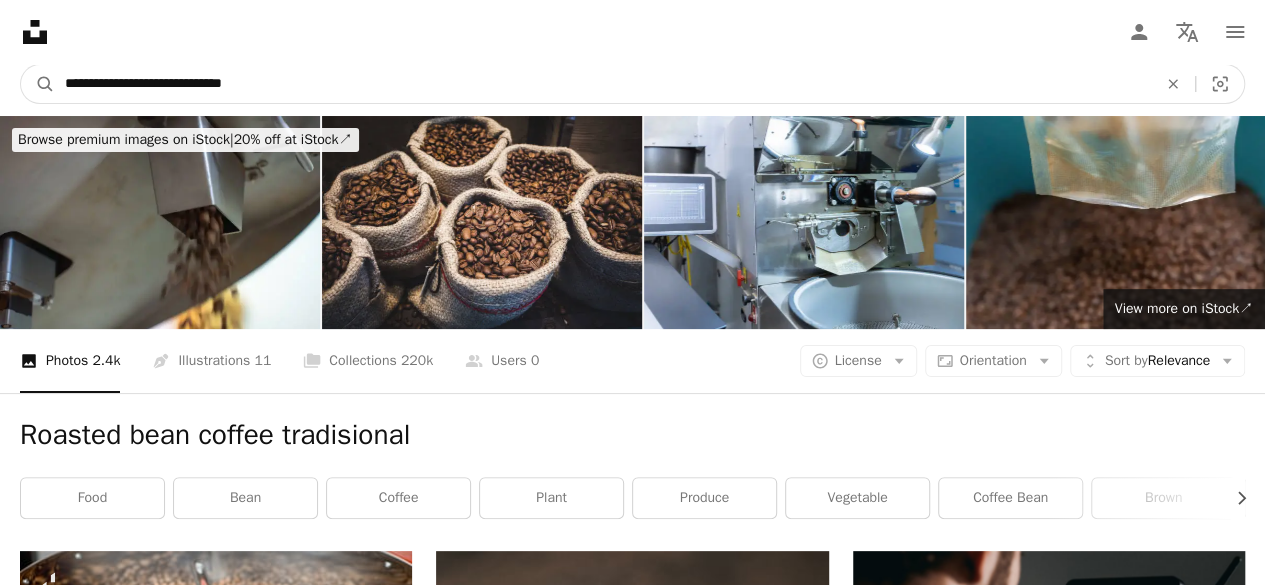 drag, startPoint x: 208, startPoint y: 89, endPoint x: 555, endPoint y: 40, distance: 350.44257 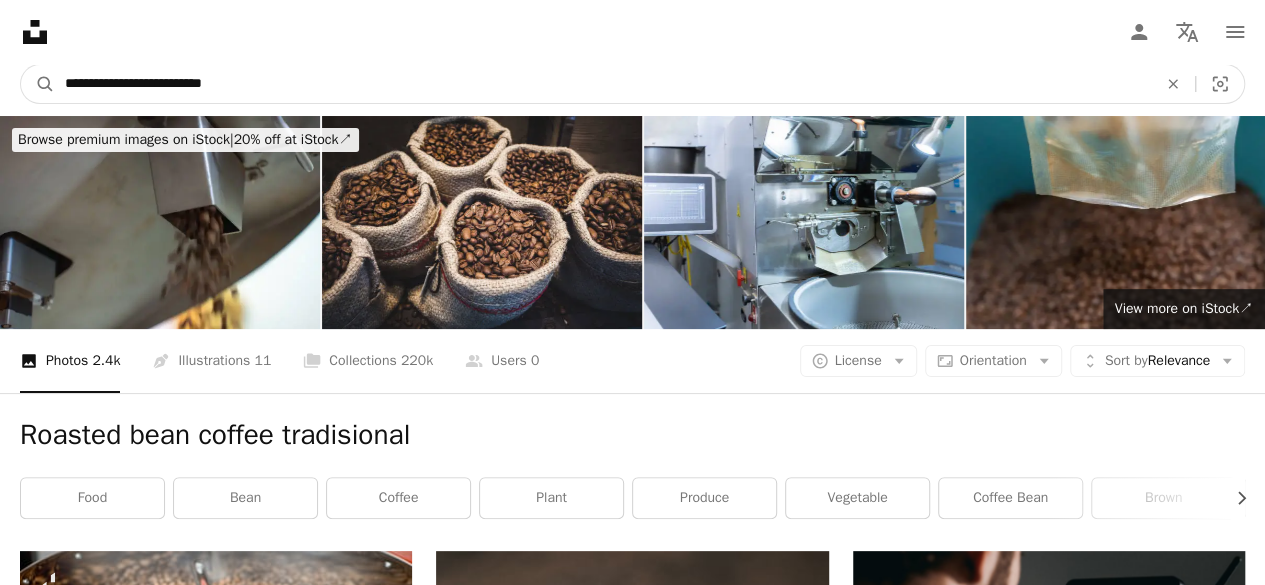 type on "**********" 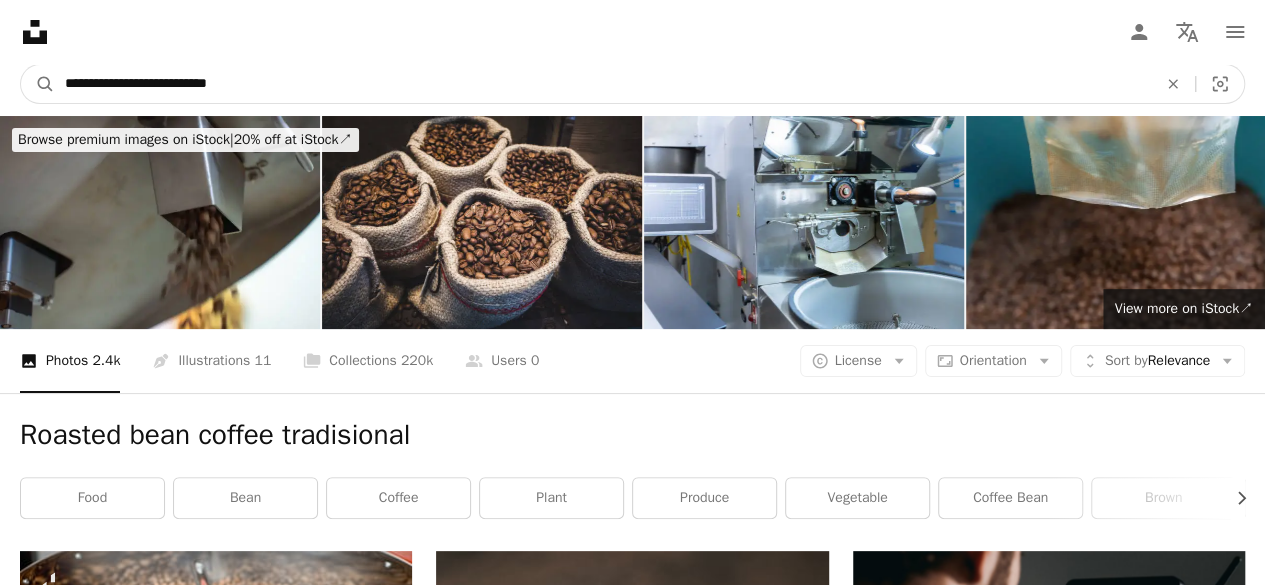 click on "A magnifying glass" at bounding box center (38, 84) 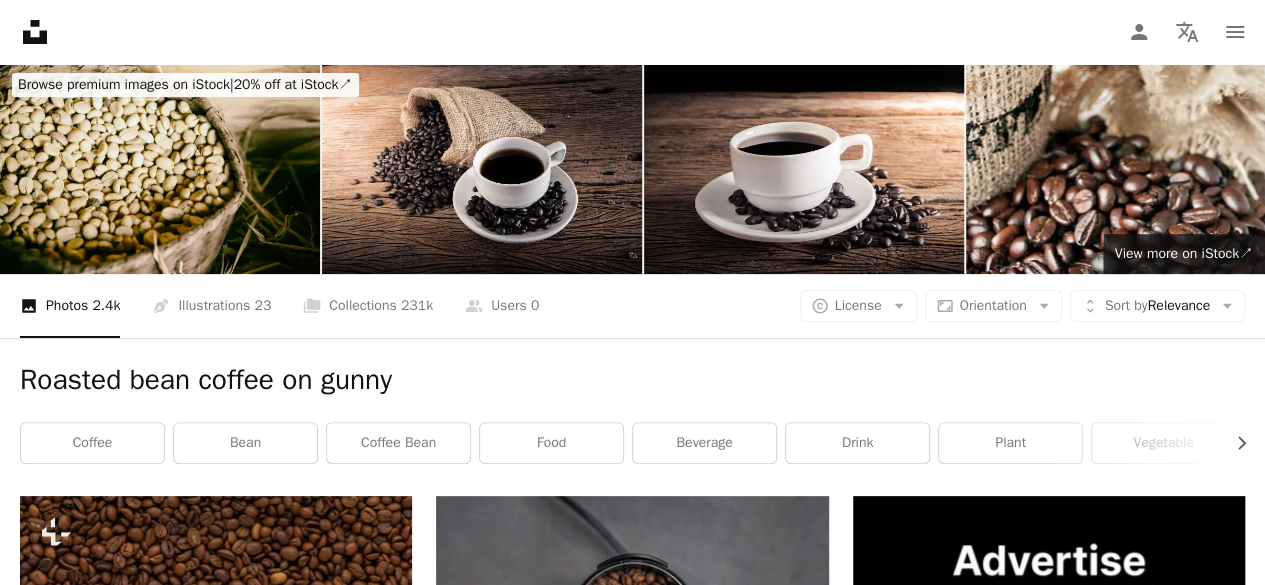 scroll, scrollTop: 1125, scrollLeft: 0, axis: vertical 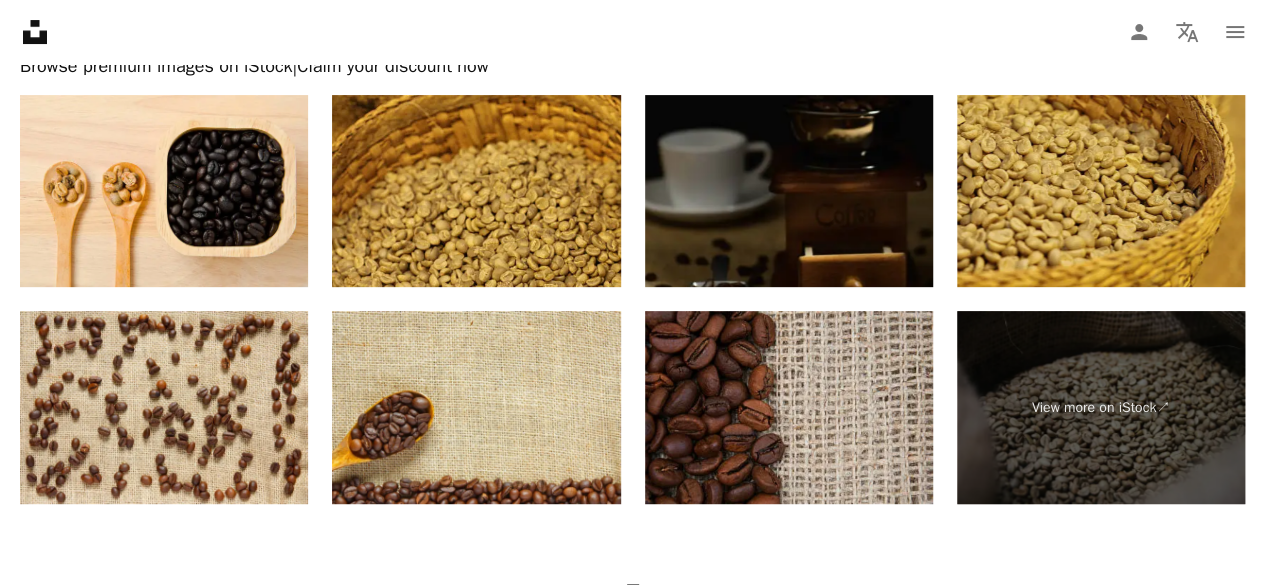click at bounding box center (1101, 191) 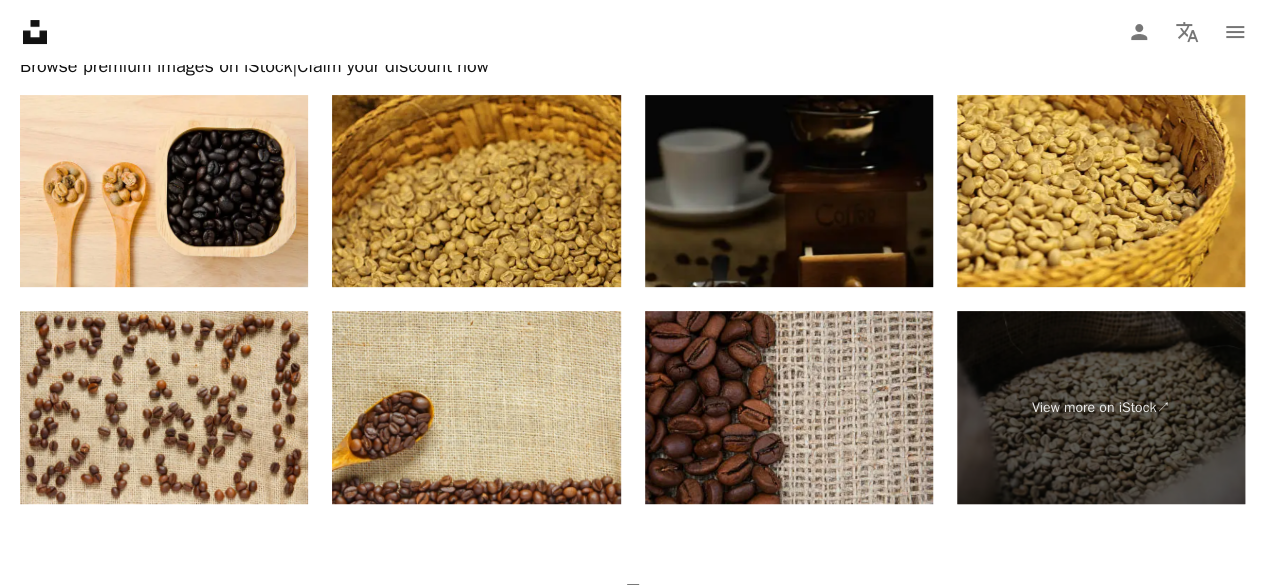 scroll, scrollTop: 1449, scrollLeft: 0, axis: vertical 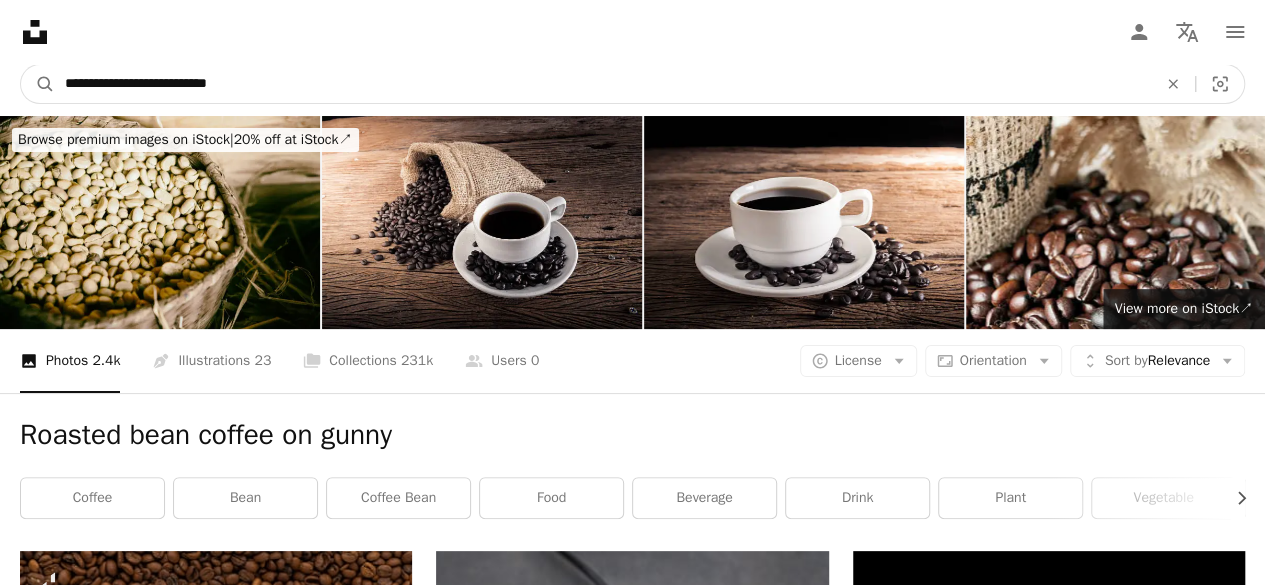 click on "**********" at bounding box center [603, 84] 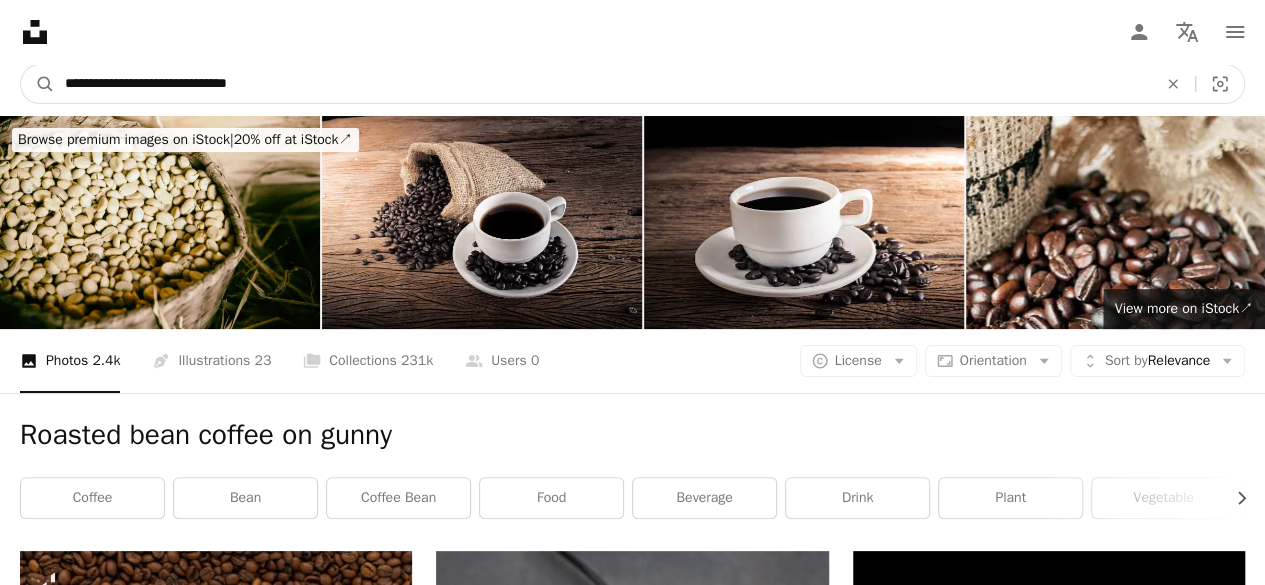 type on "**********" 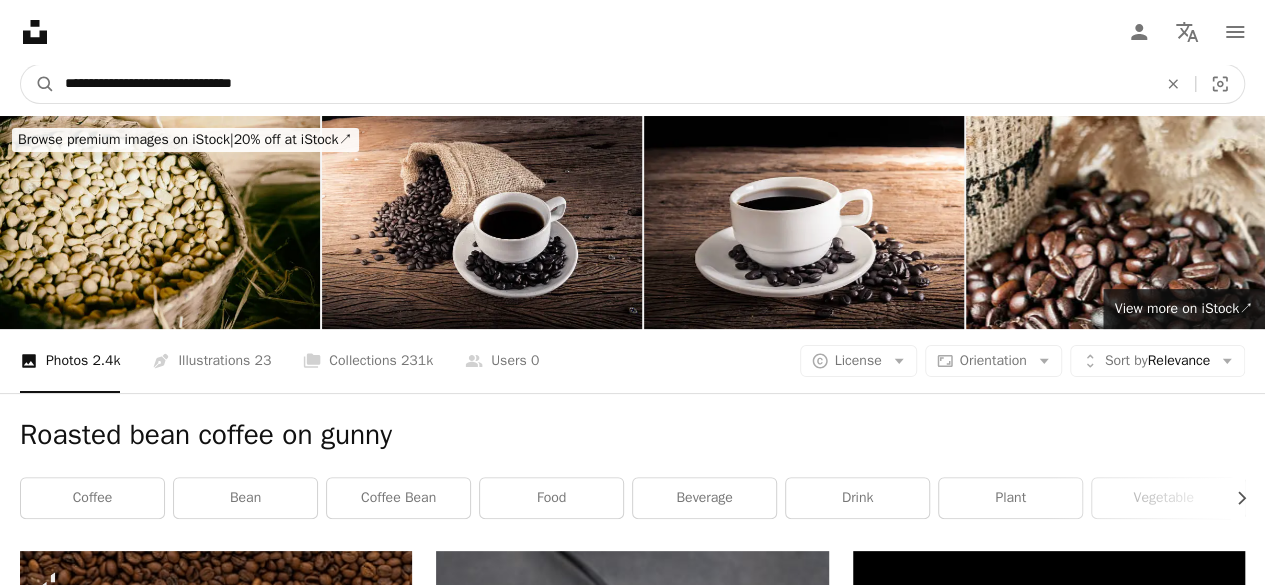 click on "A magnifying glass" at bounding box center [38, 84] 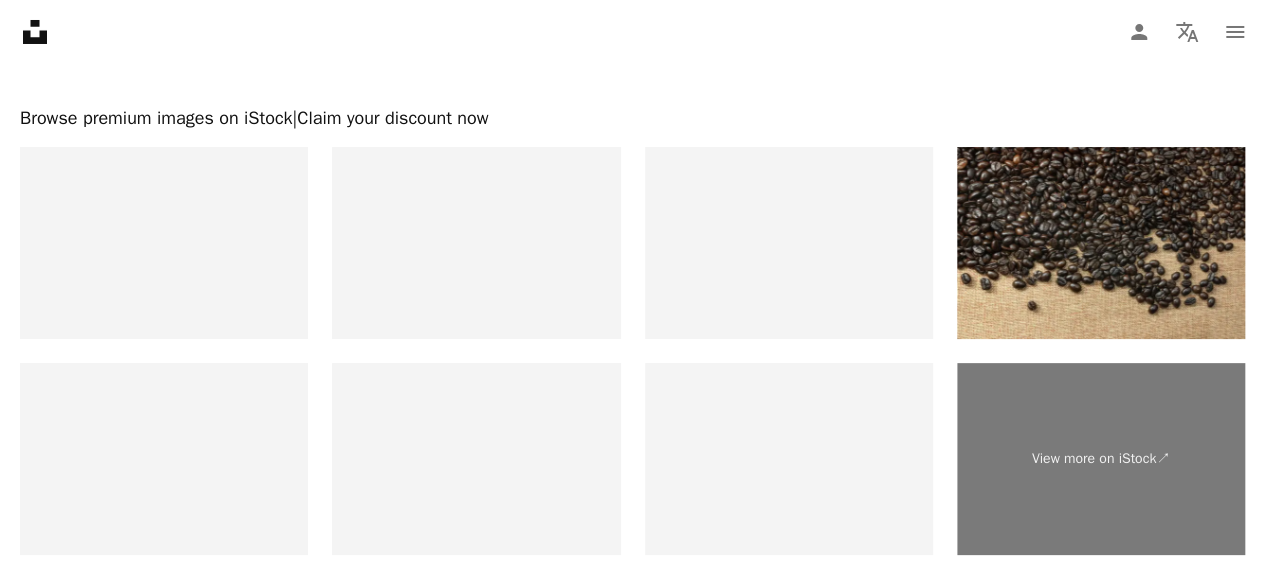 scroll, scrollTop: 3741, scrollLeft: 0, axis: vertical 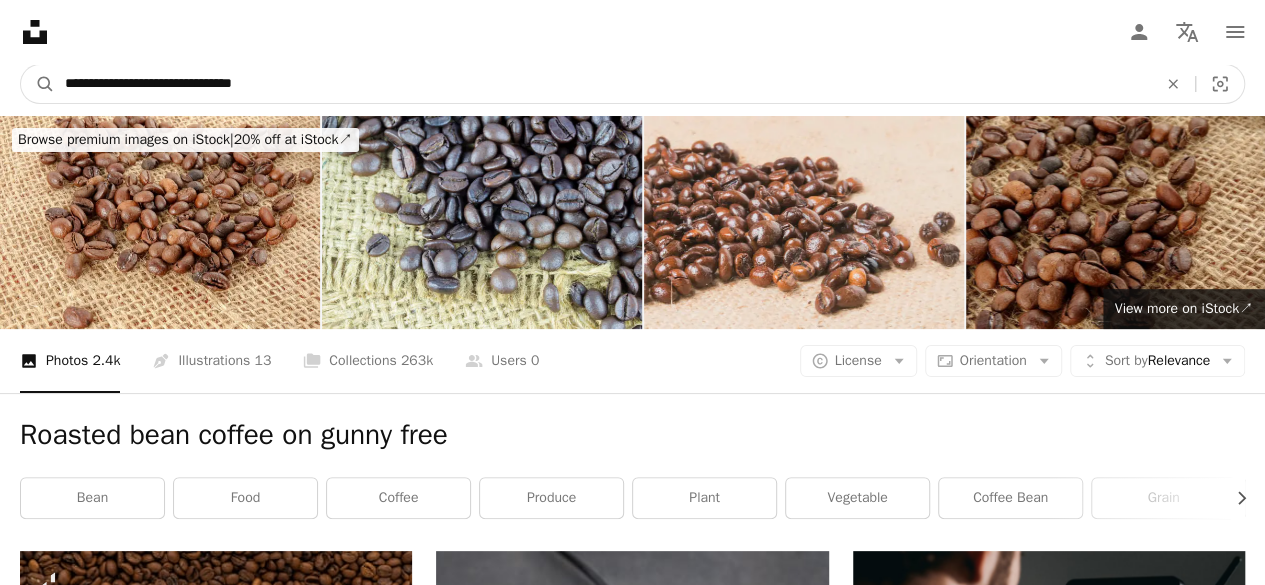 click on "**********" at bounding box center [603, 84] 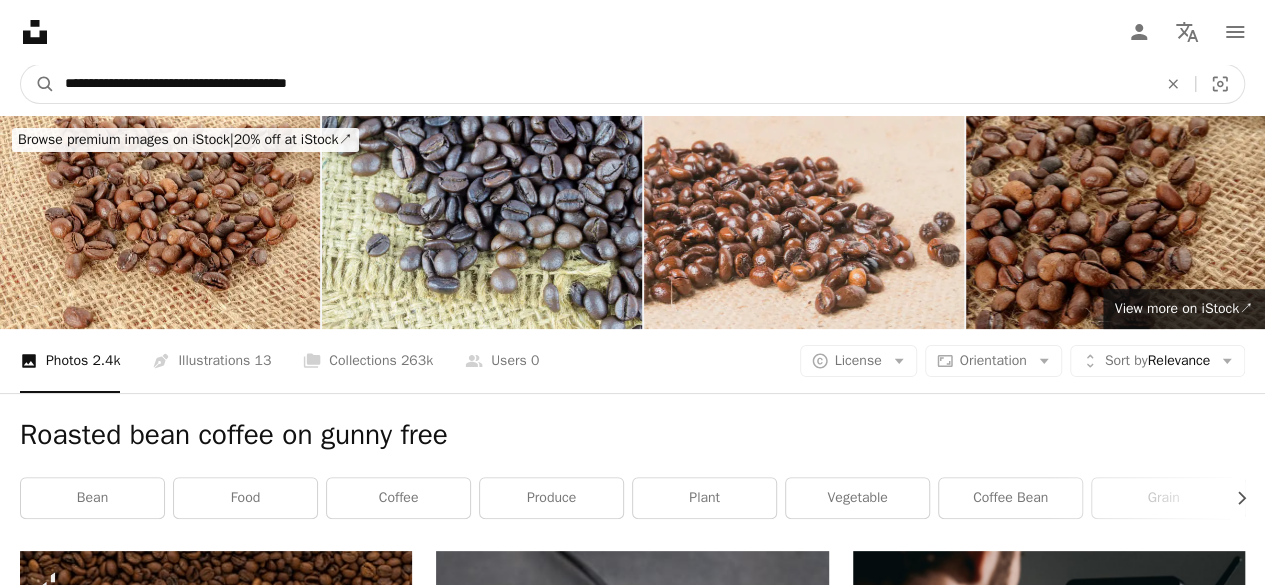 type on "**********" 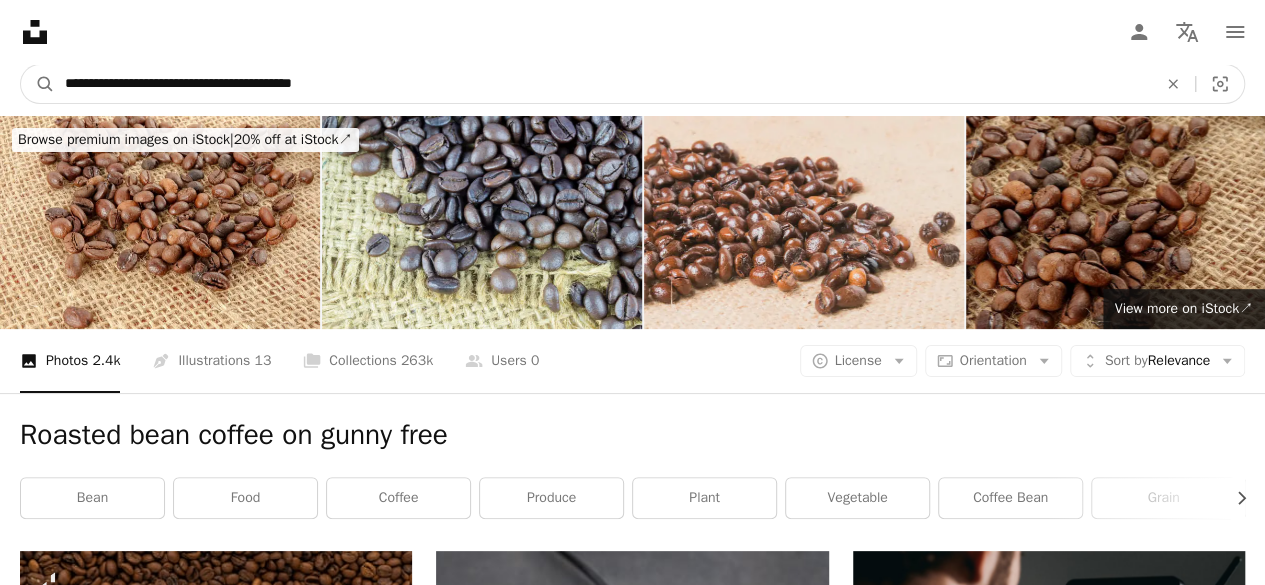 click on "A magnifying glass" at bounding box center (38, 84) 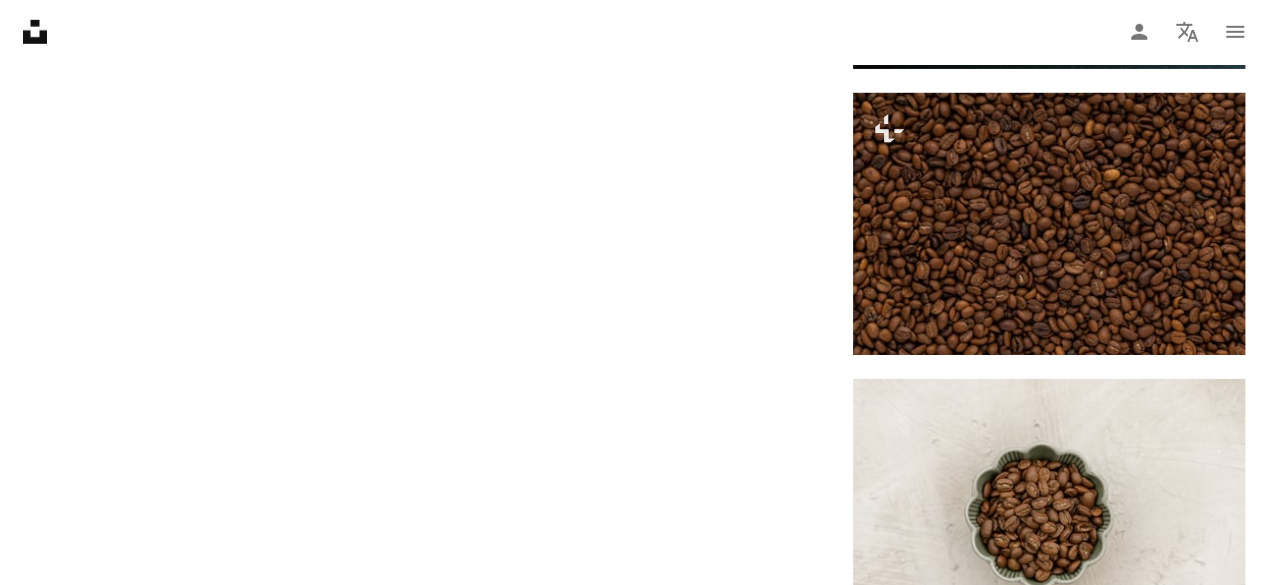 scroll, scrollTop: 3322, scrollLeft: 0, axis: vertical 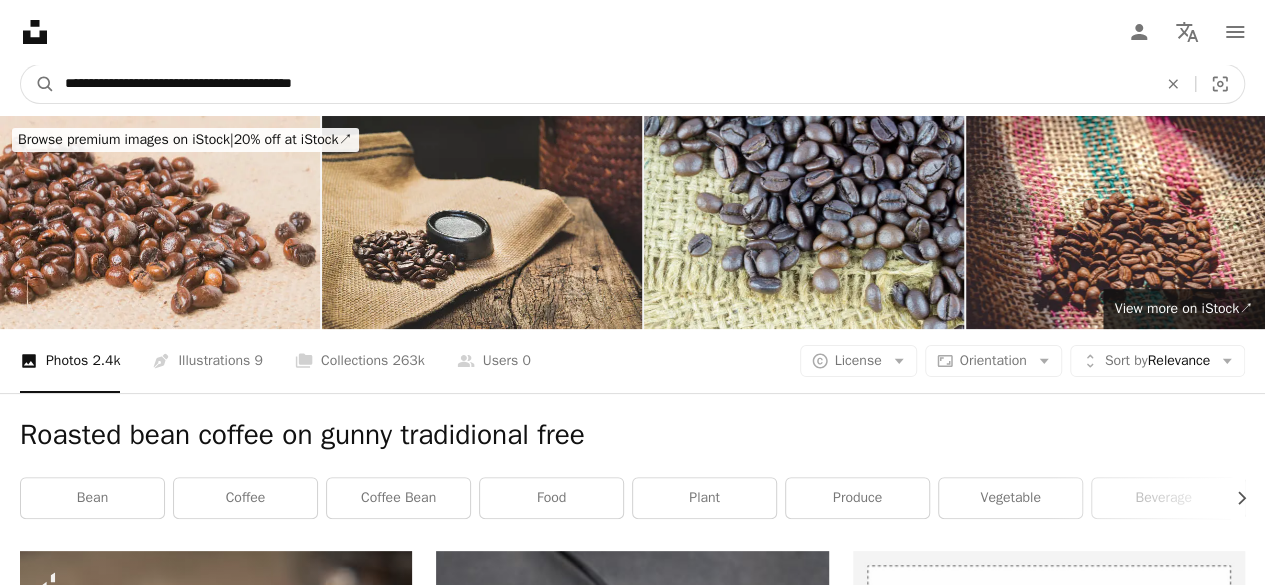 click on "**********" at bounding box center (603, 84) 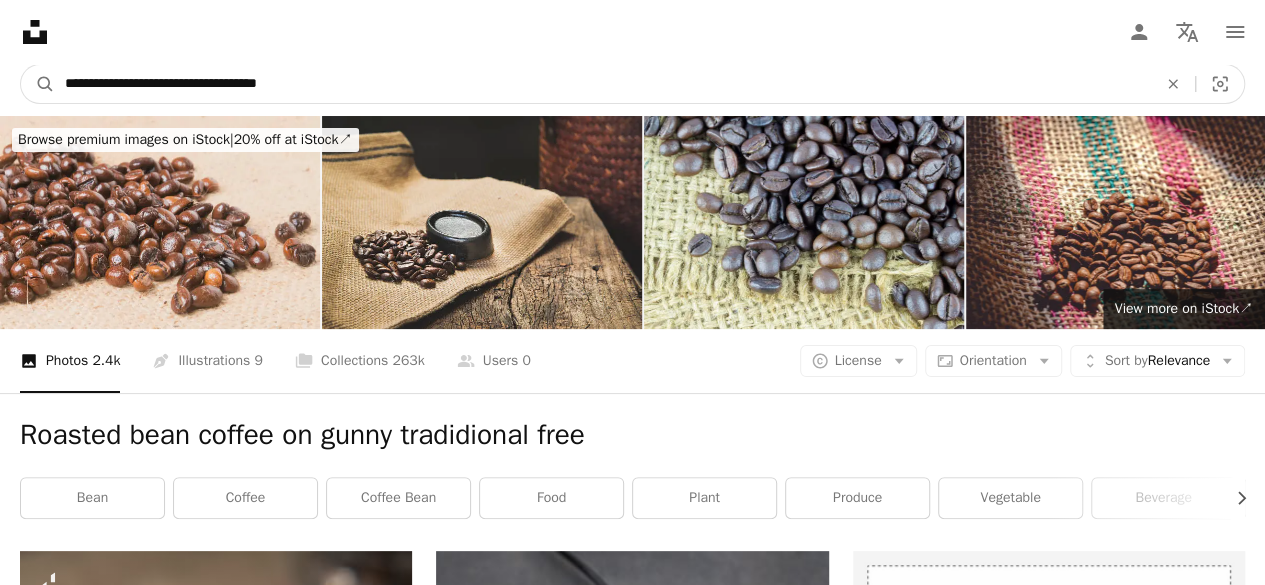 type on "**********" 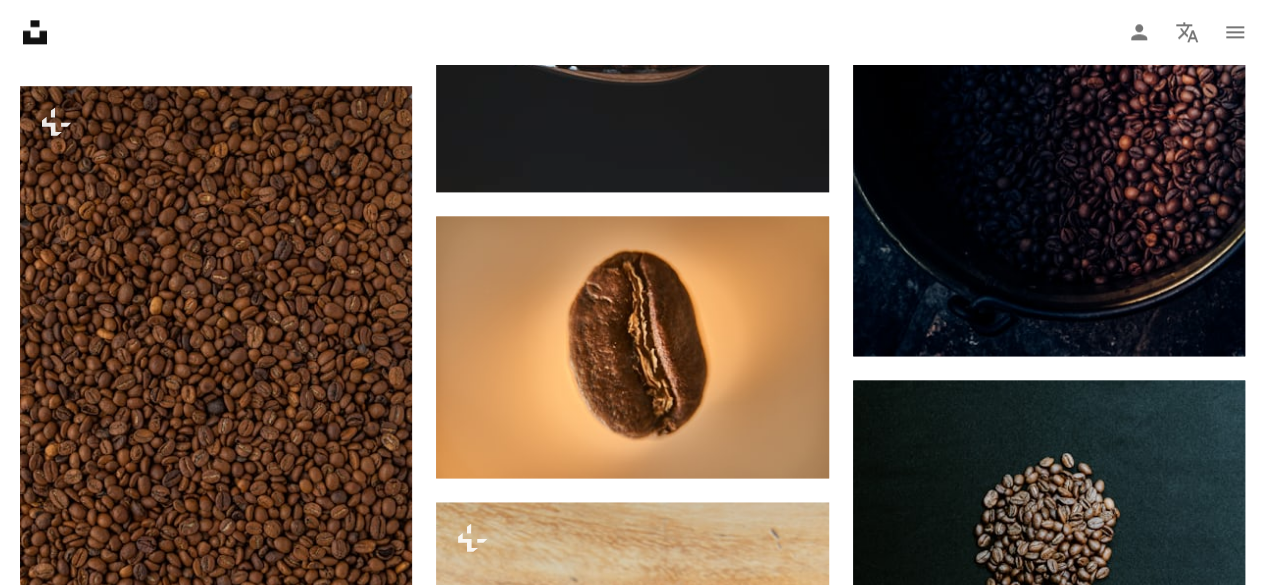 scroll, scrollTop: 1600, scrollLeft: 0, axis: vertical 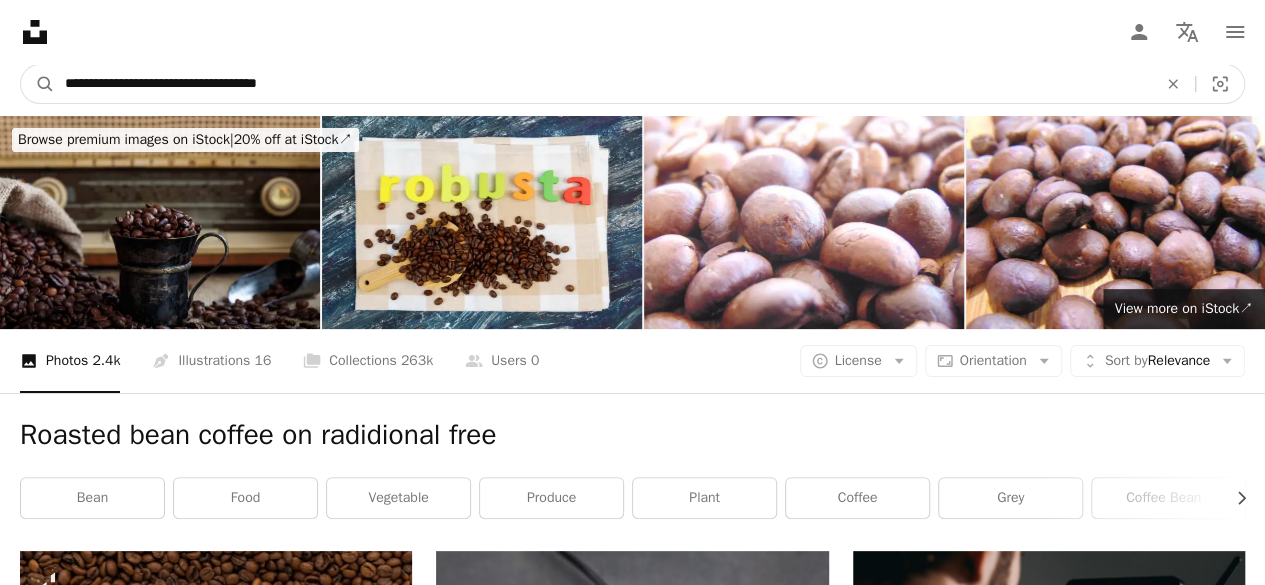 click on "**********" at bounding box center (603, 84) 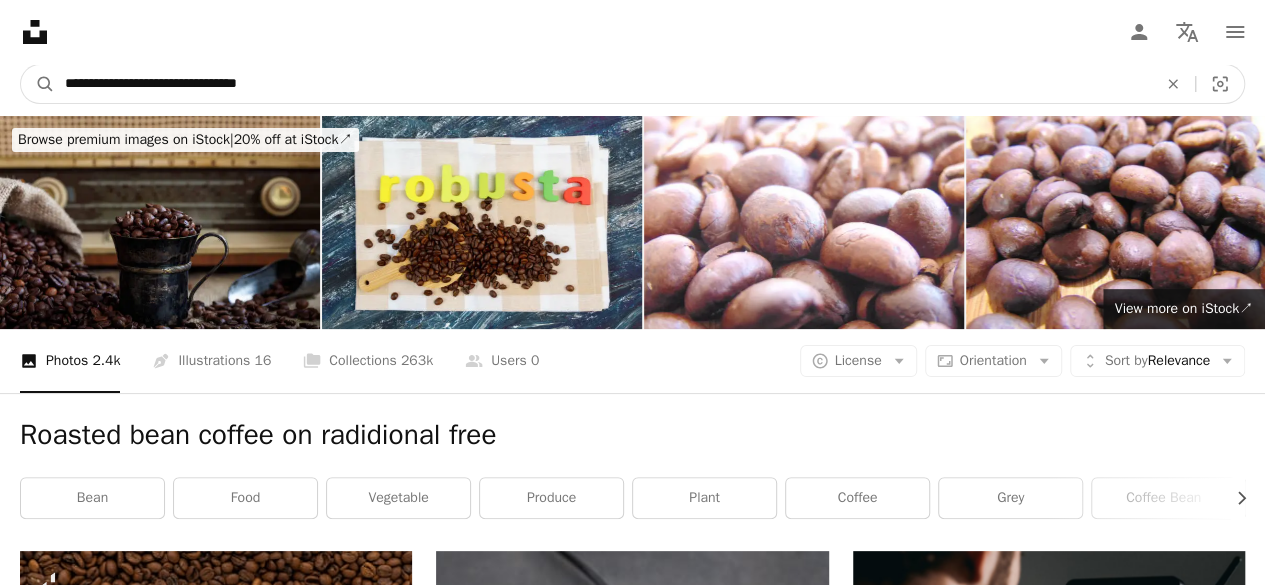 type on "**********" 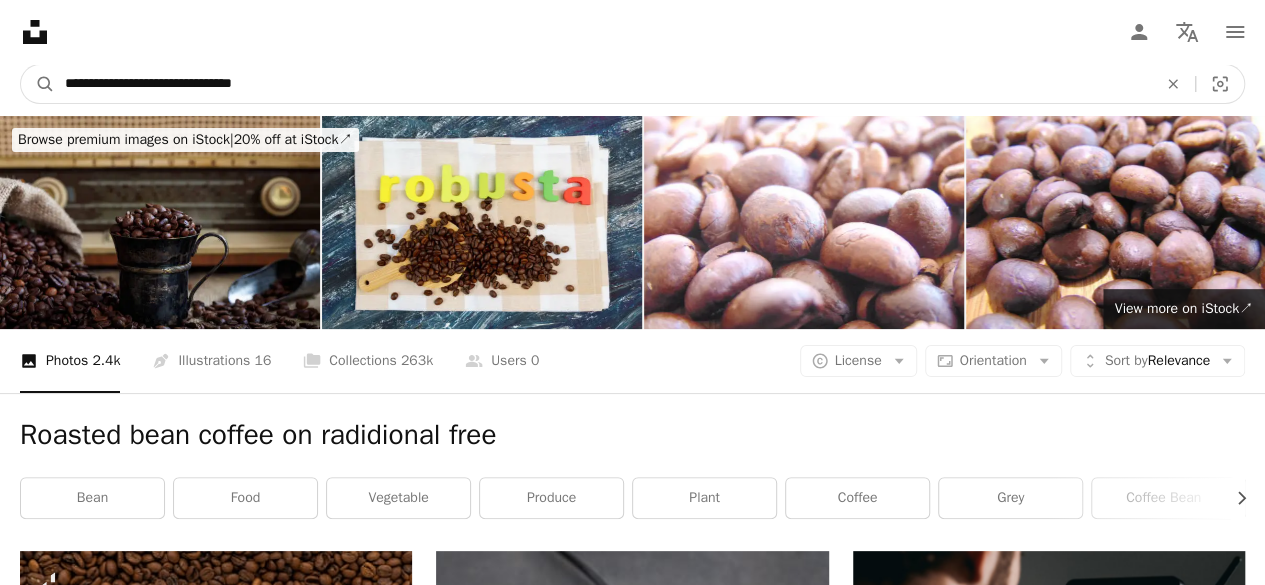 click on "A magnifying glass" at bounding box center (38, 84) 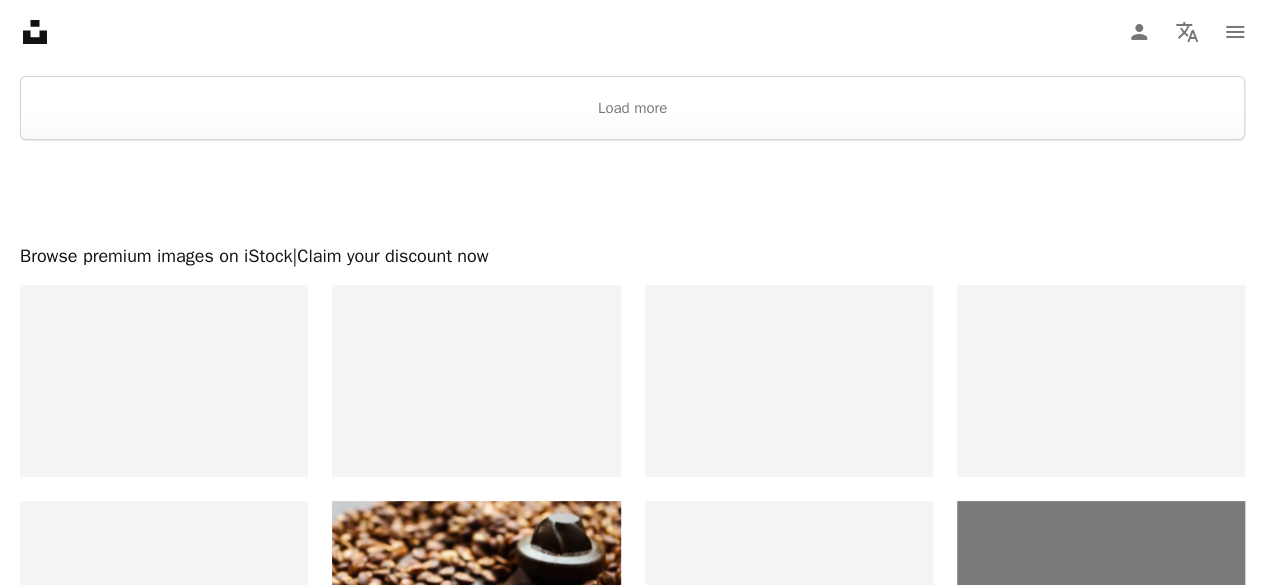 scroll, scrollTop: 3950, scrollLeft: 0, axis: vertical 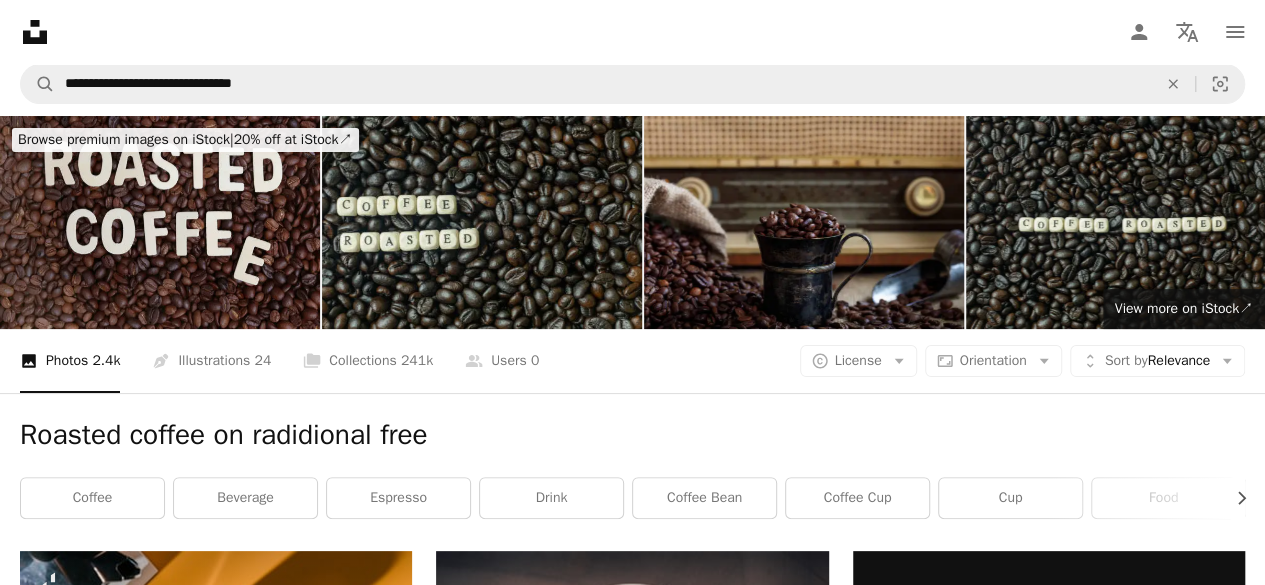 click at bounding box center (160, 222) 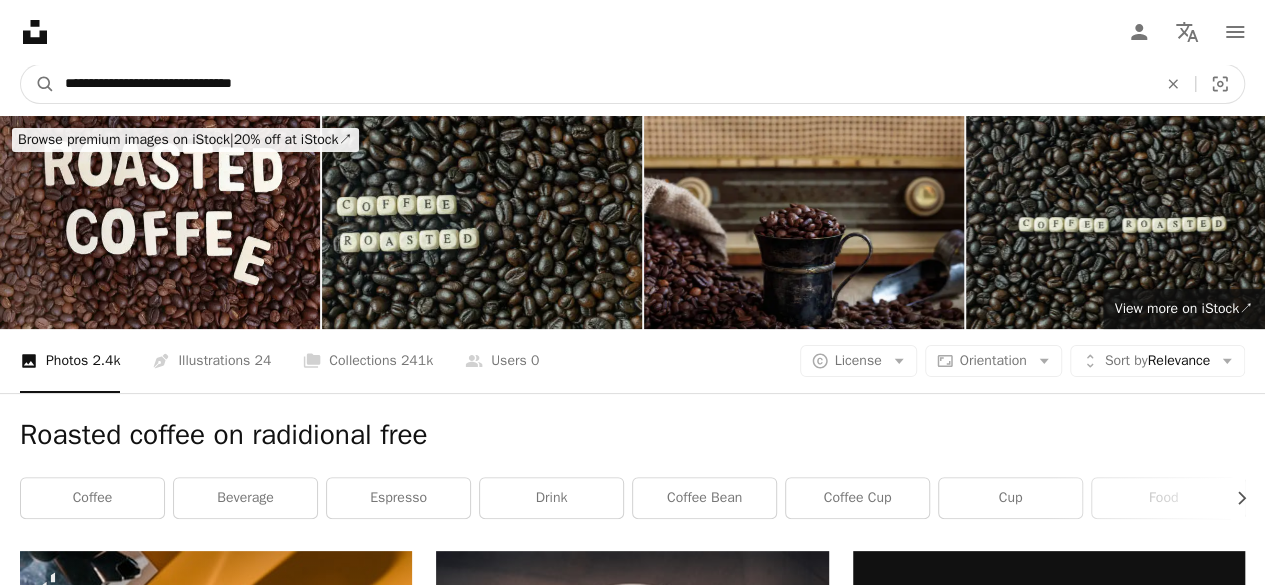drag, startPoint x: 380, startPoint y: 71, endPoint x: 0, endPoint y: 77, distance: 380.04736 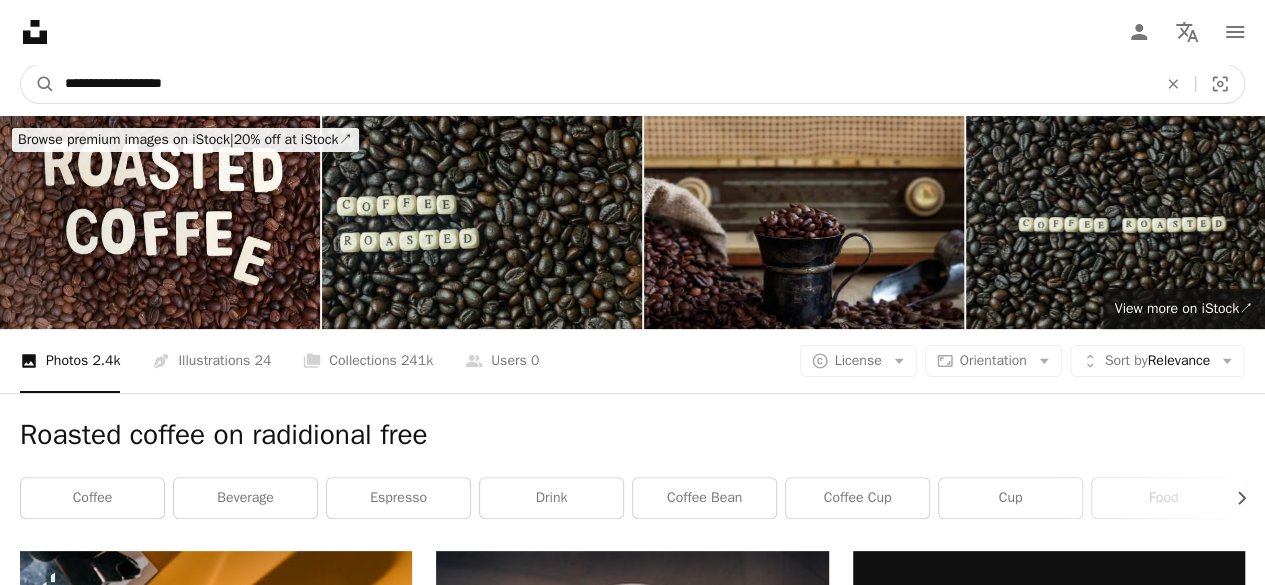 type on "**********" 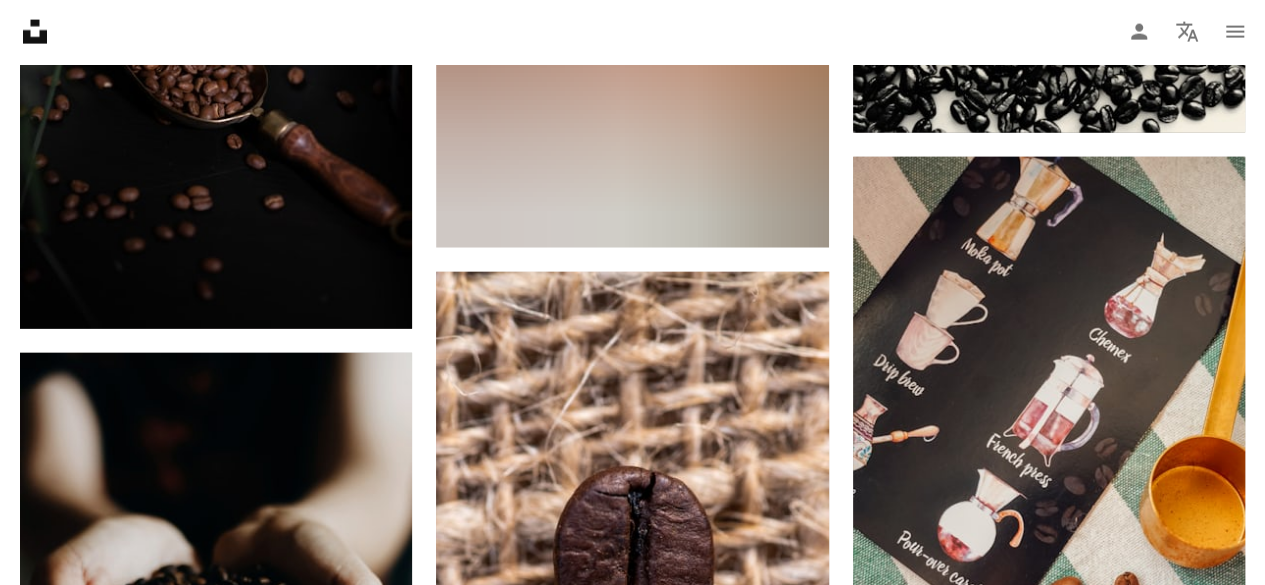 scroll, scrollTop: 2382, scrollLeft: 0, axis: vertical 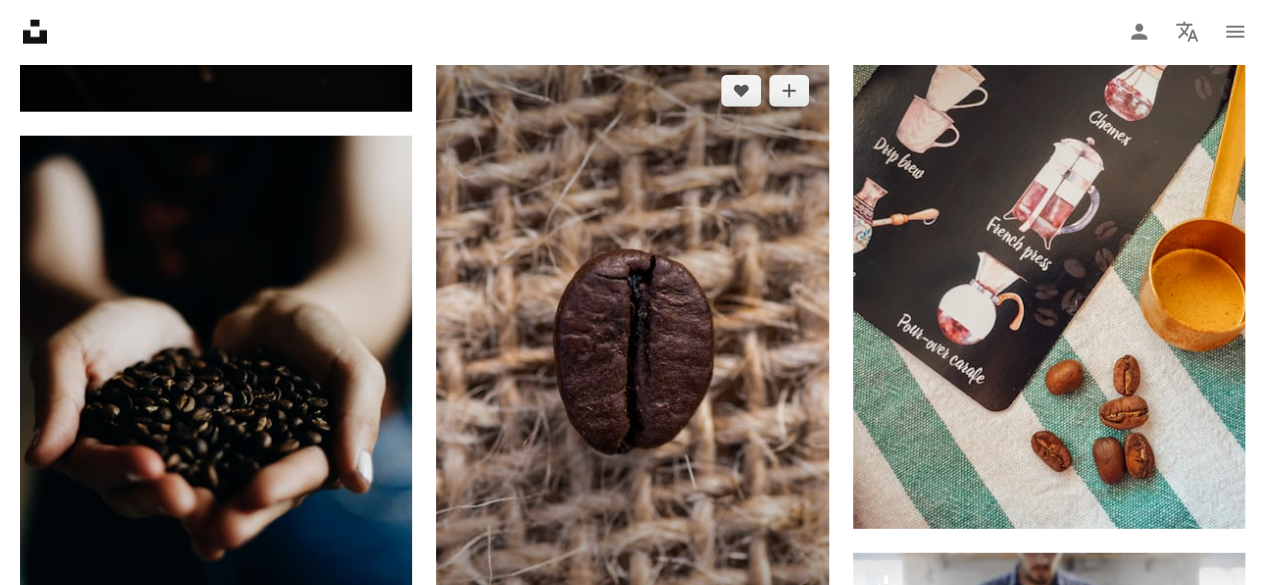click at bounding box center (632, 349) 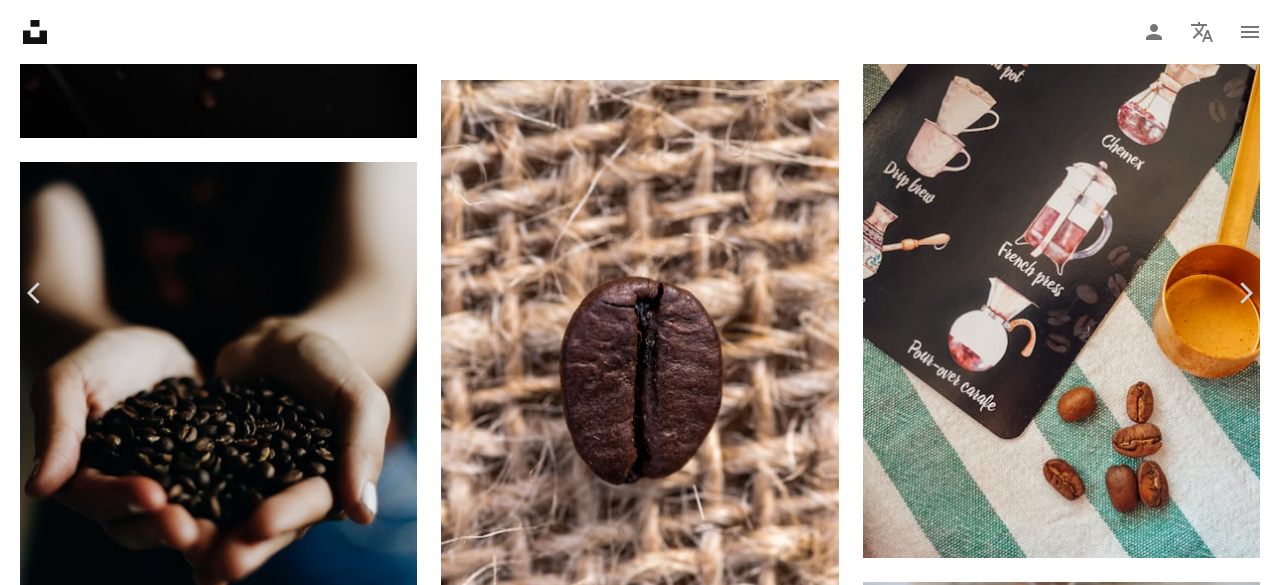 click on "Download free" at bounding box center [1085, 4424] 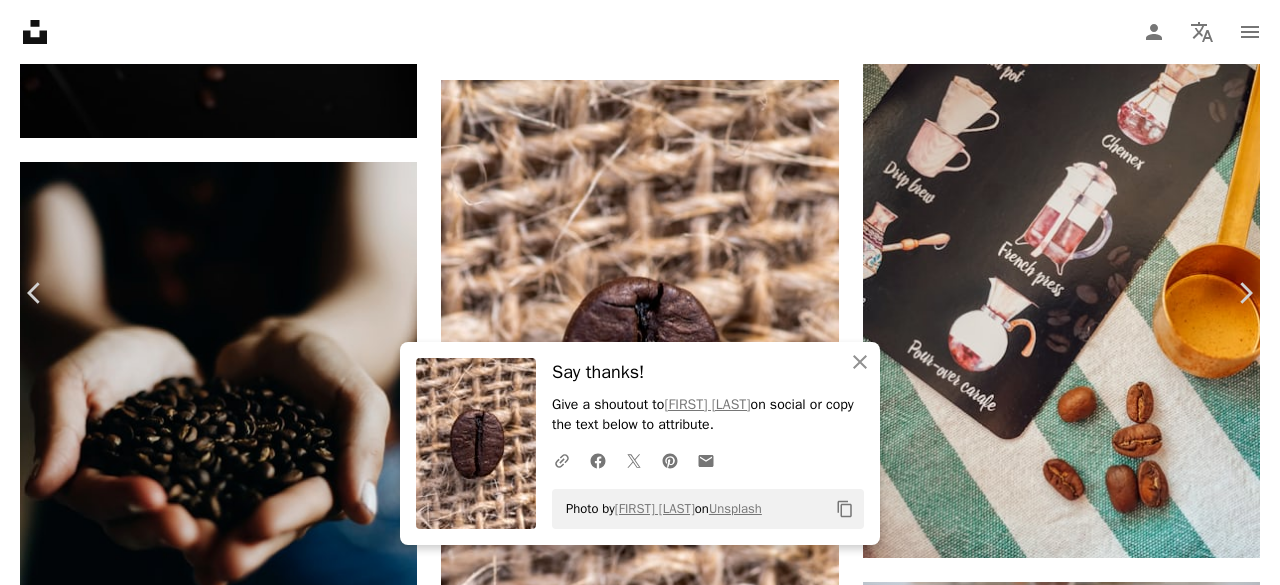 click on "An X shape" at bounding box center [20, 20] 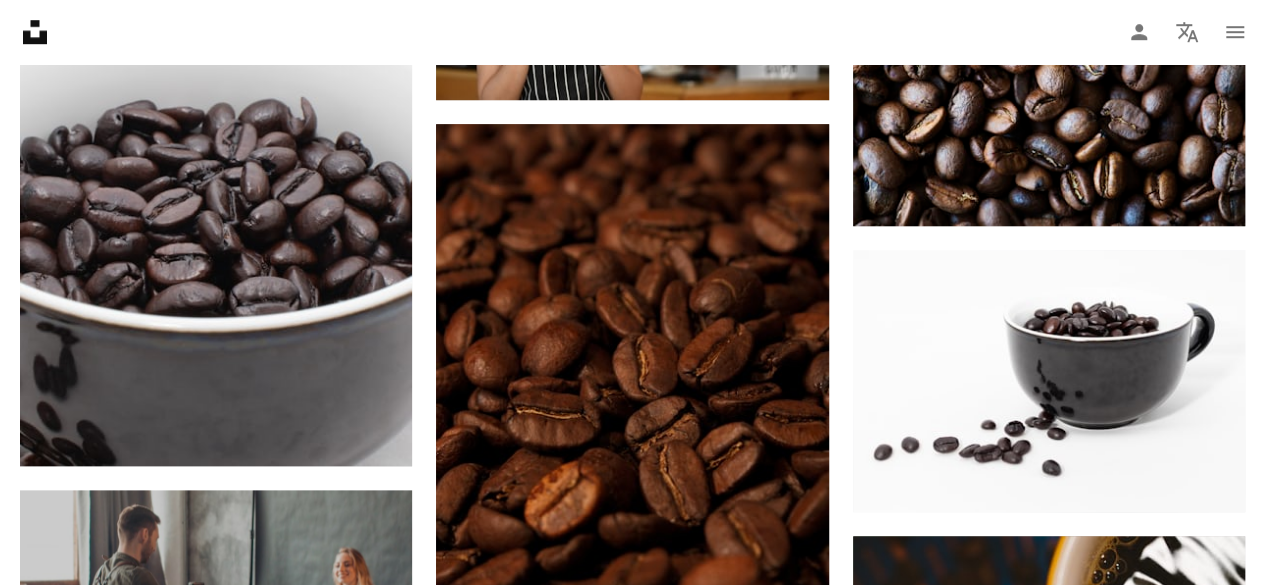 scroll, scrollTop: 4684, scrollLeft: 0, axis: vertical 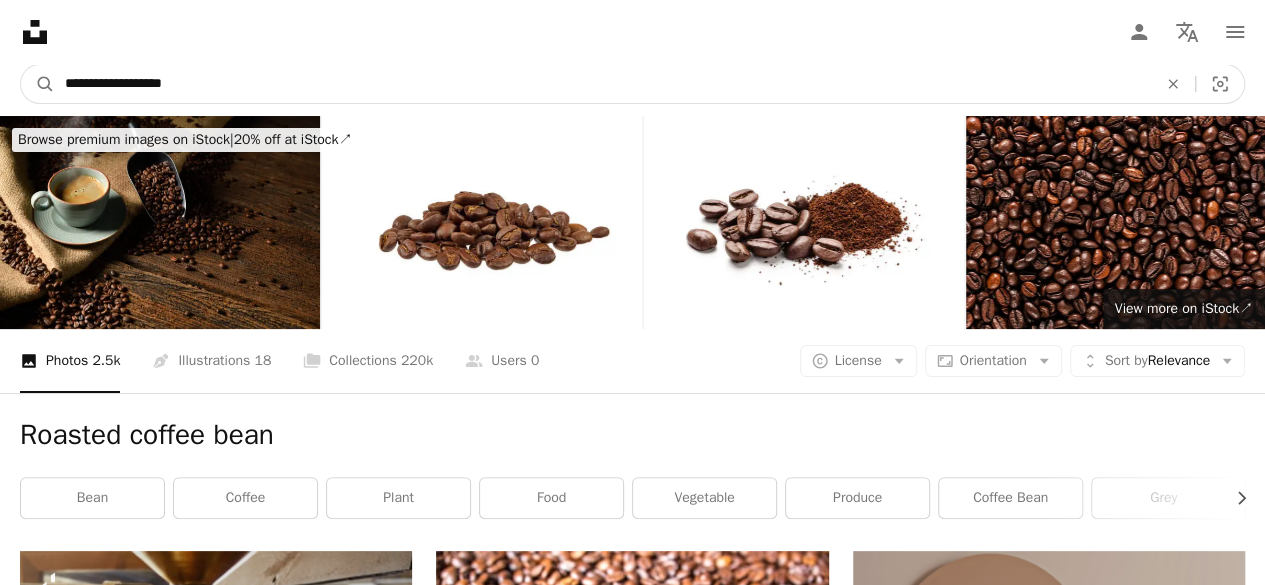 drag, startPoint x: 216, startPoint y: 96, endPoint x: 0, endPoint y: 76, distance: 216.92395 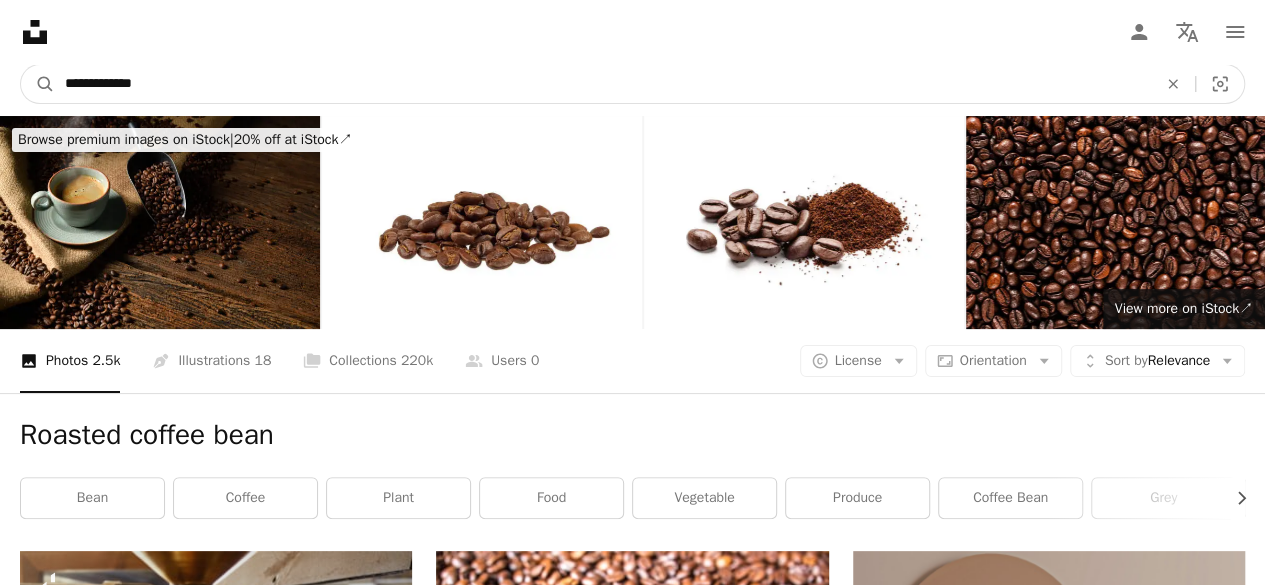 type on "**********" 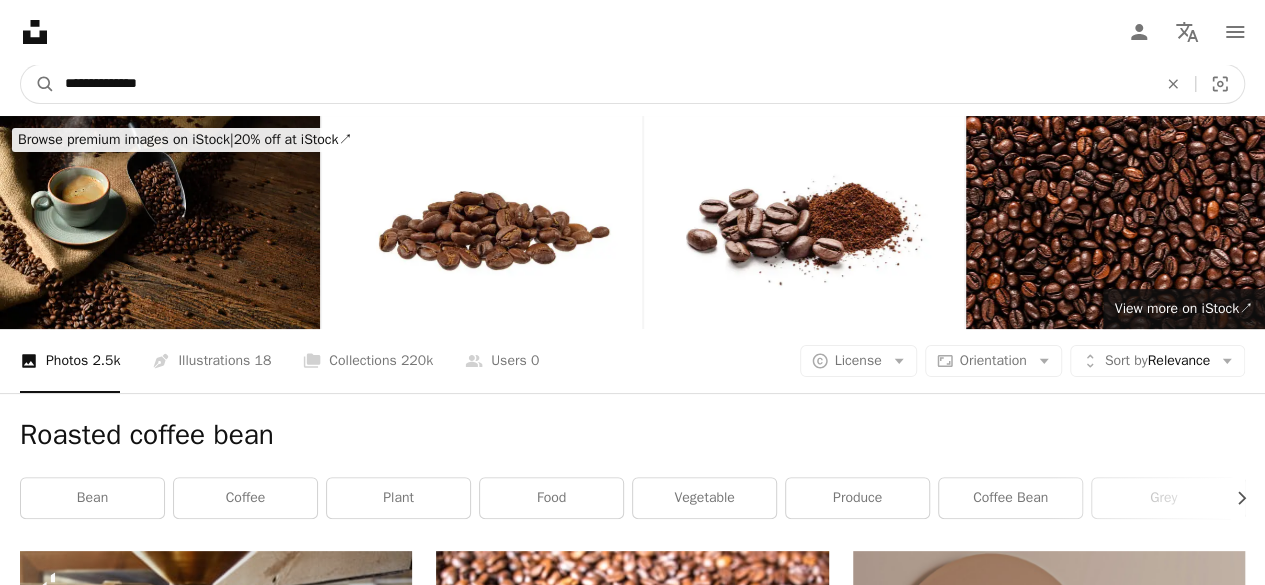 click on "A magnifying glass" at bounding box center (38, 84) 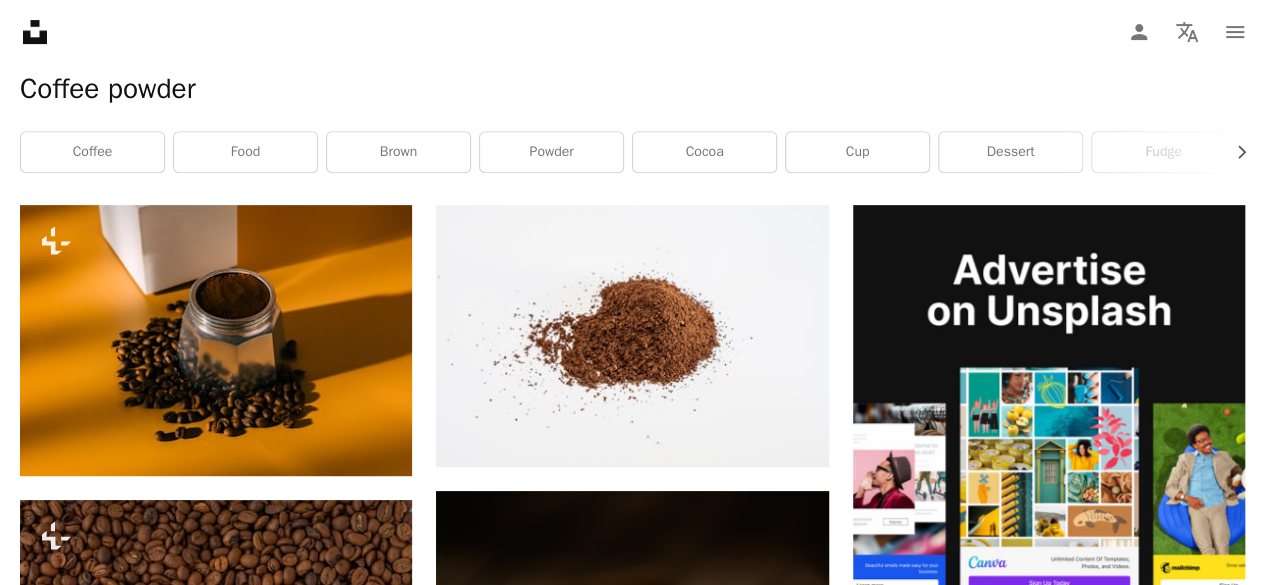 scroll, scrollTop: 357, scrollLeft: 0, axis: vertical 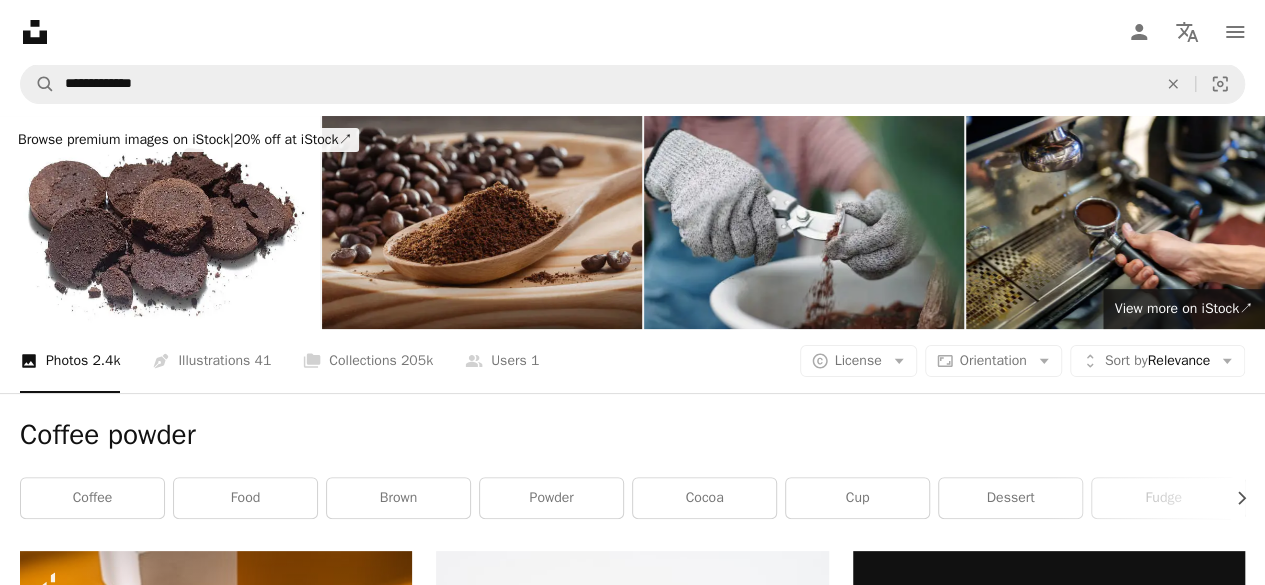 click at bounding box center (482, 222) 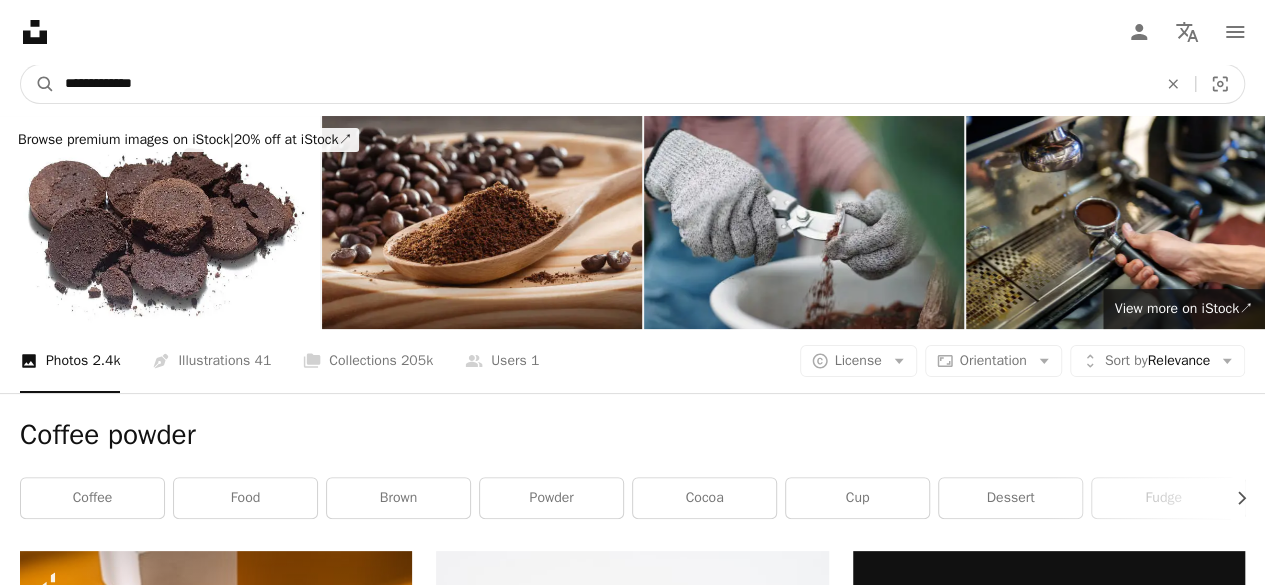 drag, startPoint x: 180, startPoint y: 77, endPoint x: 0, endPoint y: 78, distance: 180.00278 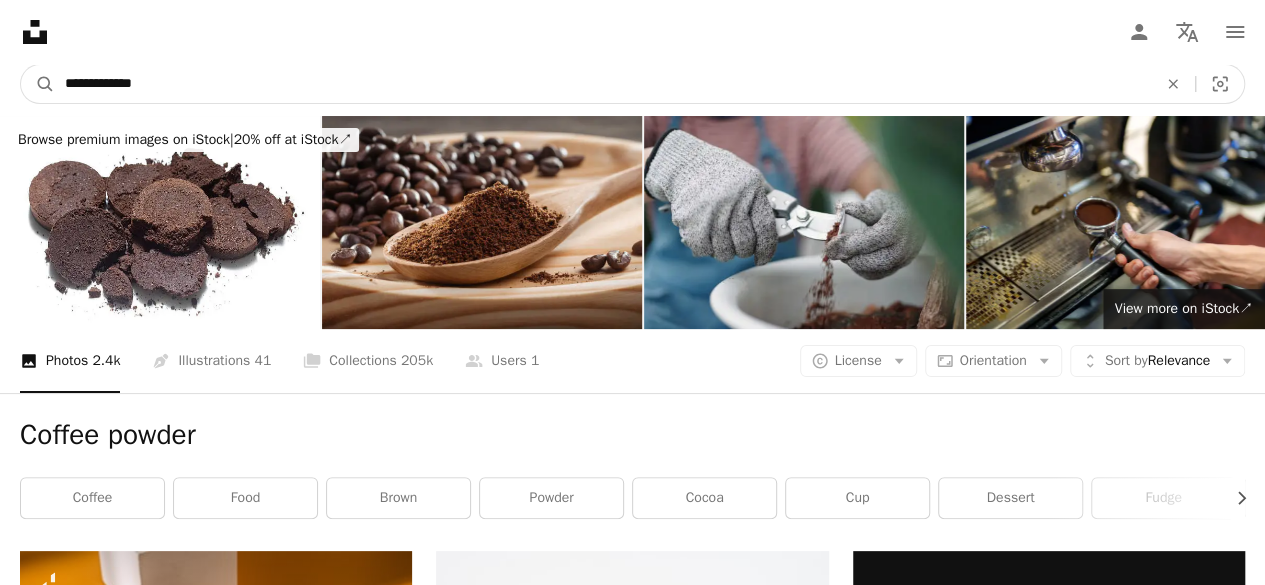 type on "**********" 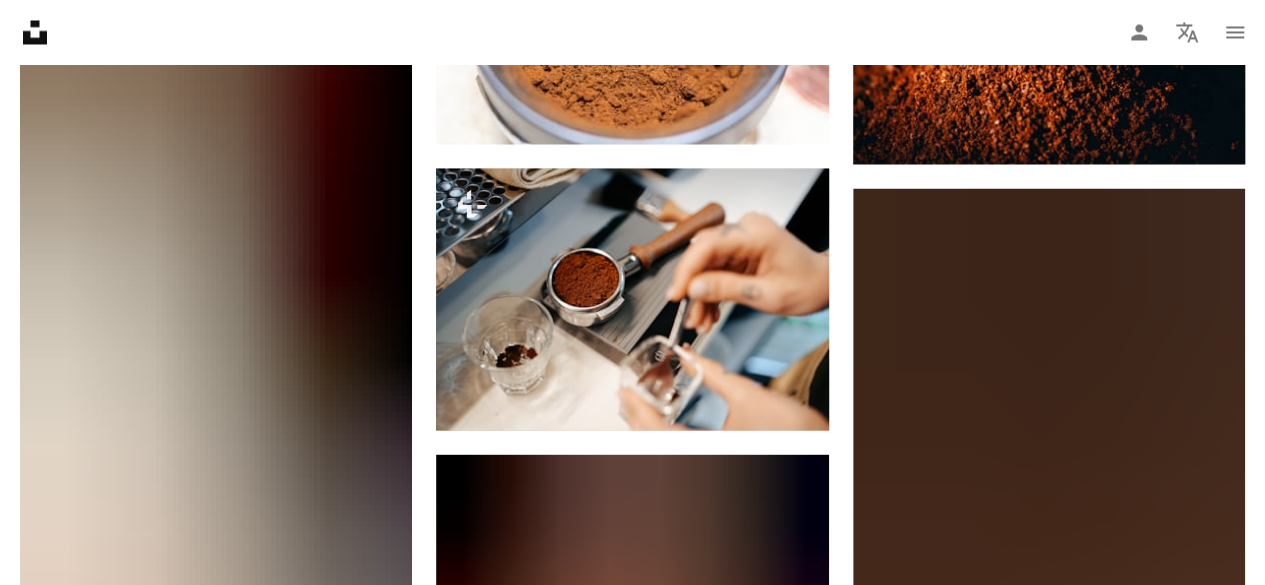 scroll, scrollTop: 1963, scrollLeft: 0, axis: vertical 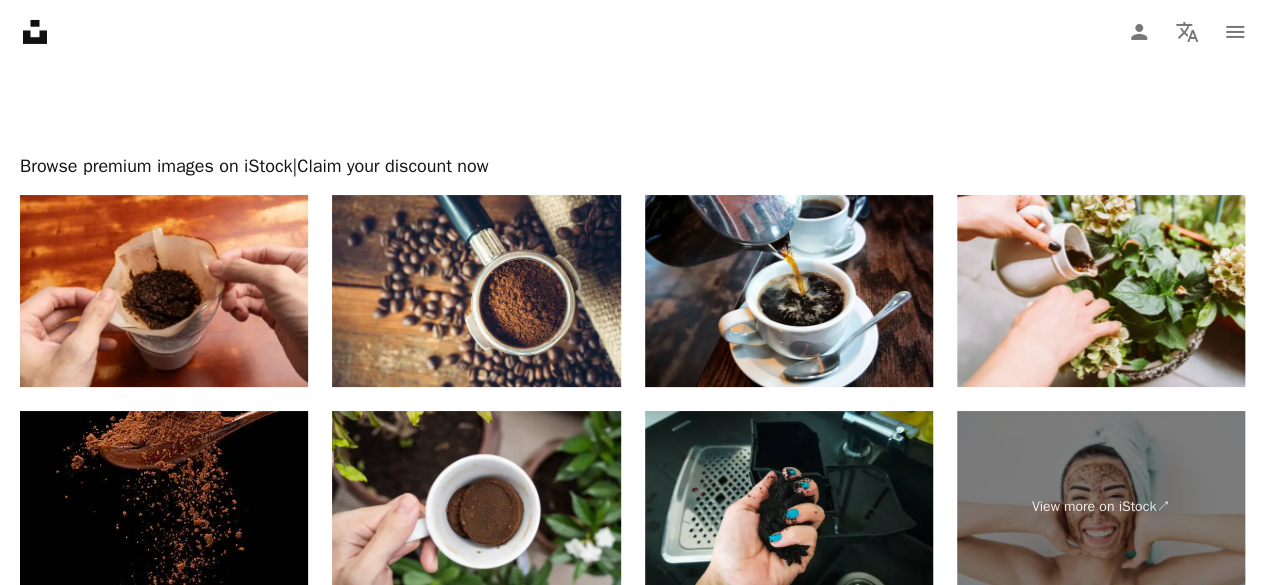 drag, startPoint x: 1253, startPoint y: 491, endPoint x: 1262, endPoint y: 531, distance: 41 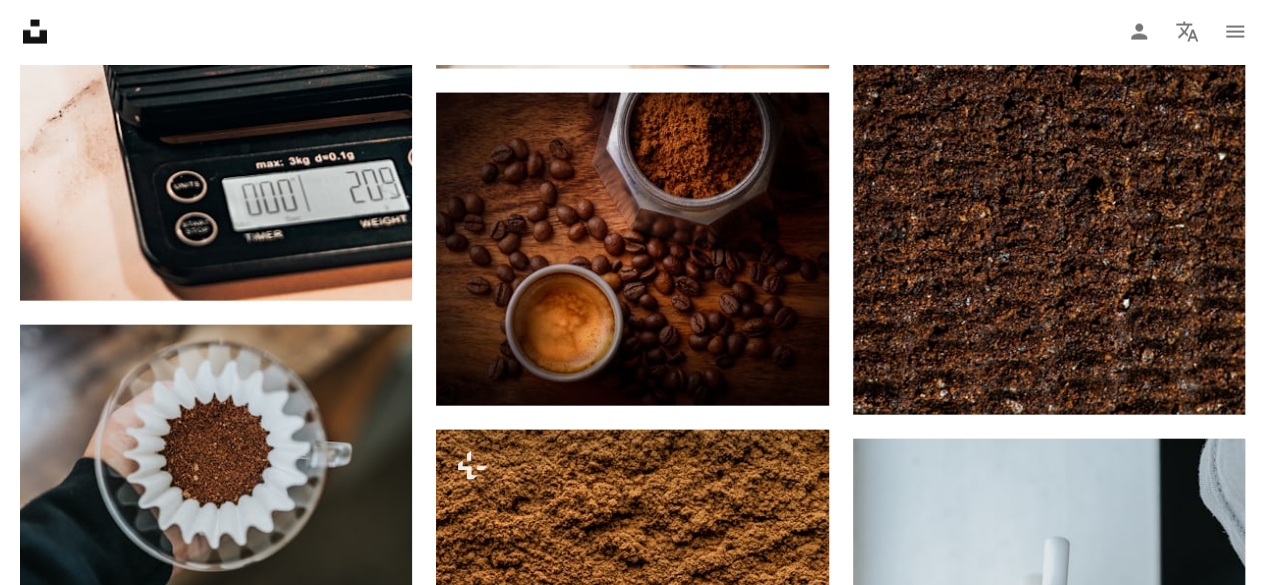scroll, scrollTop: 2151, scrollLeft: 0, axis: vertical 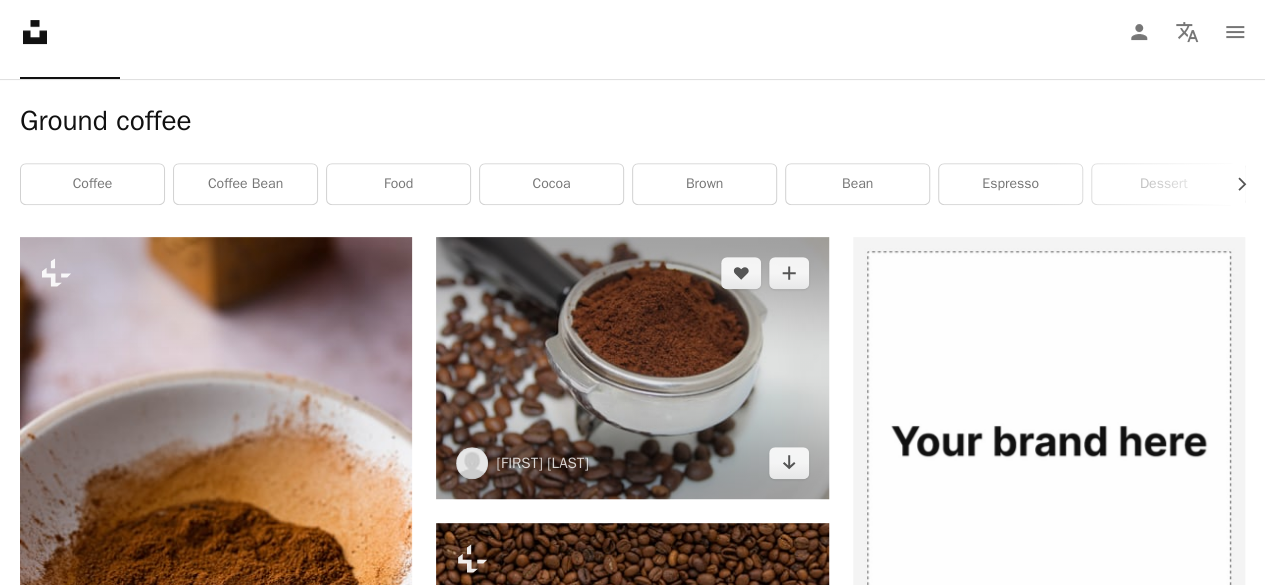 click at bounding box center [632, 368] 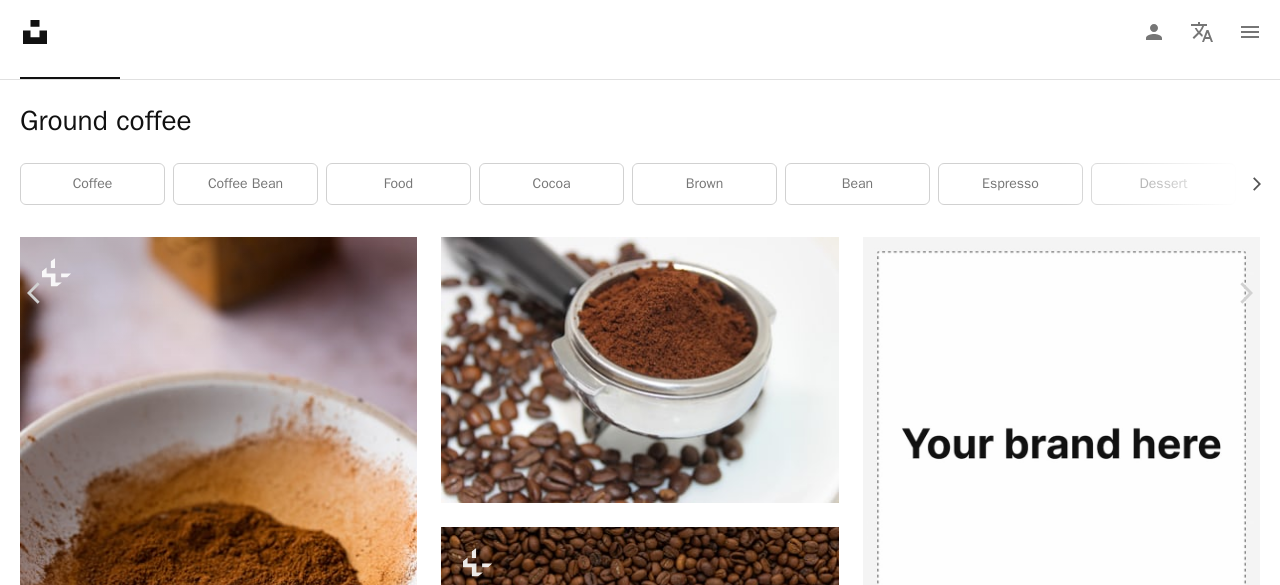click on "Download free" at bounding box center (1085, 4208) 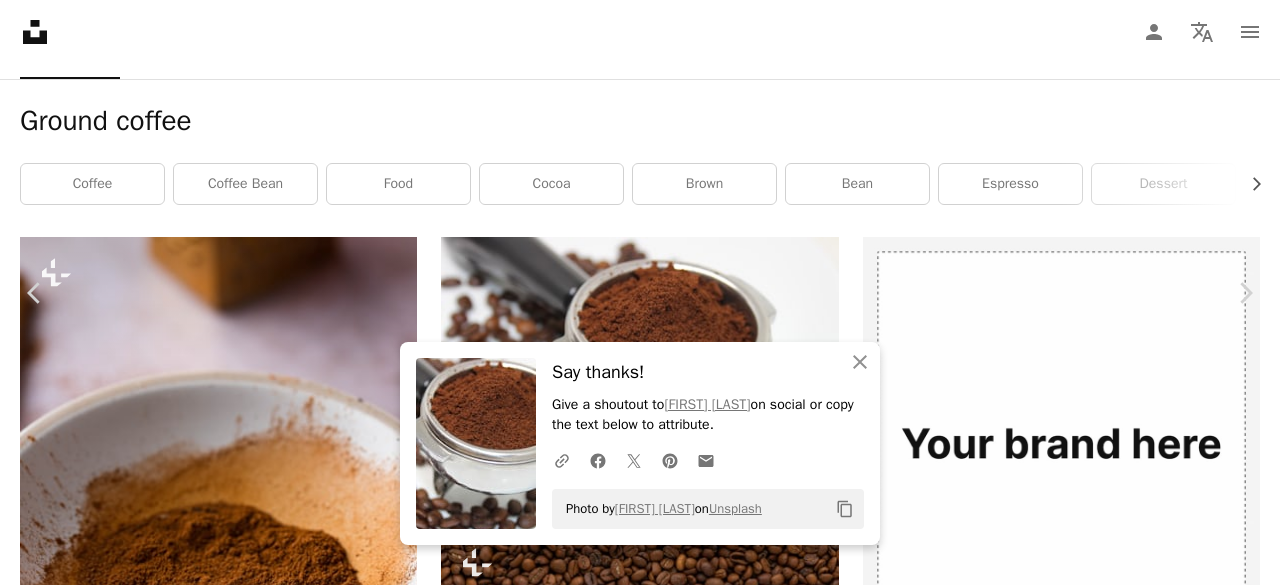 click on "An X shape" at bounding box center (20, 20) 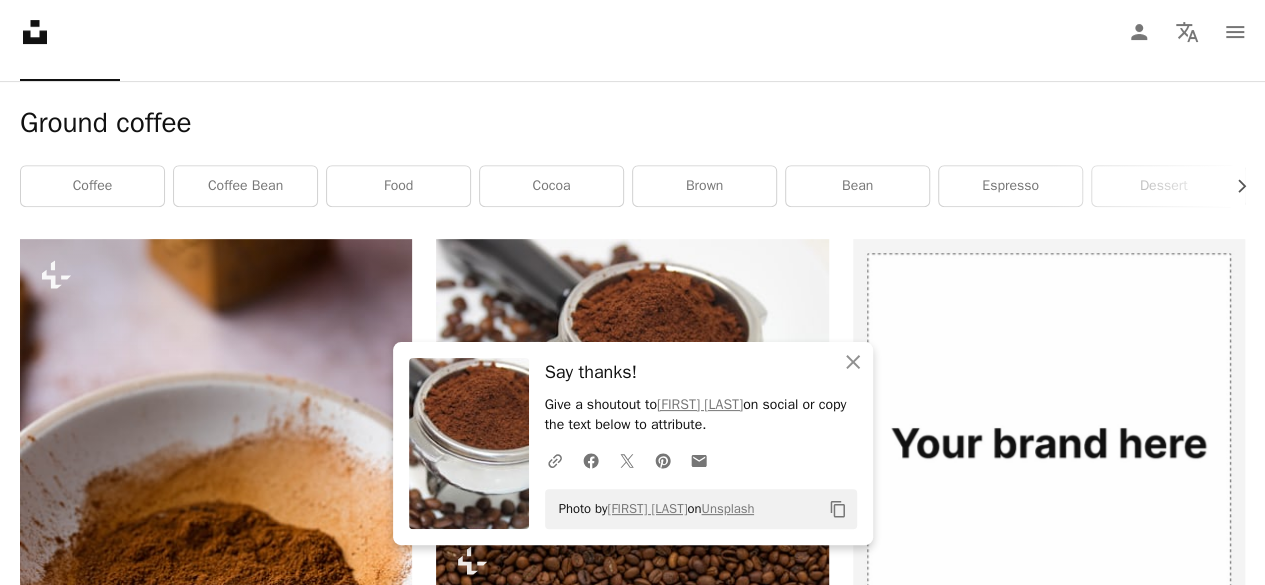 scroll, scrollTop: 0, scrollLeft: 0, axis: both 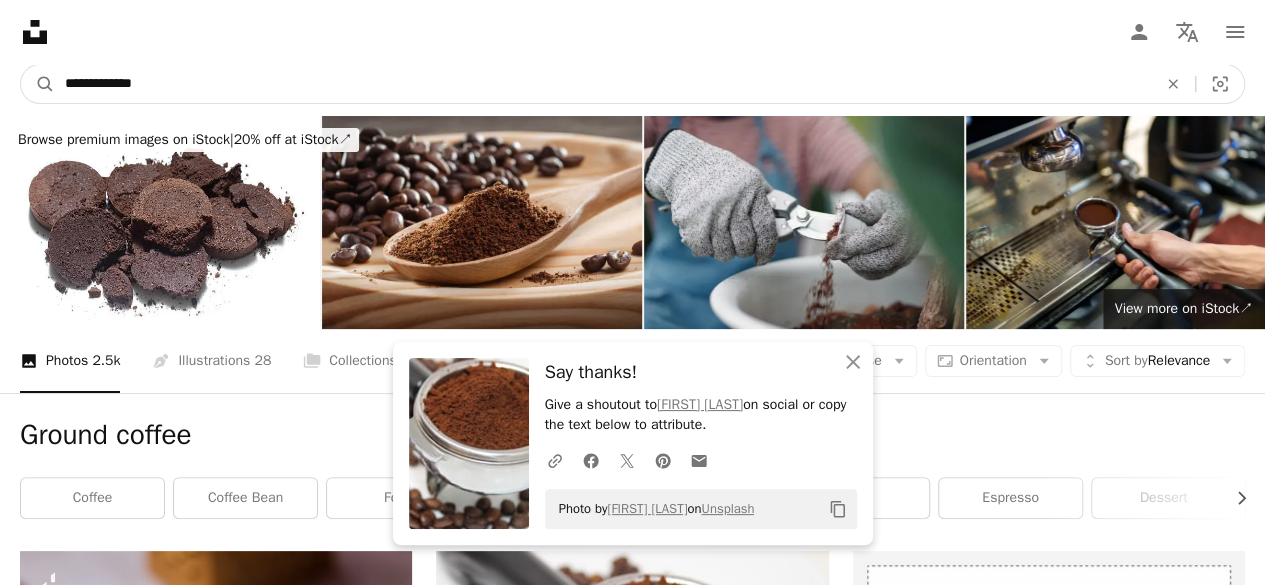 drag, startPoint x: 174, startPoint y: 87, endPoint x: 0, endPoint y: 77, distance: 174.28712 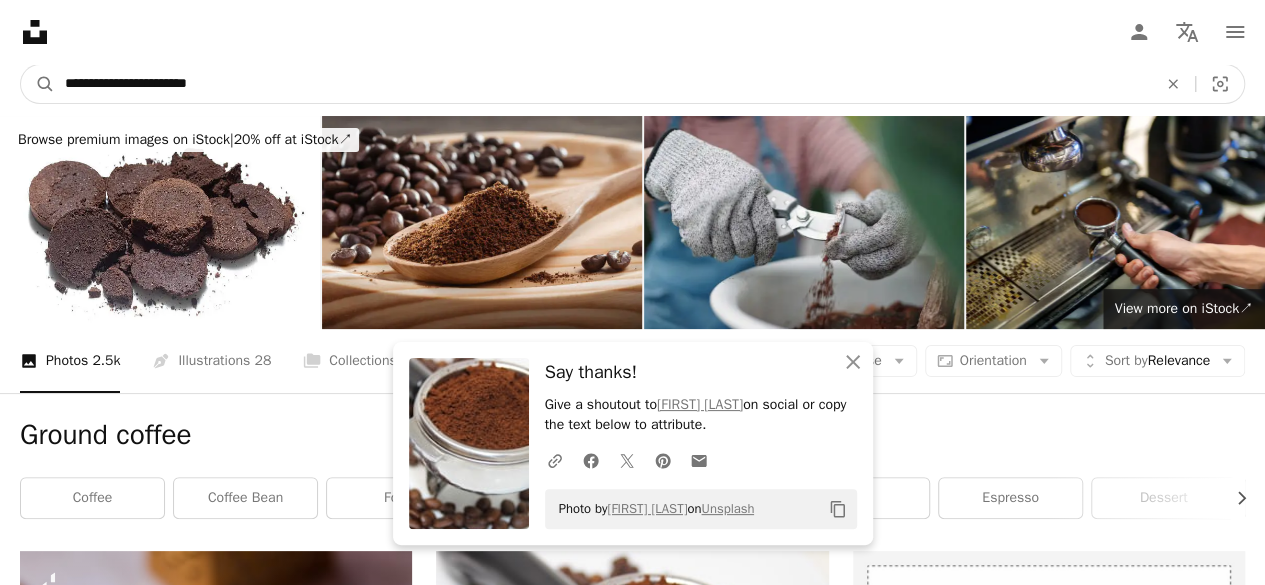 type on "**********" 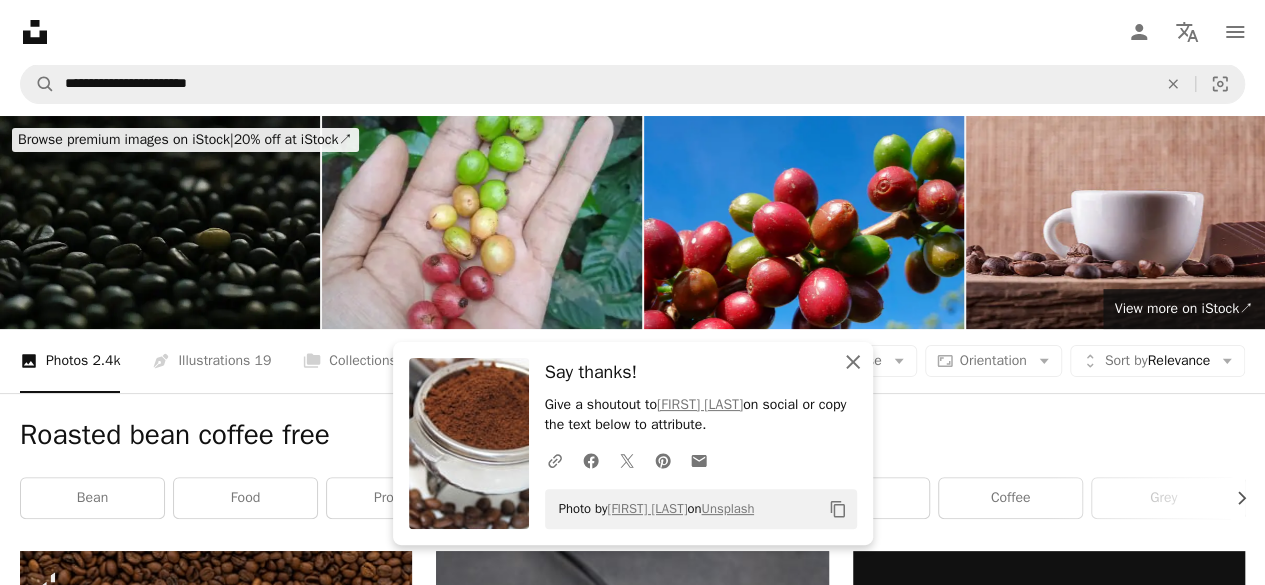 click on "An X shape" 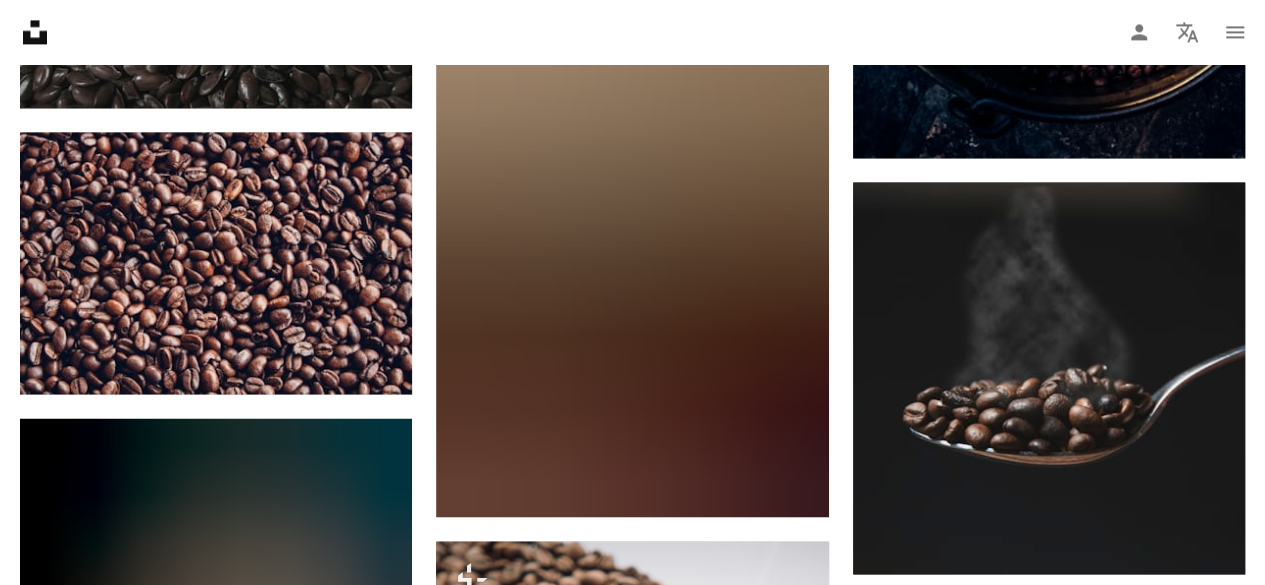 scroll, scrollTop: 1527, scrollLeft: 0, axis: vertical 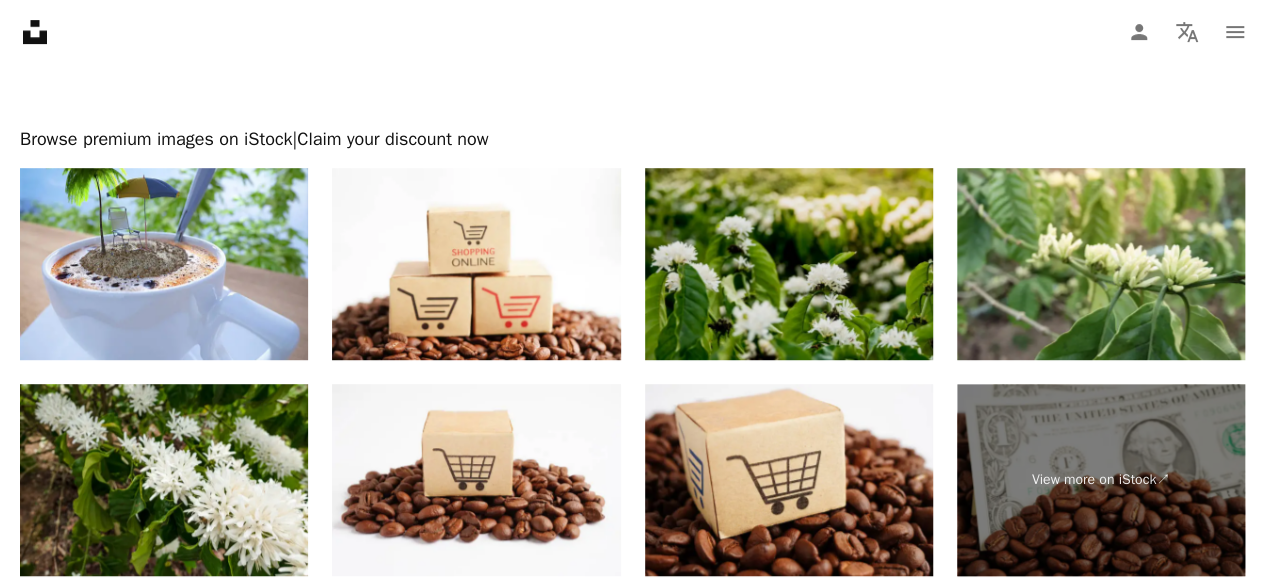 click at bounding box center [789, 264] 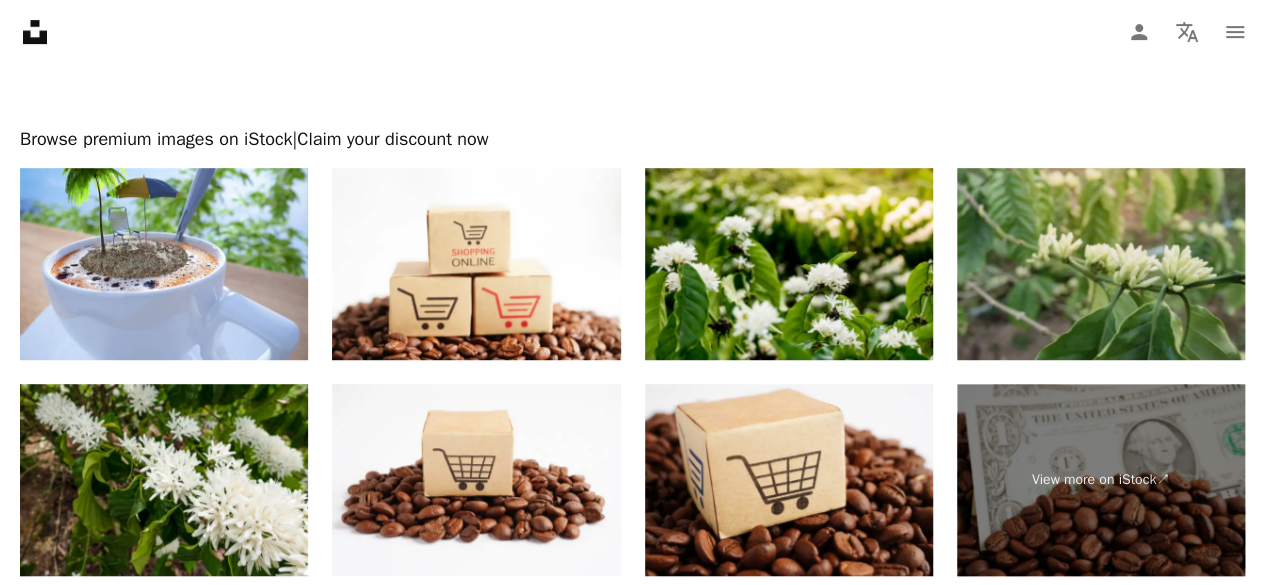 click at bounding box center [1101, 264] 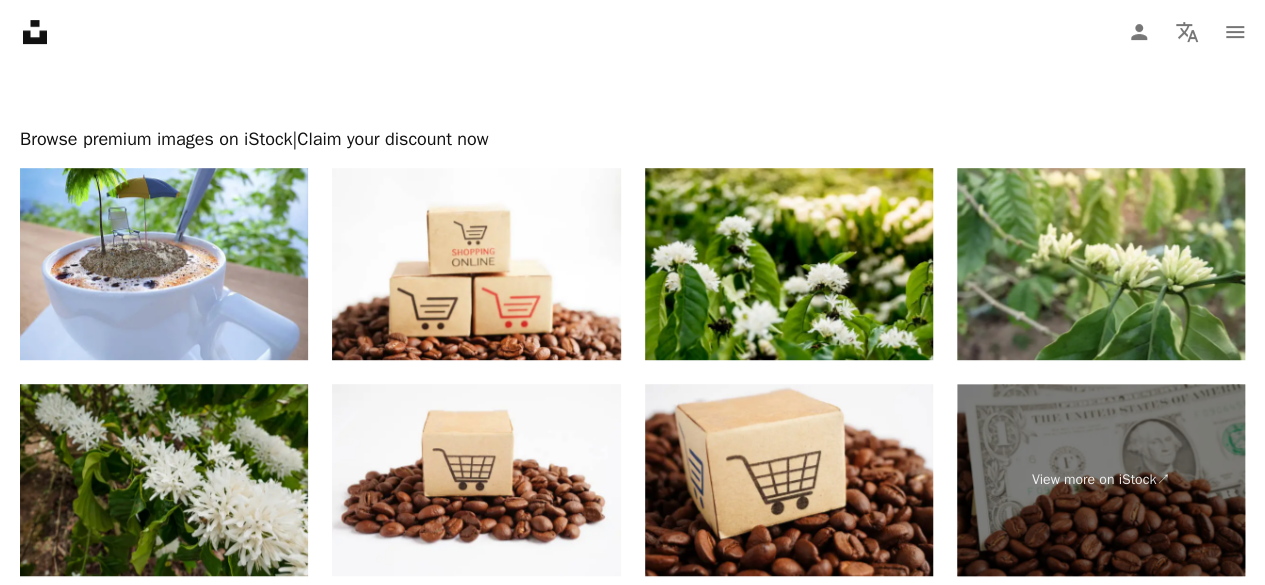 click at bounding box center [164, 480] 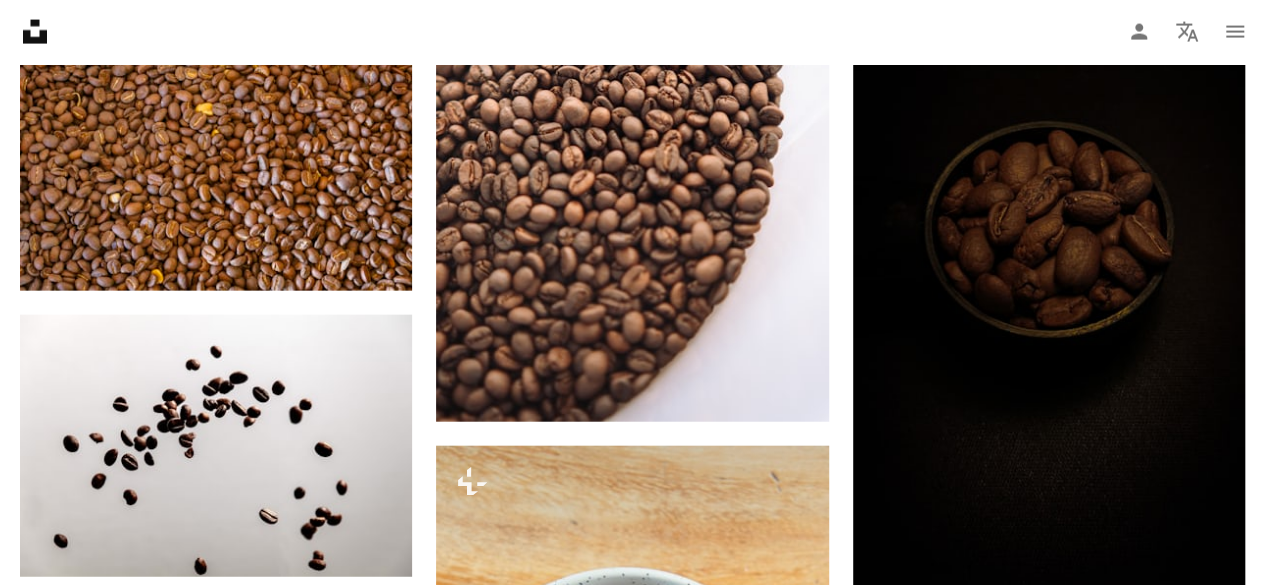 scroll, scrollTop: 0, scrollLeft: 0, axis: both 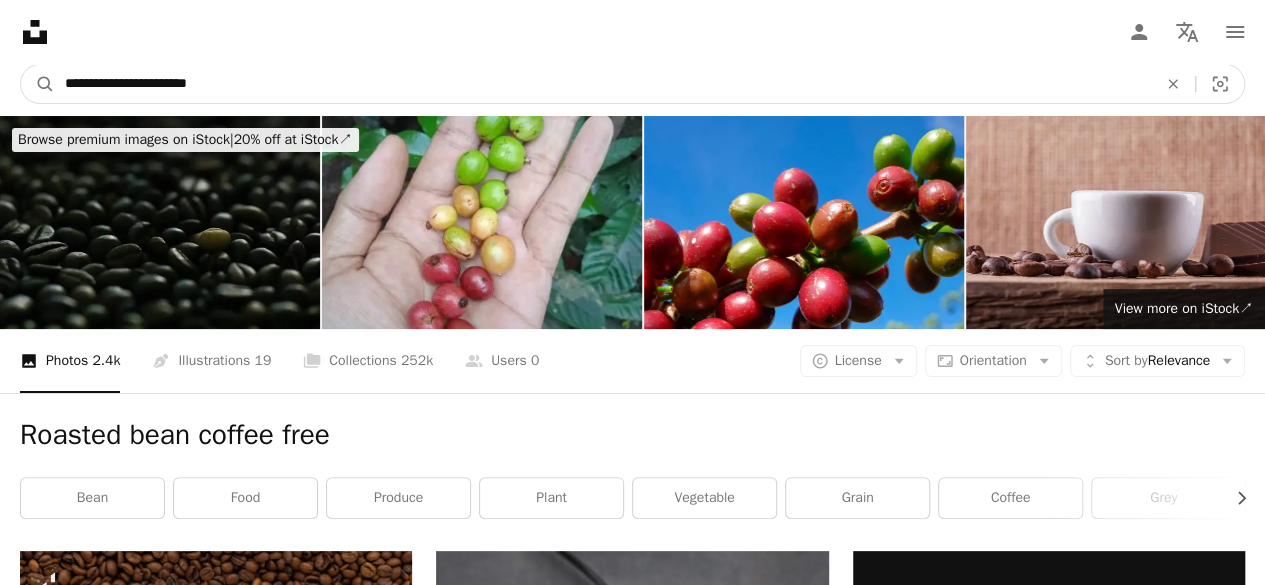 click on "**********" at bounding box center [603, 84] 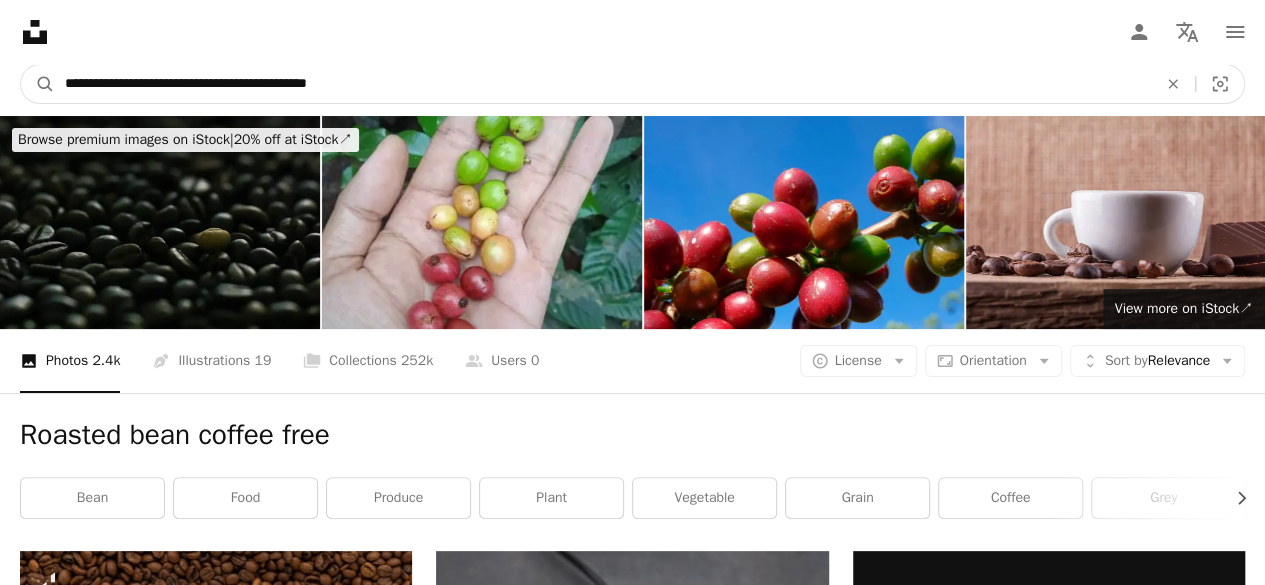 type on "**********" 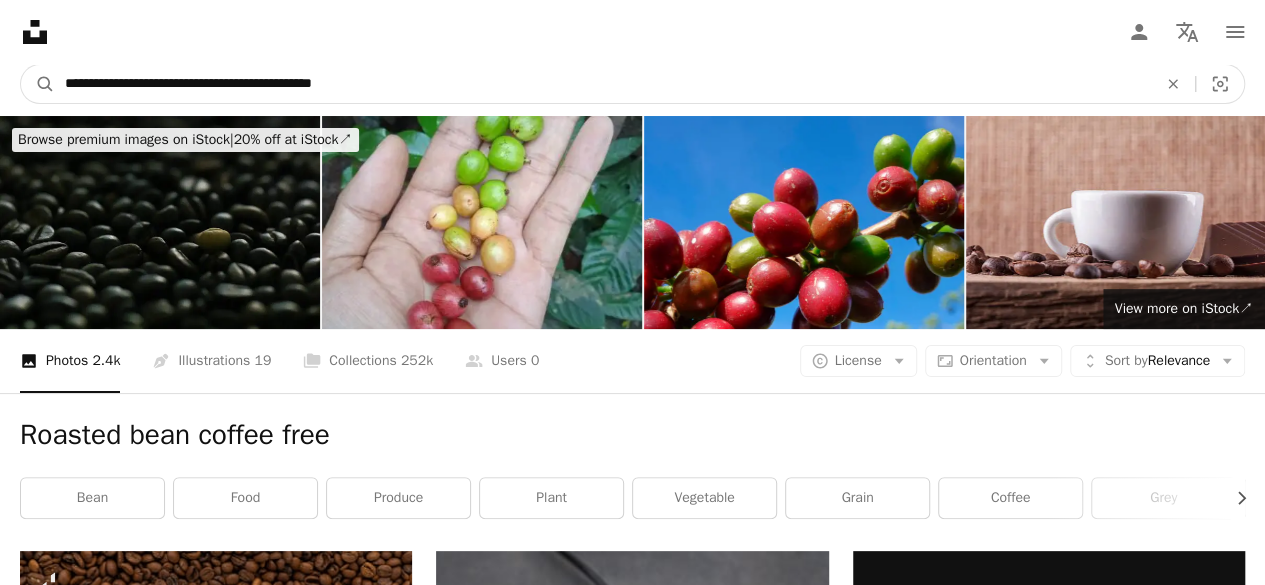 click on "A magnifying glass" at bounding box center [38, 84] 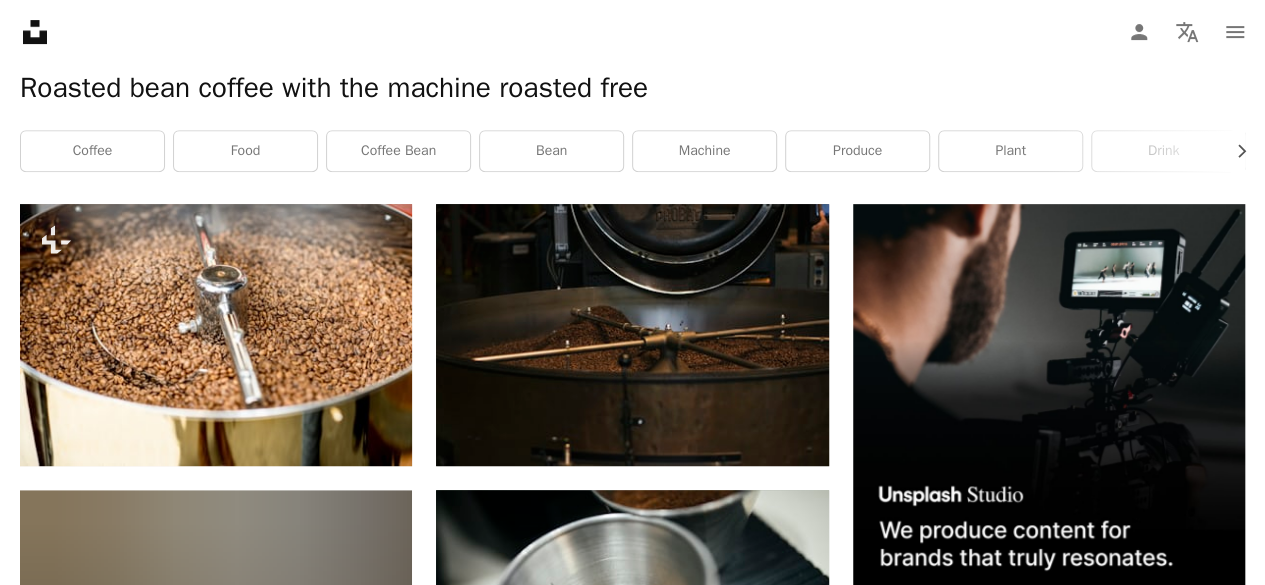 scroll, scrollTop: 364, scrollLeft: 0, axis: vertical 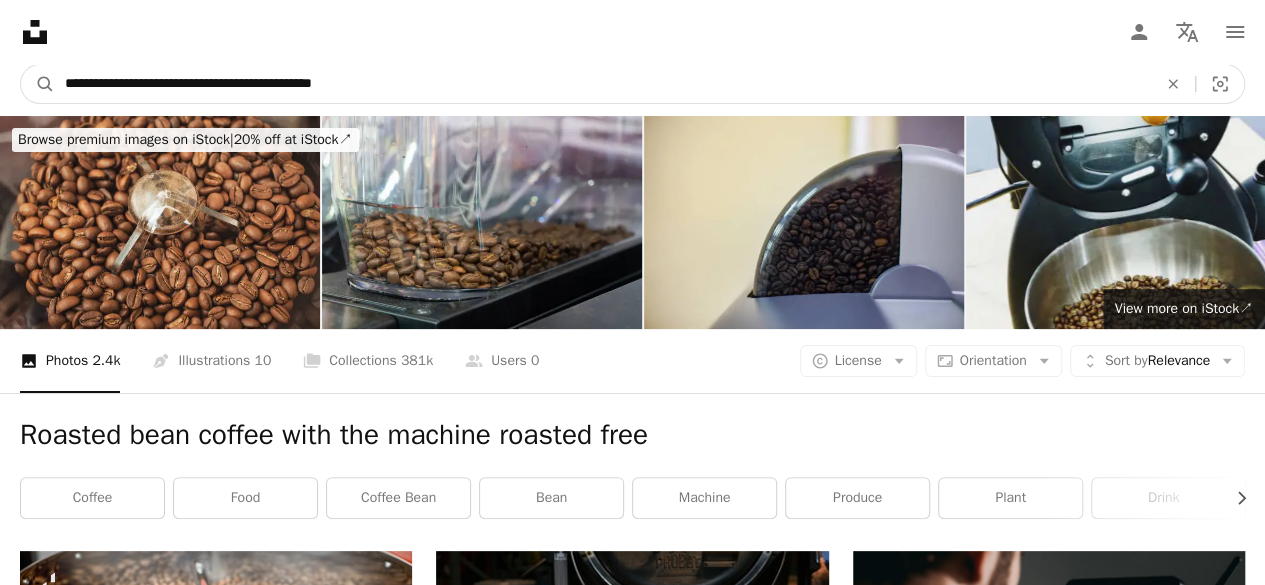 drag, startPoint x: 196, startPoint y: 82, endPoint x: 518, endPoint y: 93, distance: 322.18784 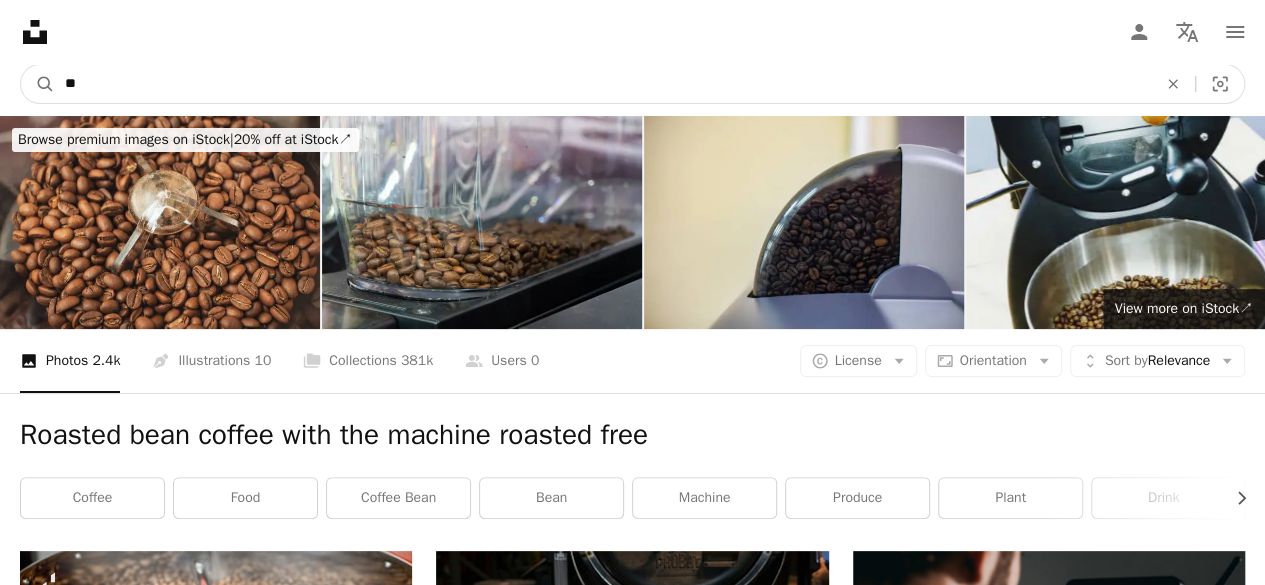 type on "*" 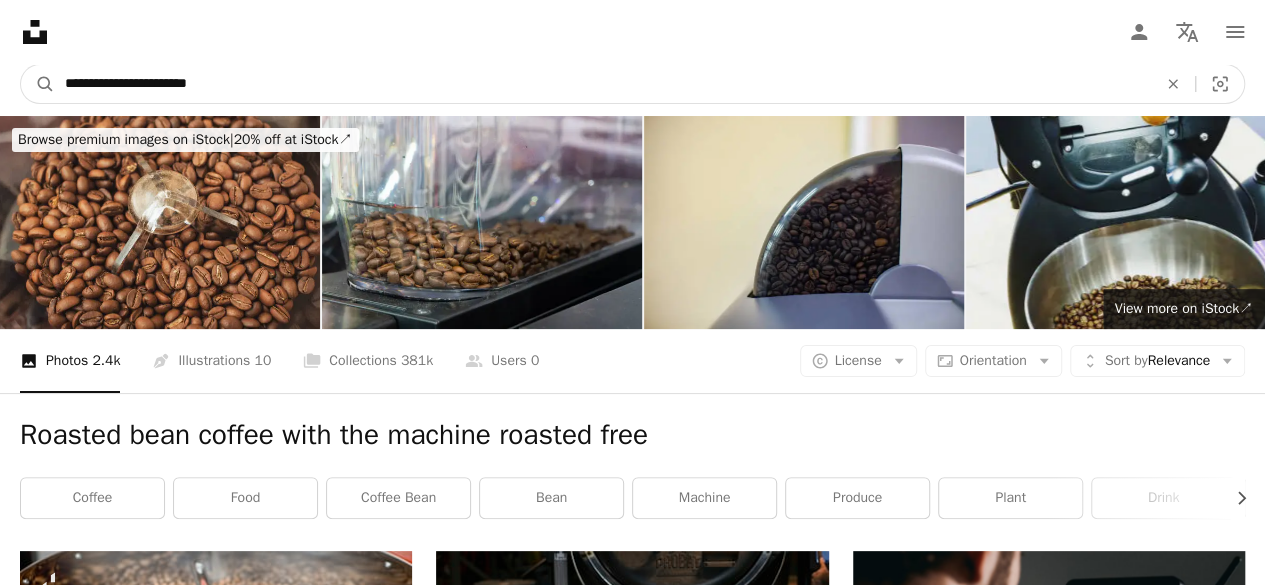 type on "**********" 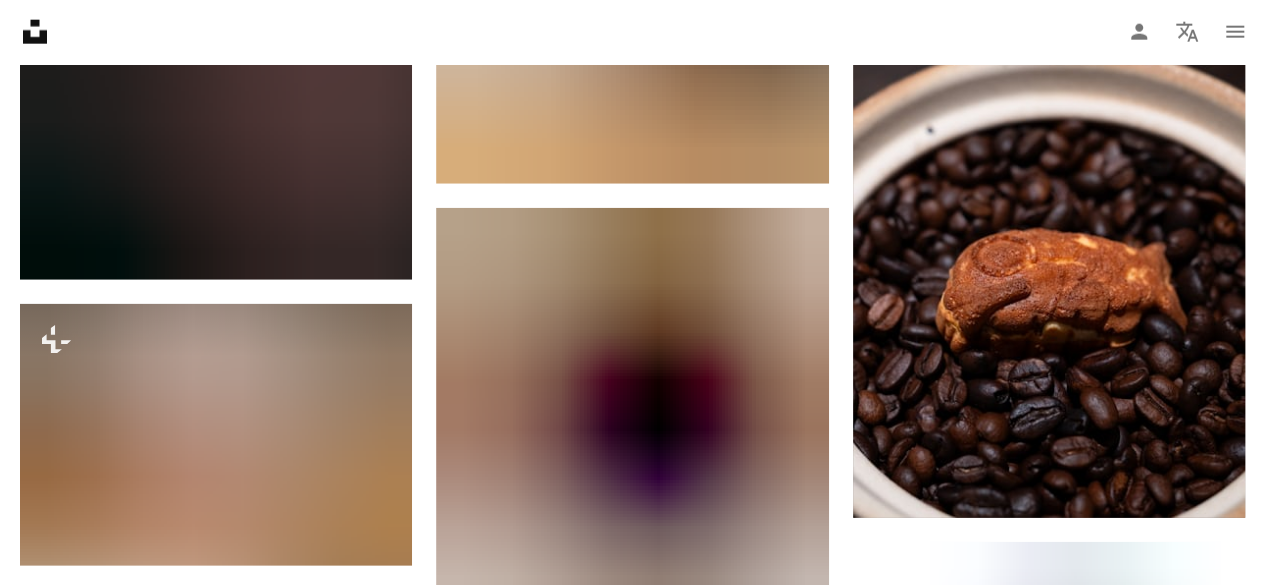scroll, scrollTop: 2580, scrollLeft: 0, axis: vertical 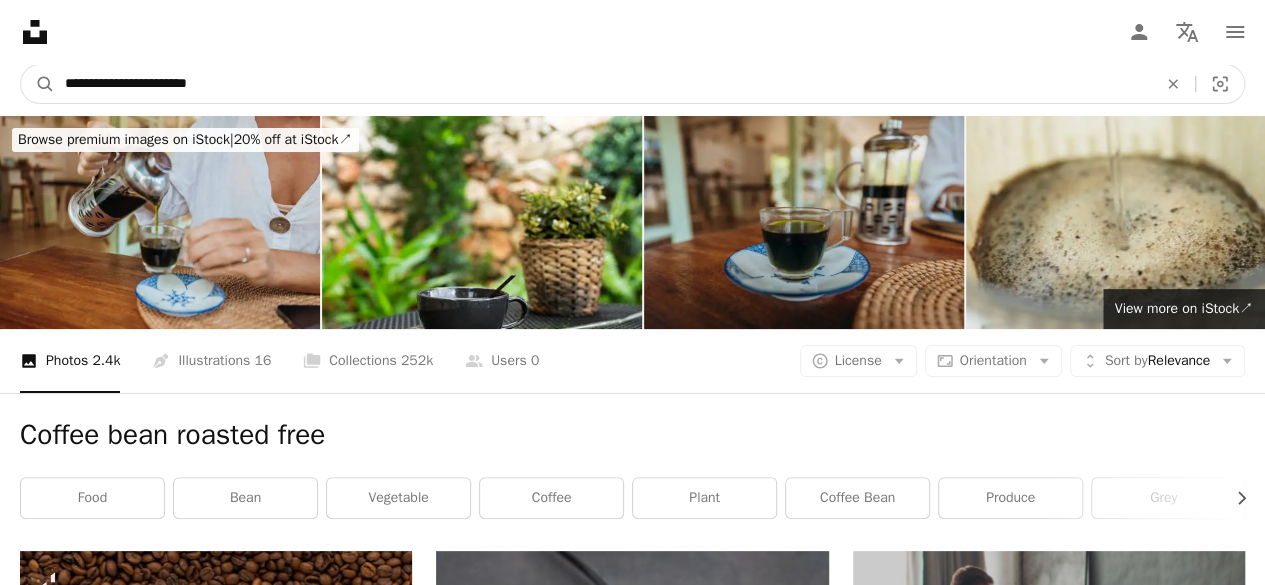 click on "**********" at bounding box center (603, 84) 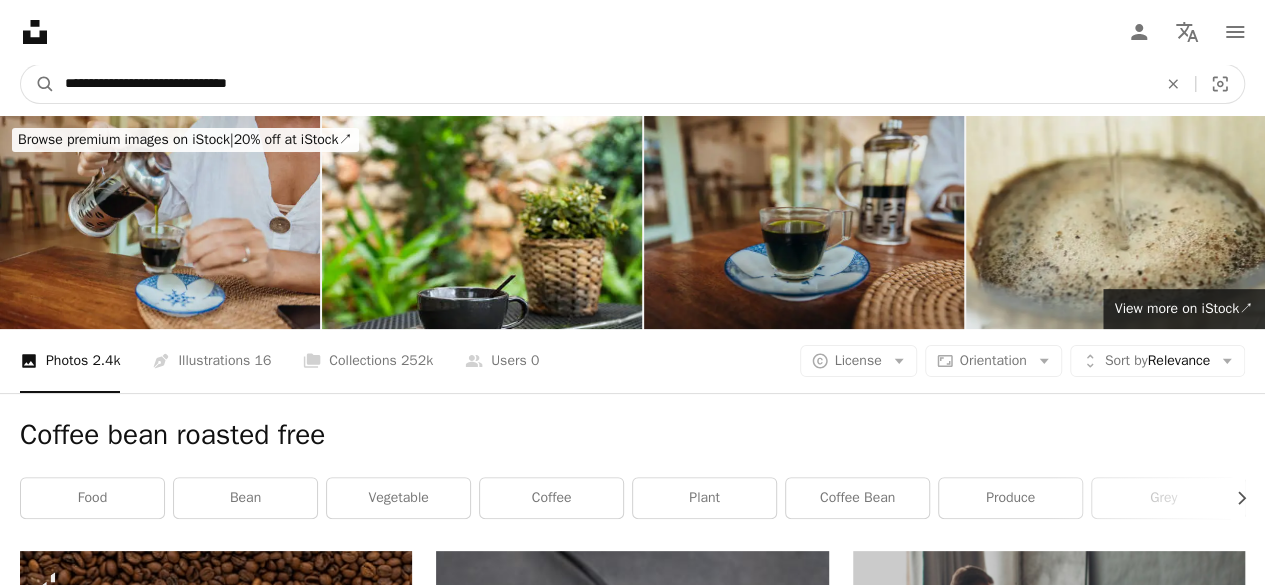 type on "**********" 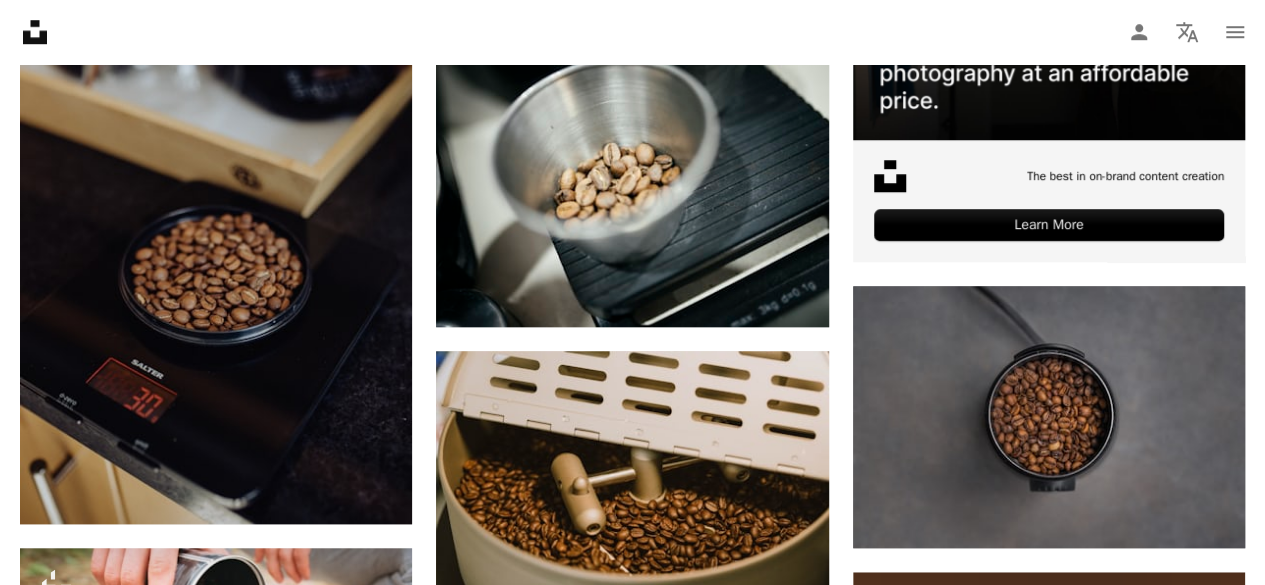 scroll, scrollTop: 299, scrollLeft: 0, axis: vertical 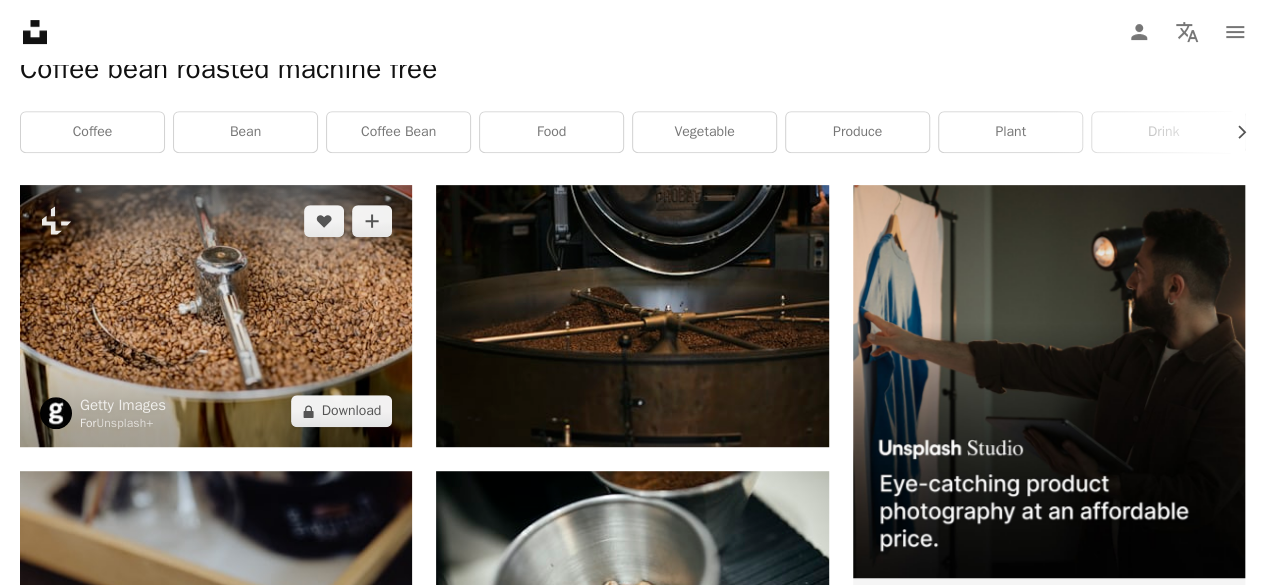 click at bounding box center (216, 316) 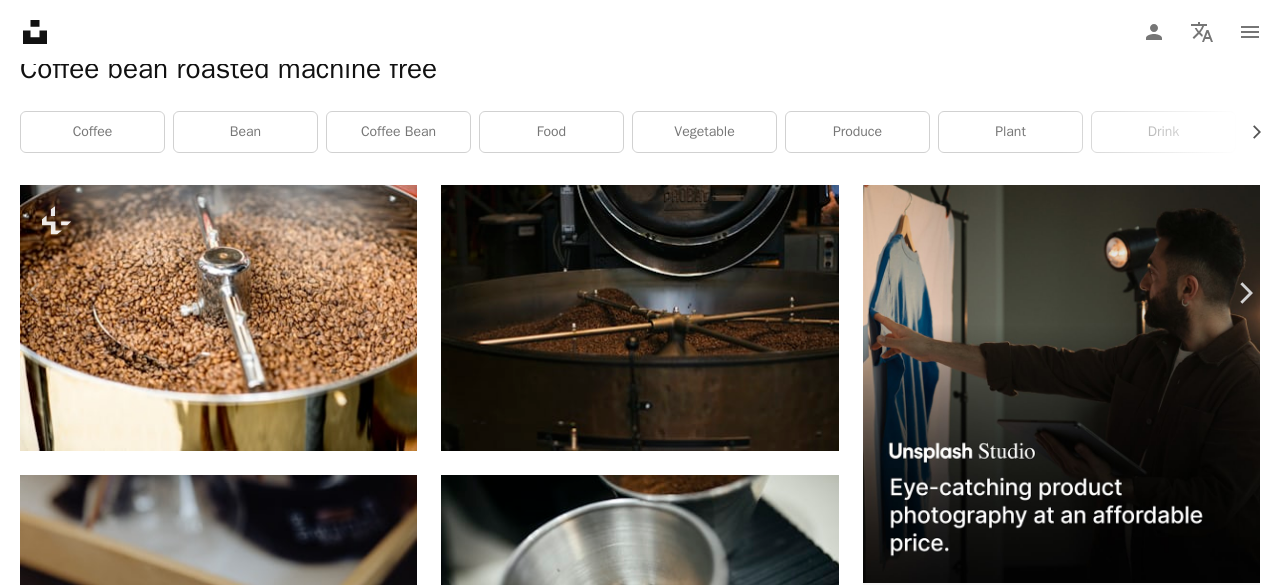 click on "An X shape" at bounding box center [20, 20] 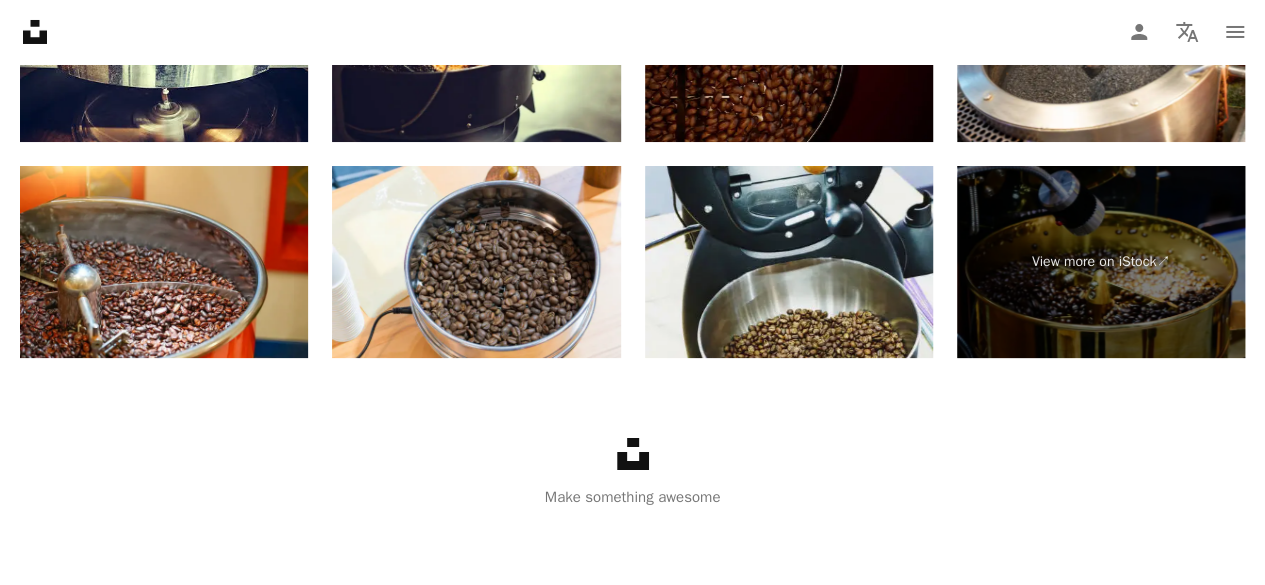 scroll, scrollTop: 3497, scrollLeft: 0, axis: vertical 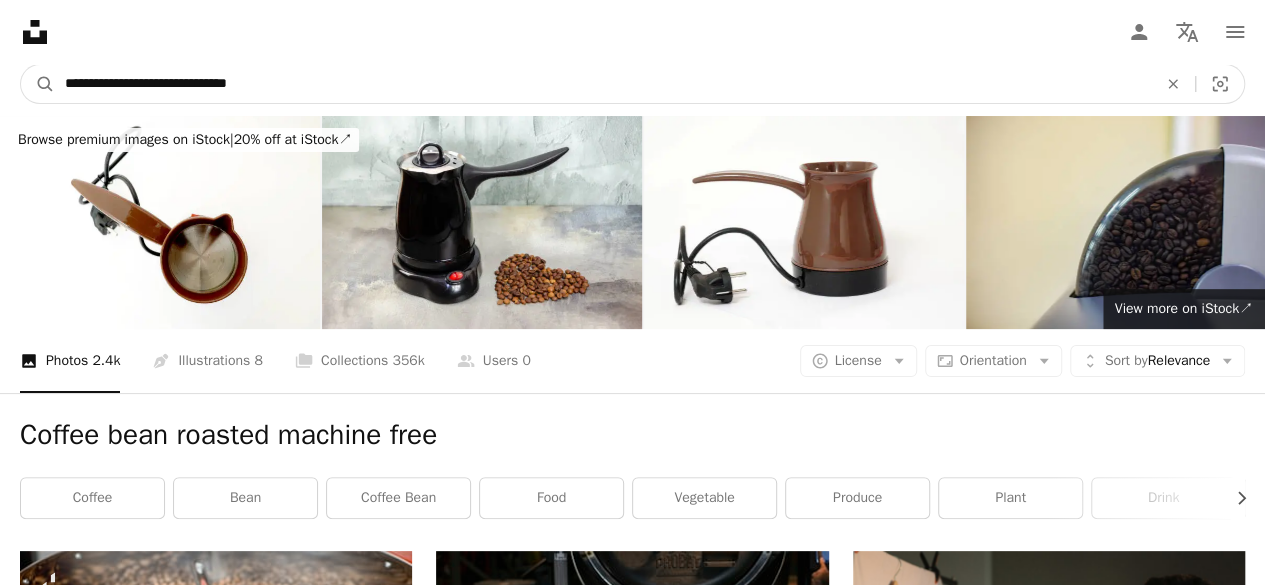 click on "**********" at bounding box center (603, 84) 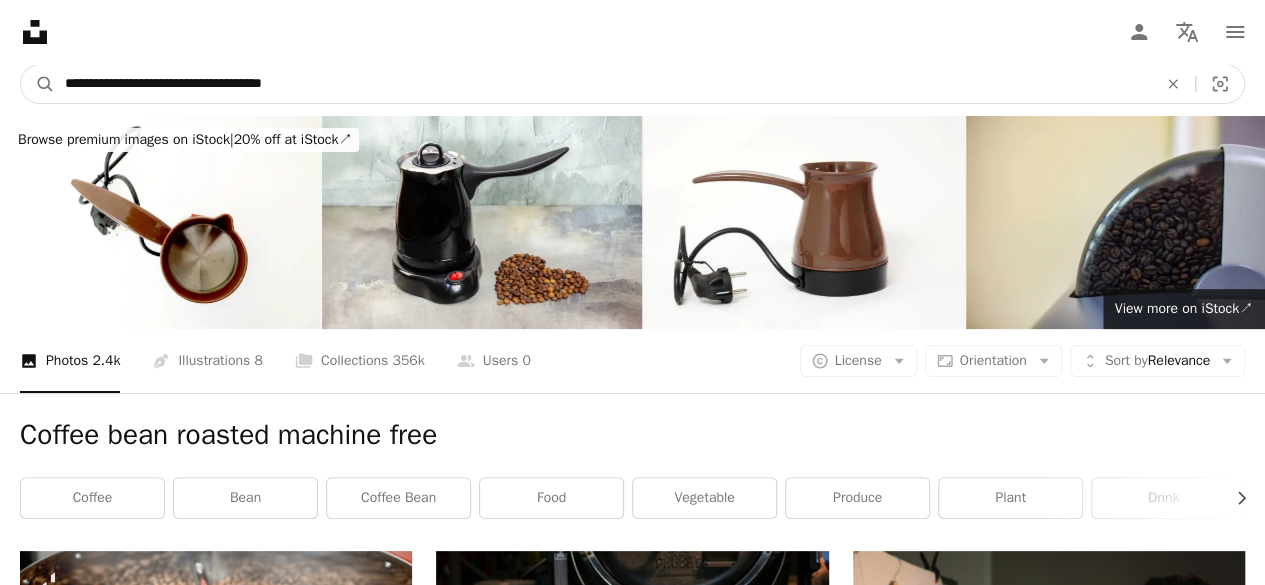 type on "**********" 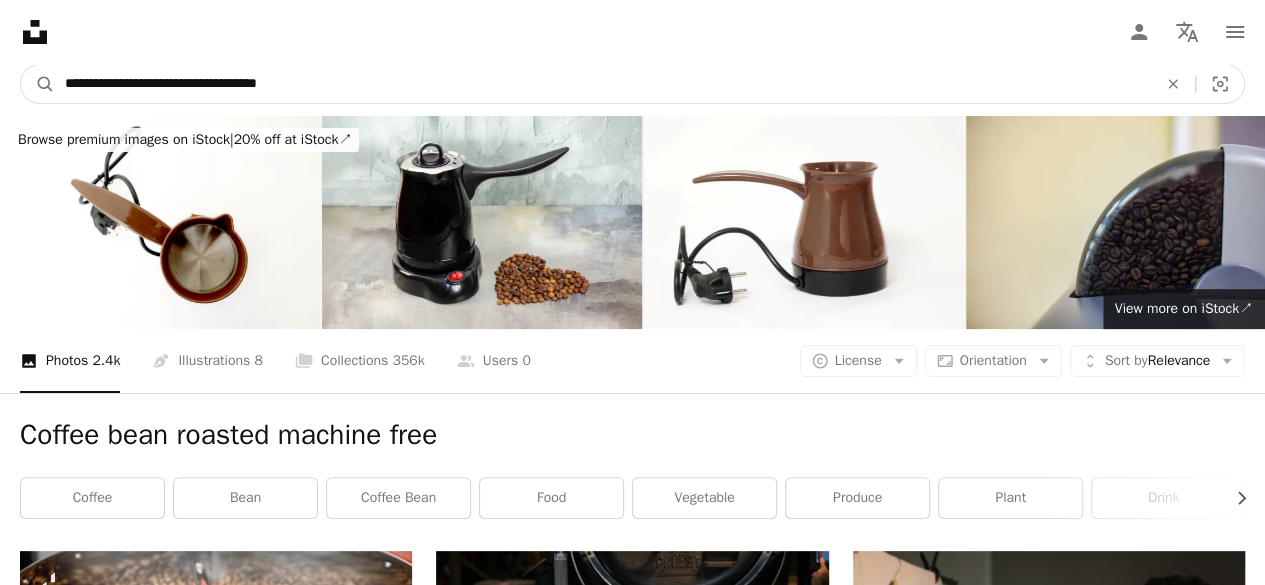 click on "A magnifying glass" at bounding box center (38, 84) 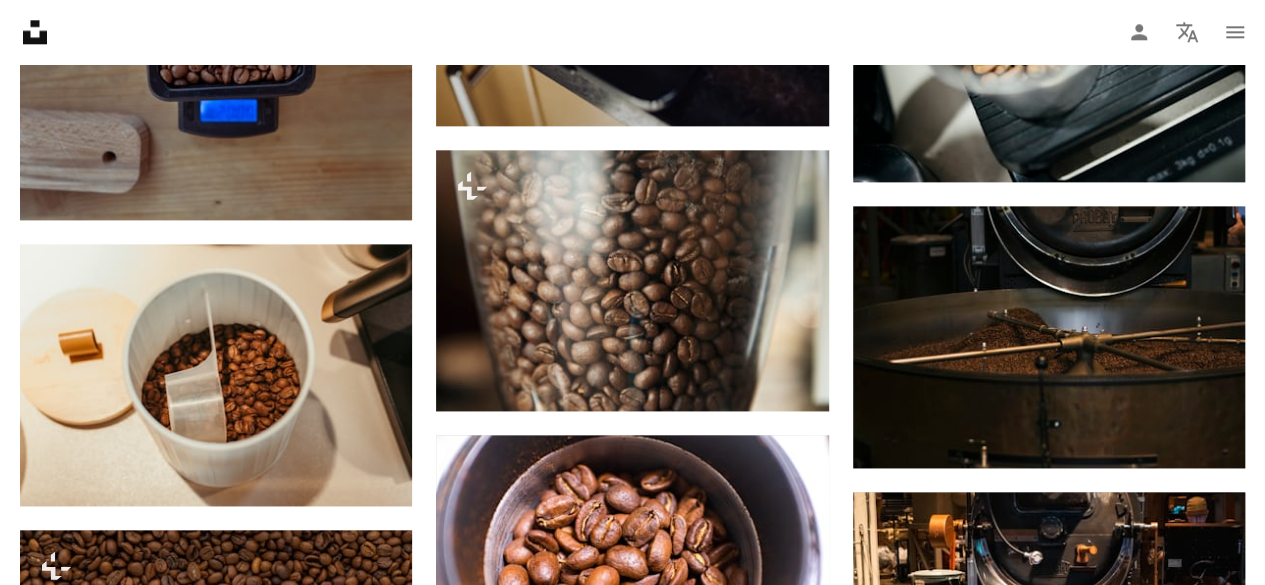 scroll, scrollTop: 1196, scrollLeft: 0, axis: vertical 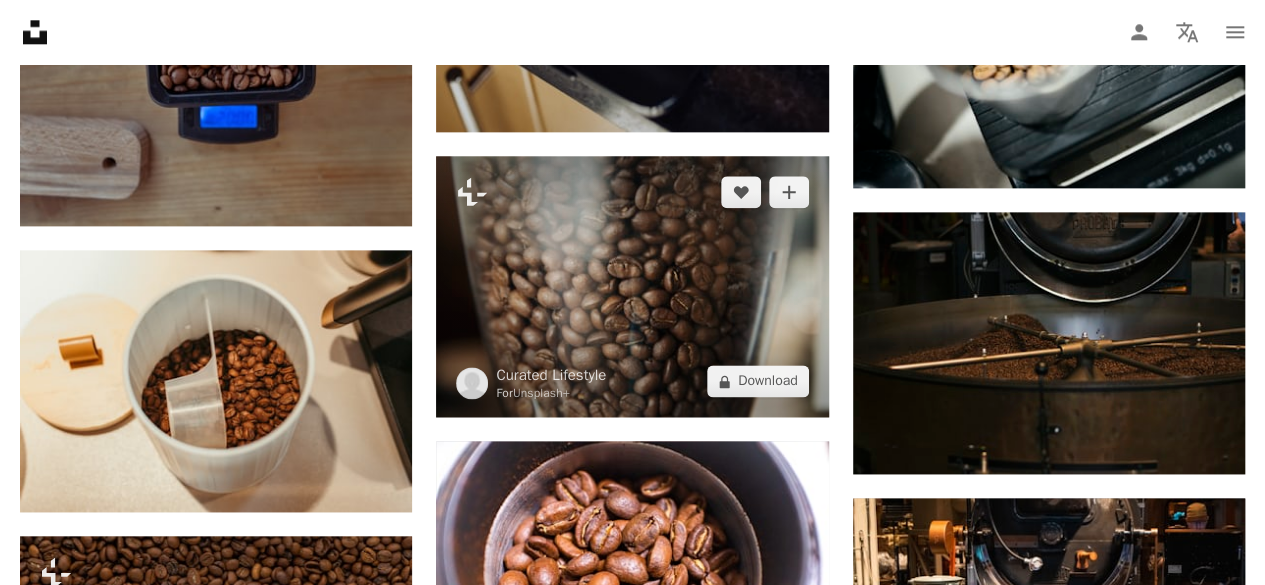 click at bounding box center [632, 287] 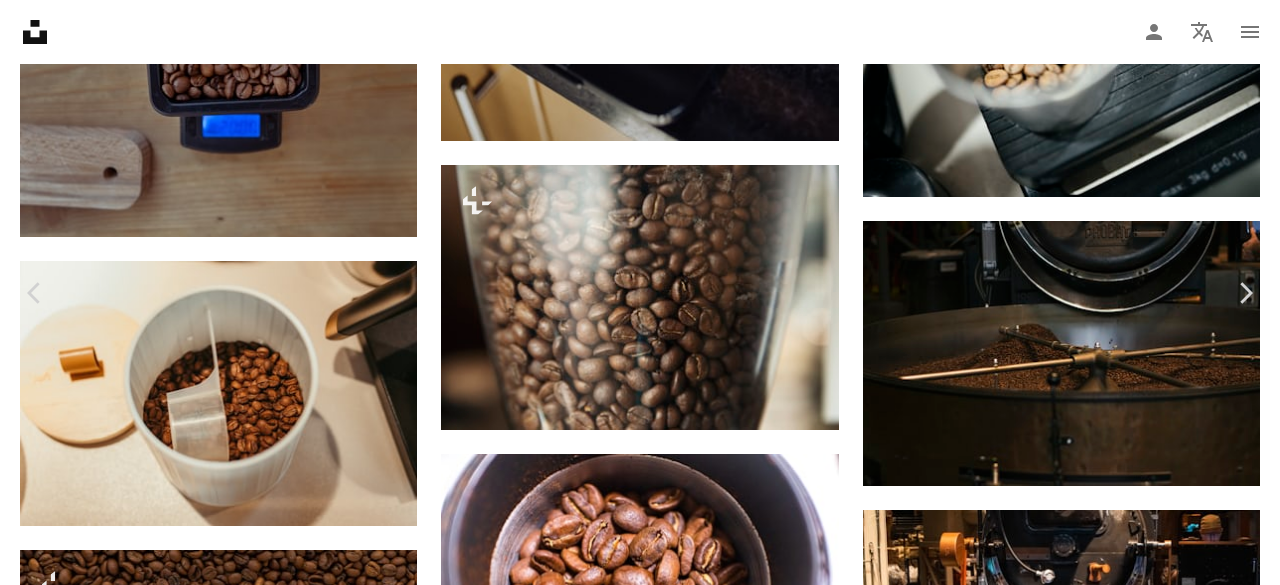click on "An X shape" at bounding box center [20, 20] 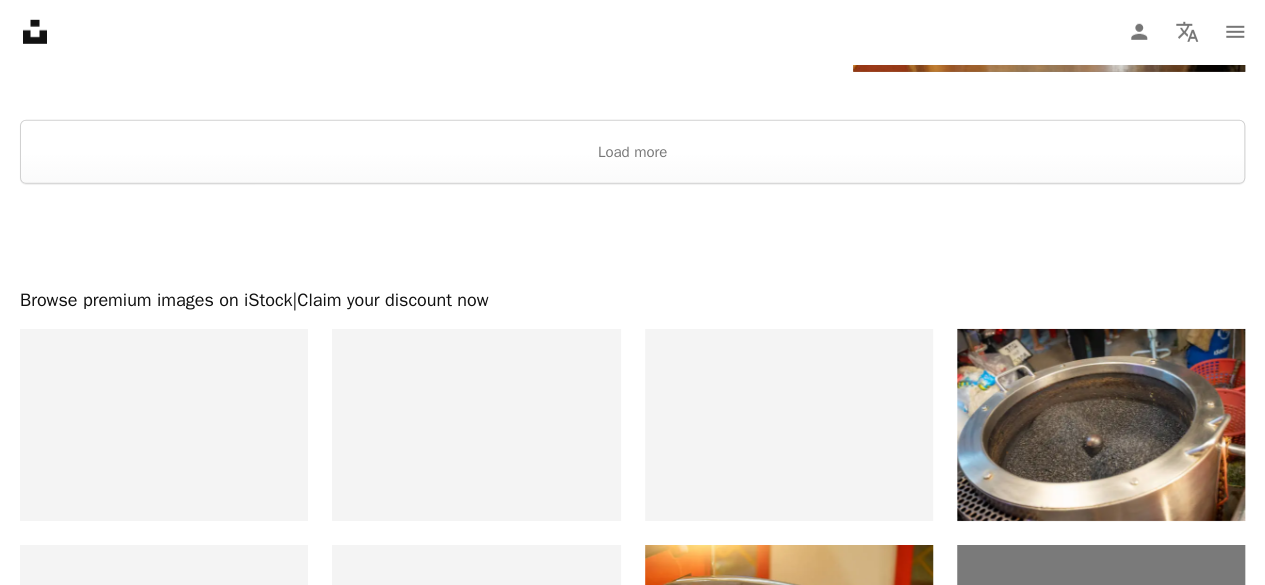 scroll, scrollTop: 3309, scrollLeft: 0, axis: vertical 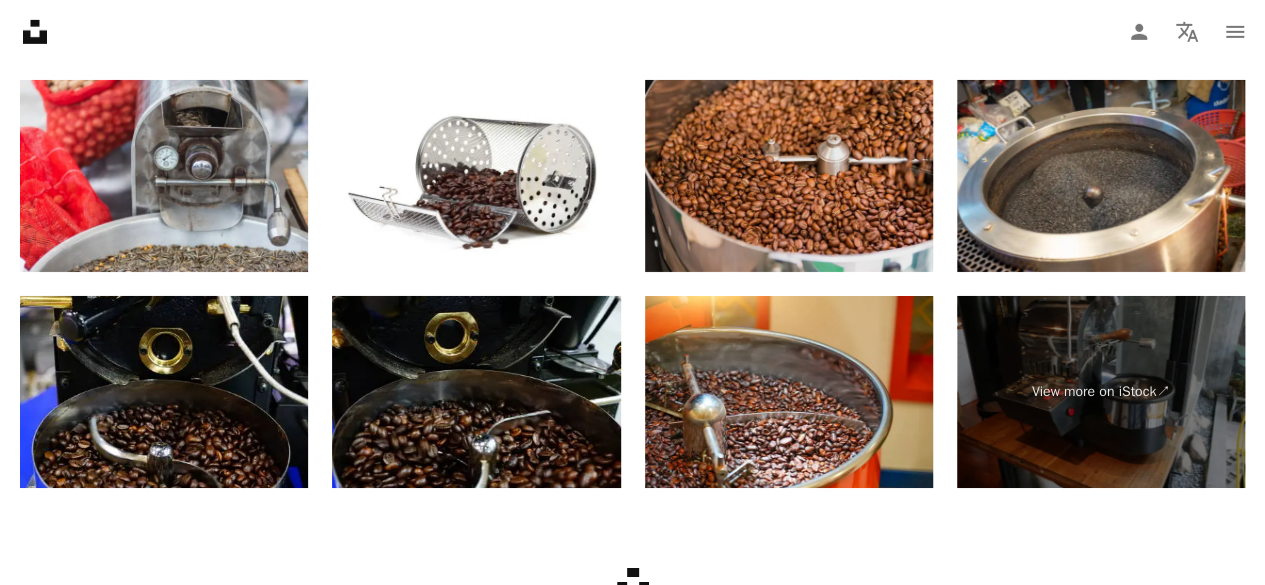 click at bounding box center [789, 176] 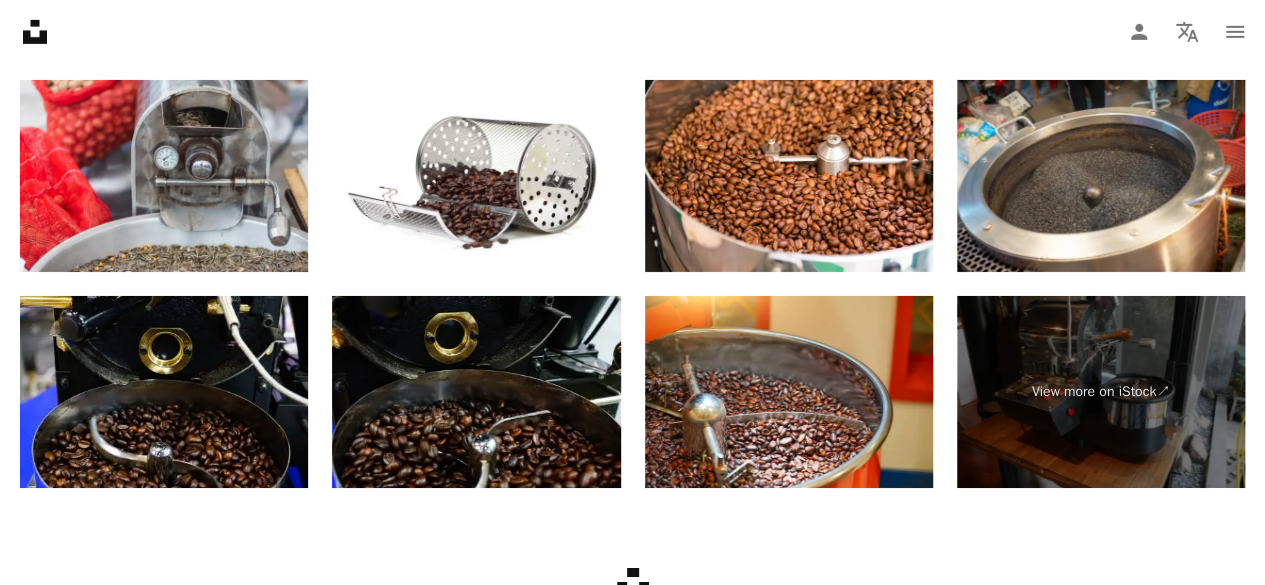 scroll, scrollTop: 0, scrollLeft: 0, axis: both 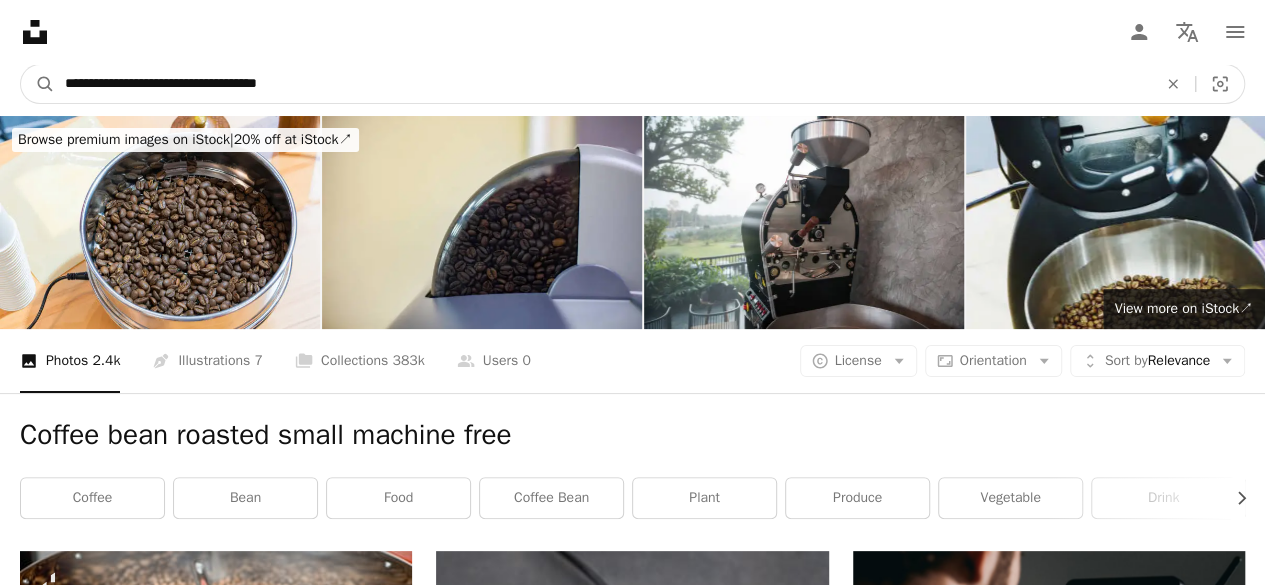 click on "**********" at bounding box center [603, 84] 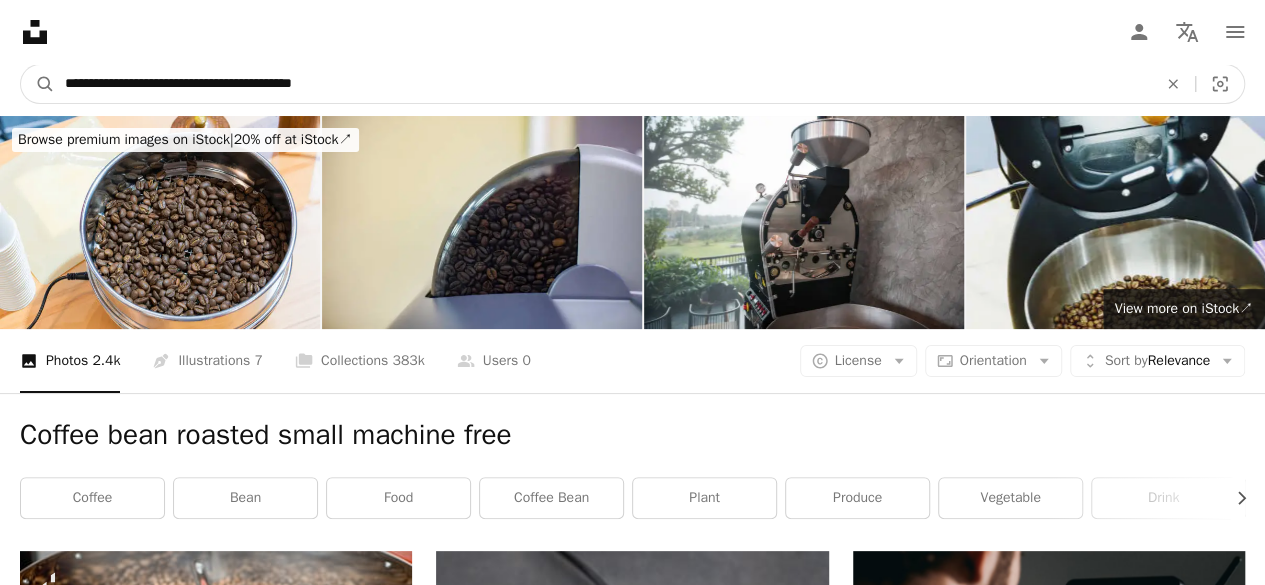 type on "**********" 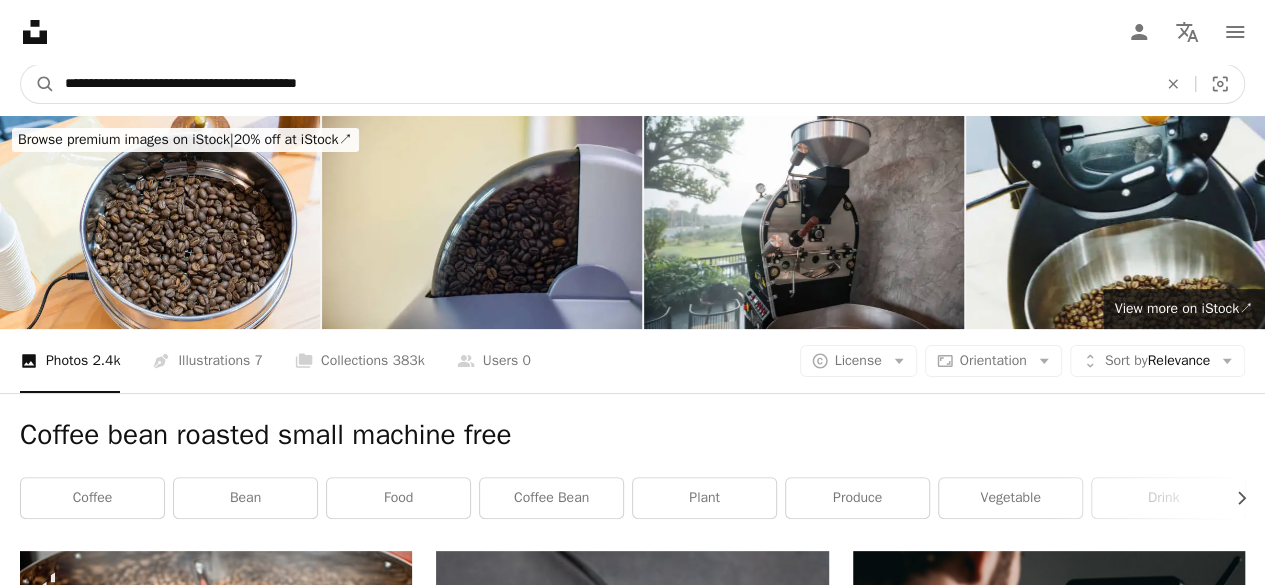 click on "A magnifying glass" at bounding box center (38, 84) 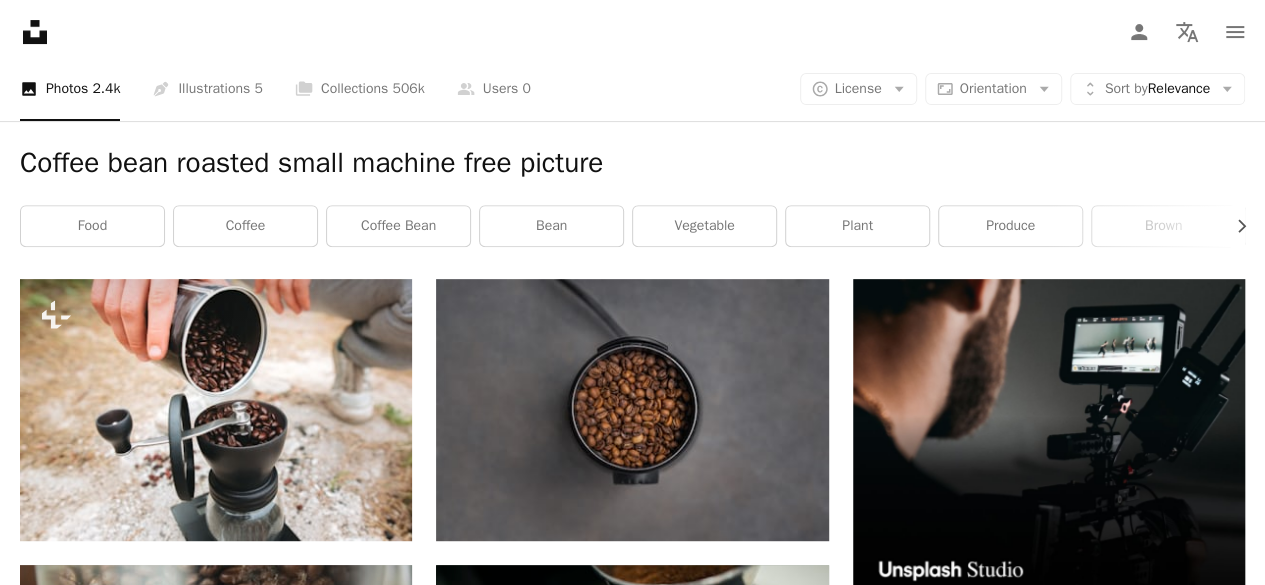 scroll, scrollTop: 520, scrollLeft: 0, axis: vertical 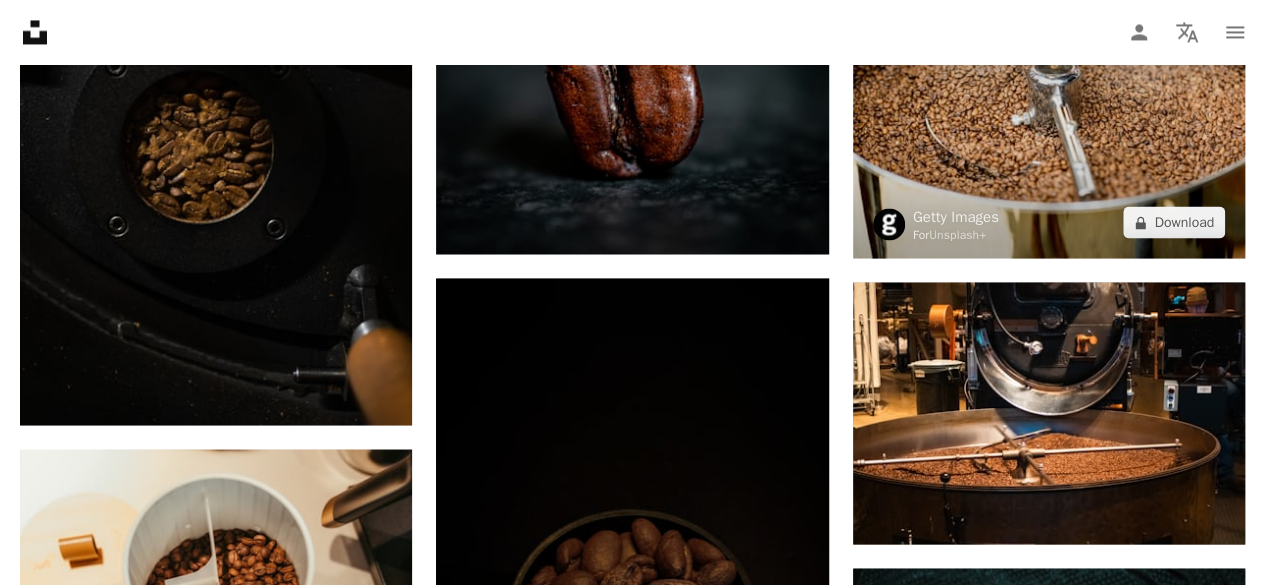 click at bounding box center [1049, 127] 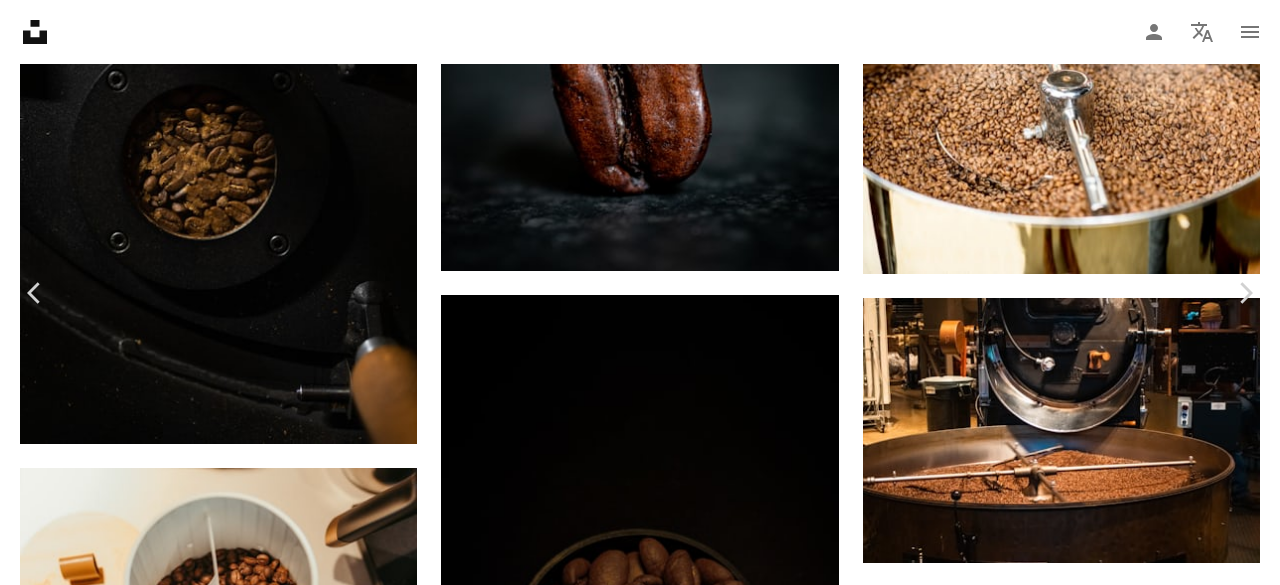 click on "An X shape" at bounding box center [20, 20] 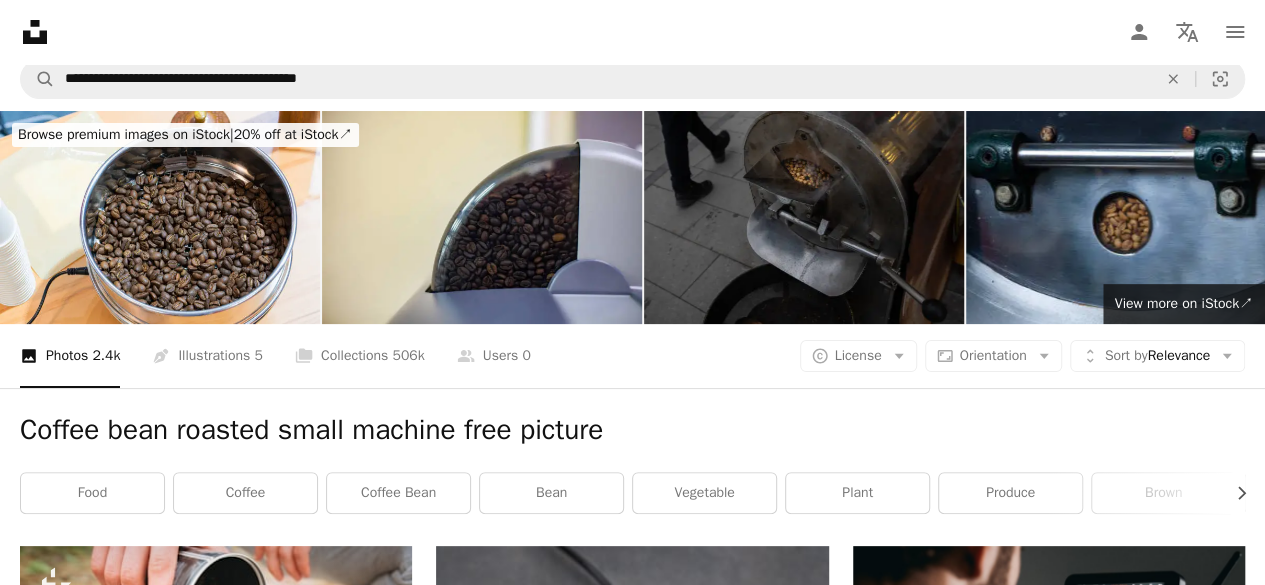 scroll, scrollTop: 0, scrollLeft: 0, axis: both 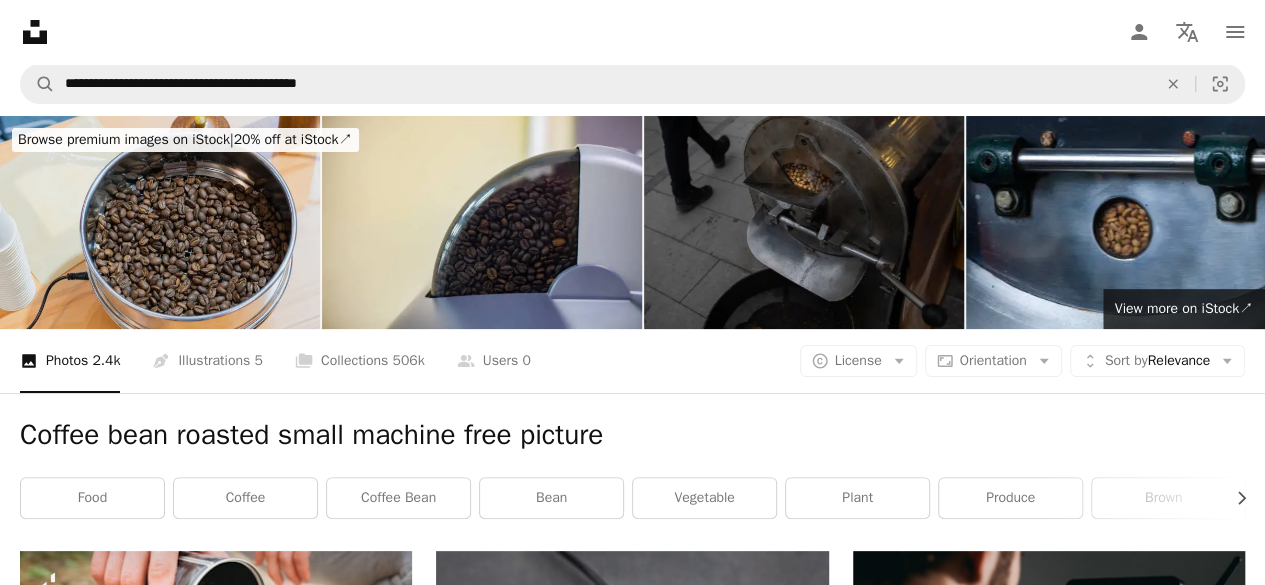 click at bounding box center (160, 222) 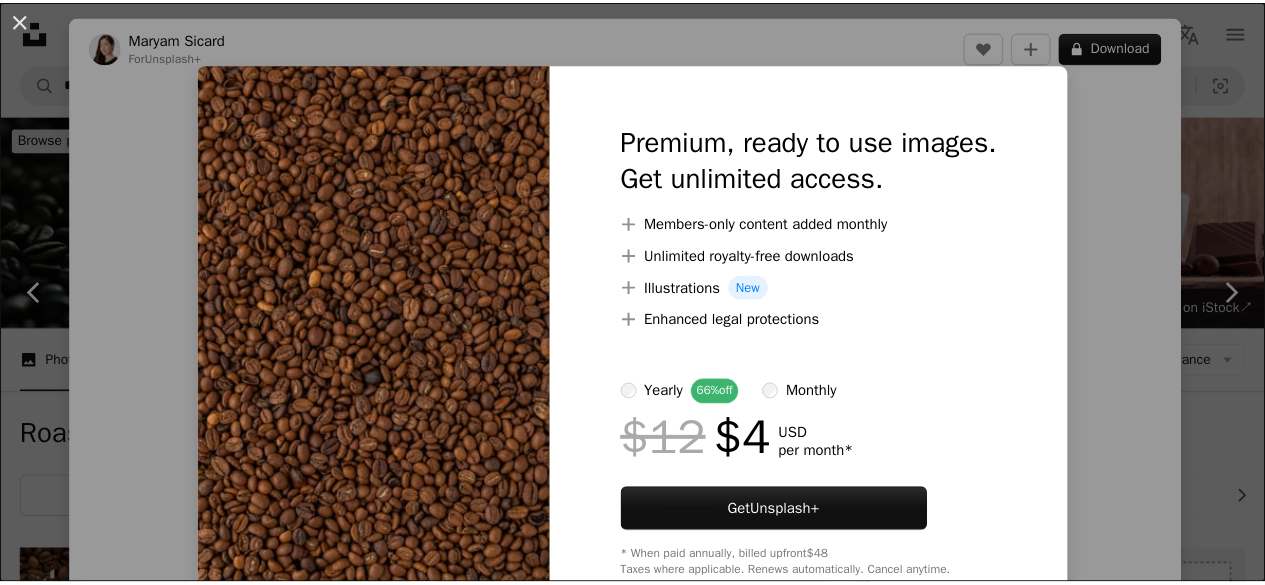scroll, scrollTop: 668, scrollLeft: 0, axis: vertical 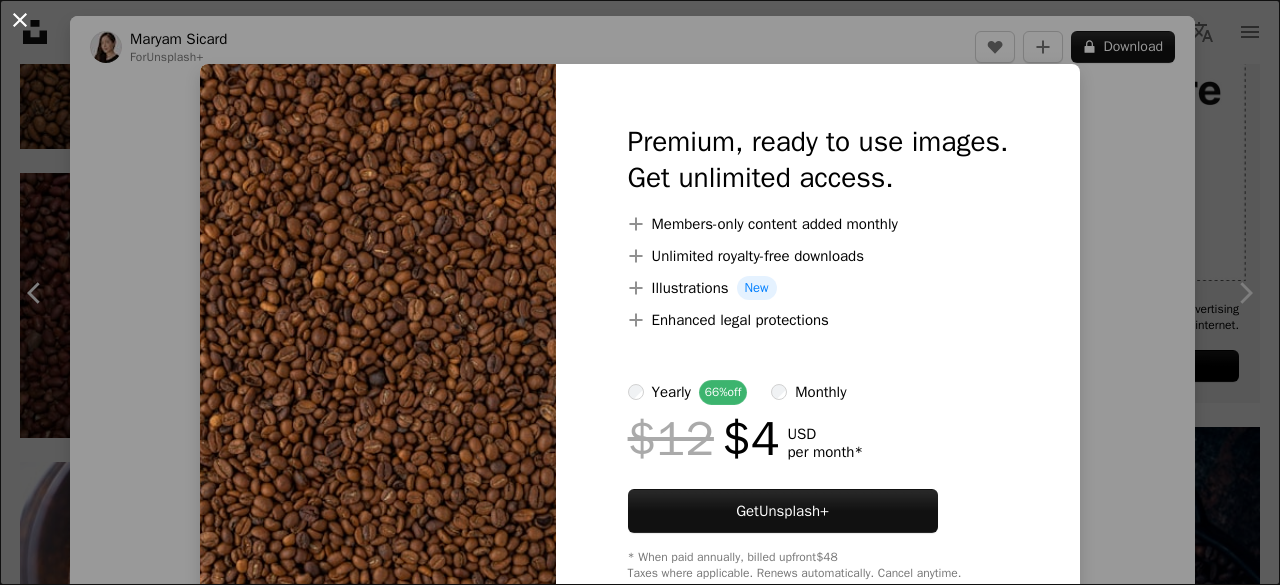 click on "An X shape" at bounding box center [20, 20] 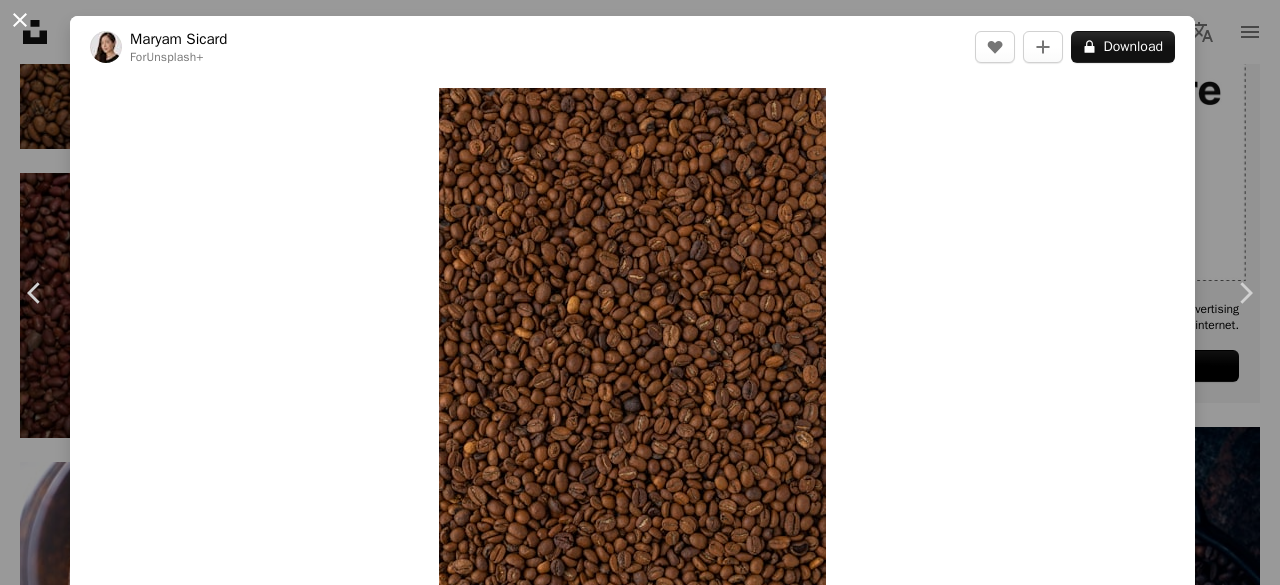 click on "An X shape" at bounding box center (20, 20) 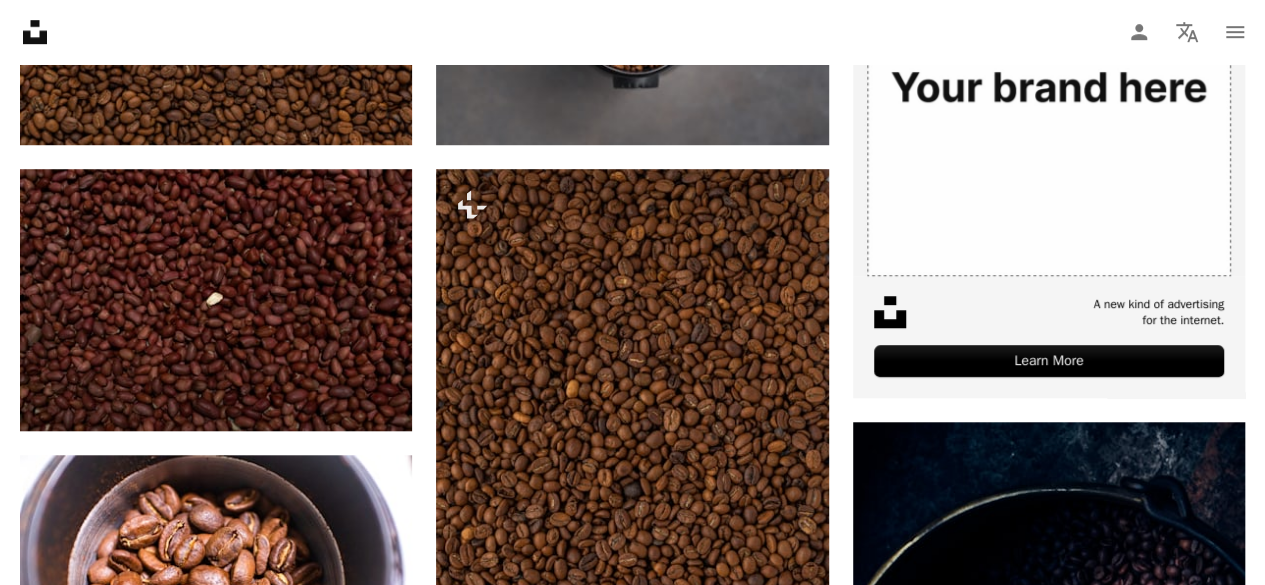scroll, scrollTop: 920, scrollLeft: 0, axis: vertical 